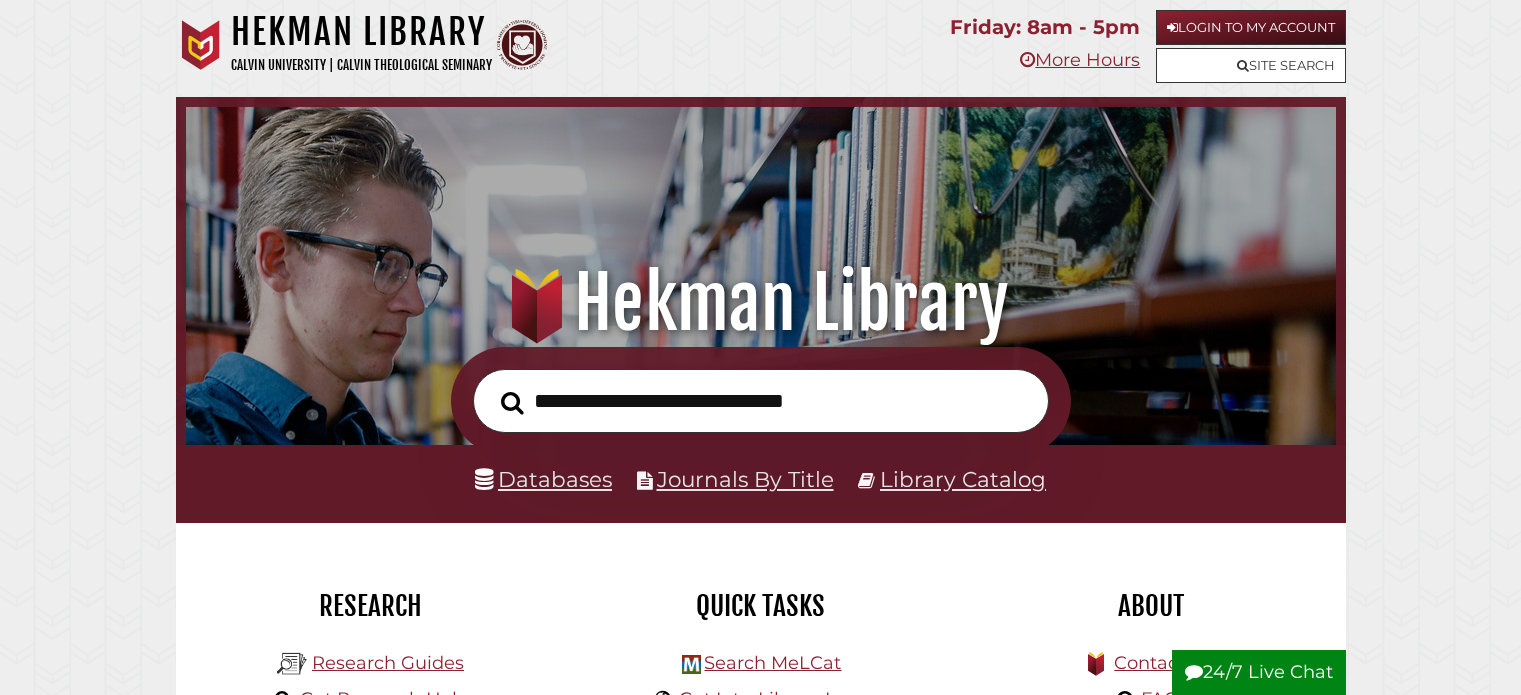 scroll, scrollTop: 0, scrollLeft: 0, axis: both 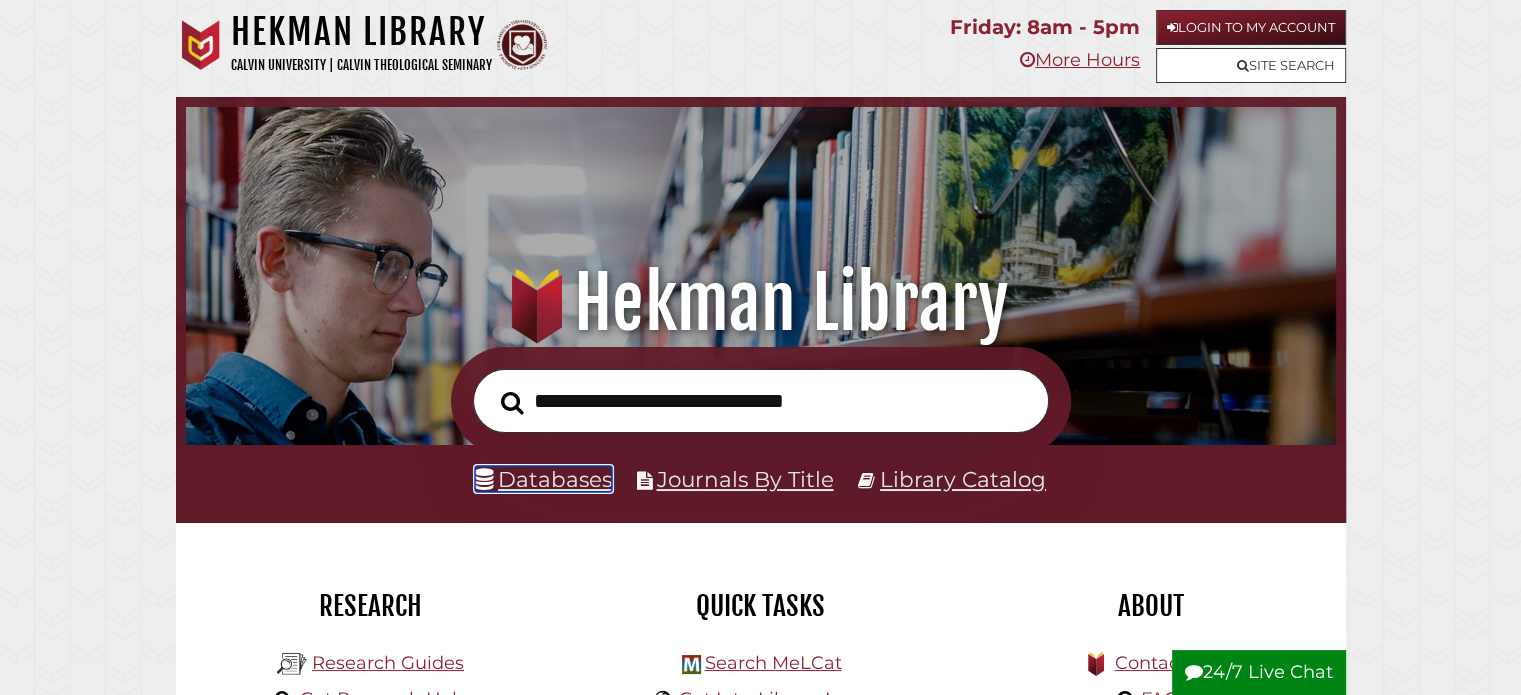 click on "Databases" at bounding box center (543, 479) 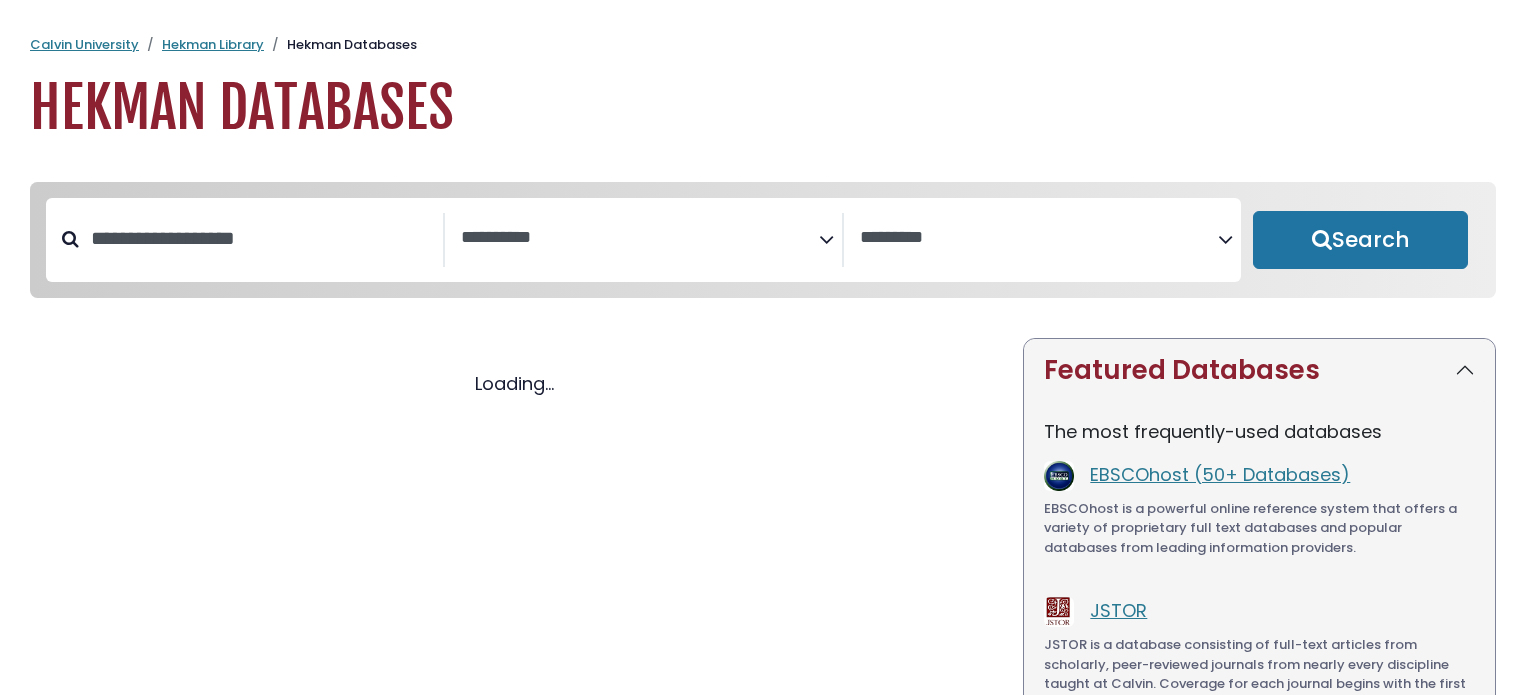 select 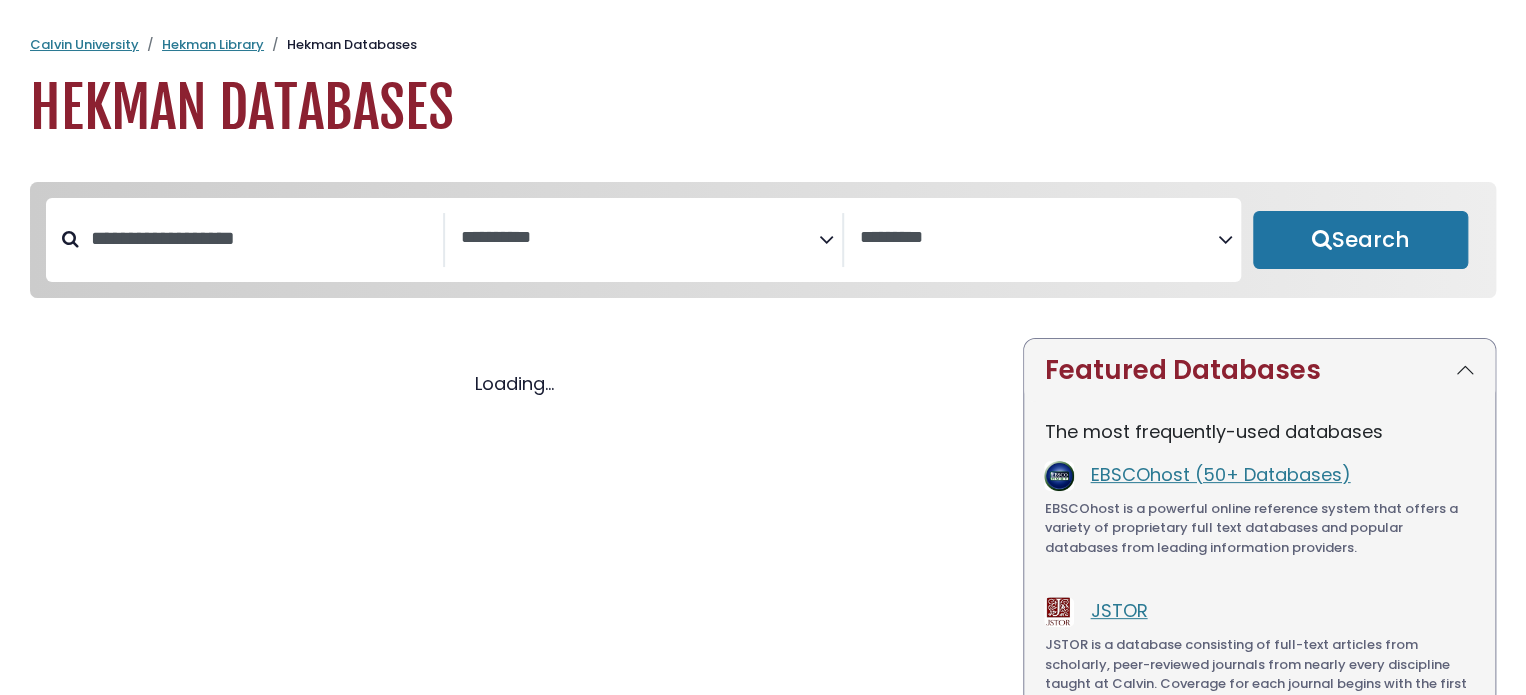 select 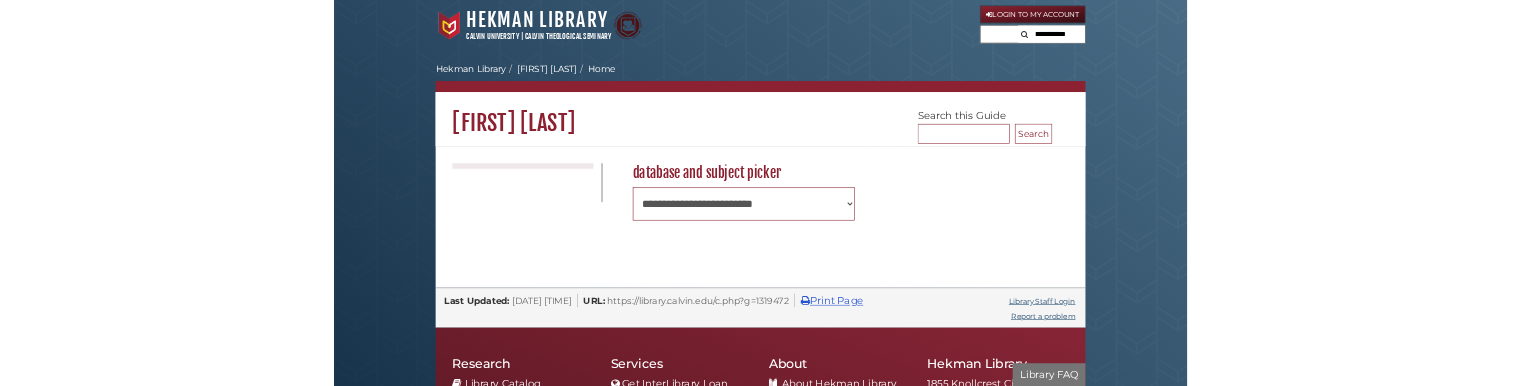 scroll, scrollTop: 0, scrollLeft: 0, axis: both 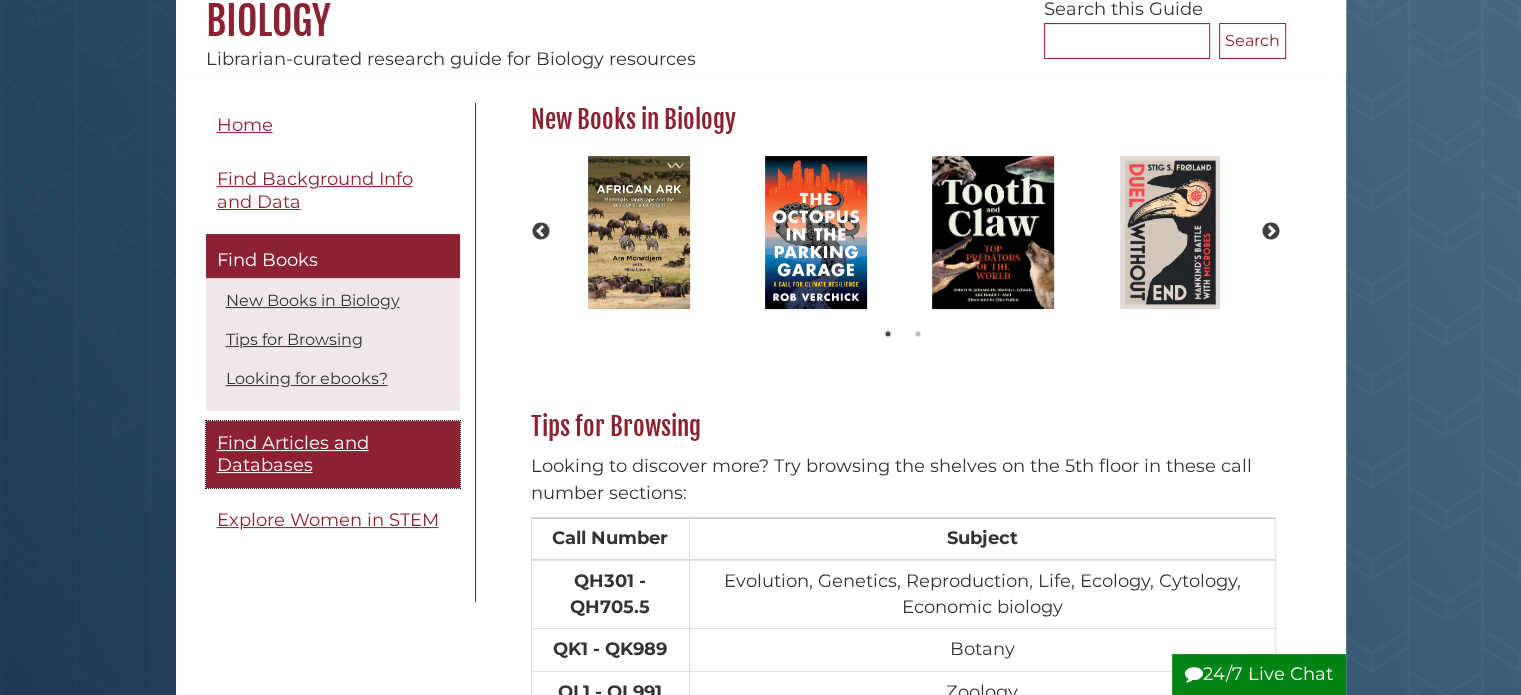 click on "Find Articles and Databases" at bounding box center (293, 454) 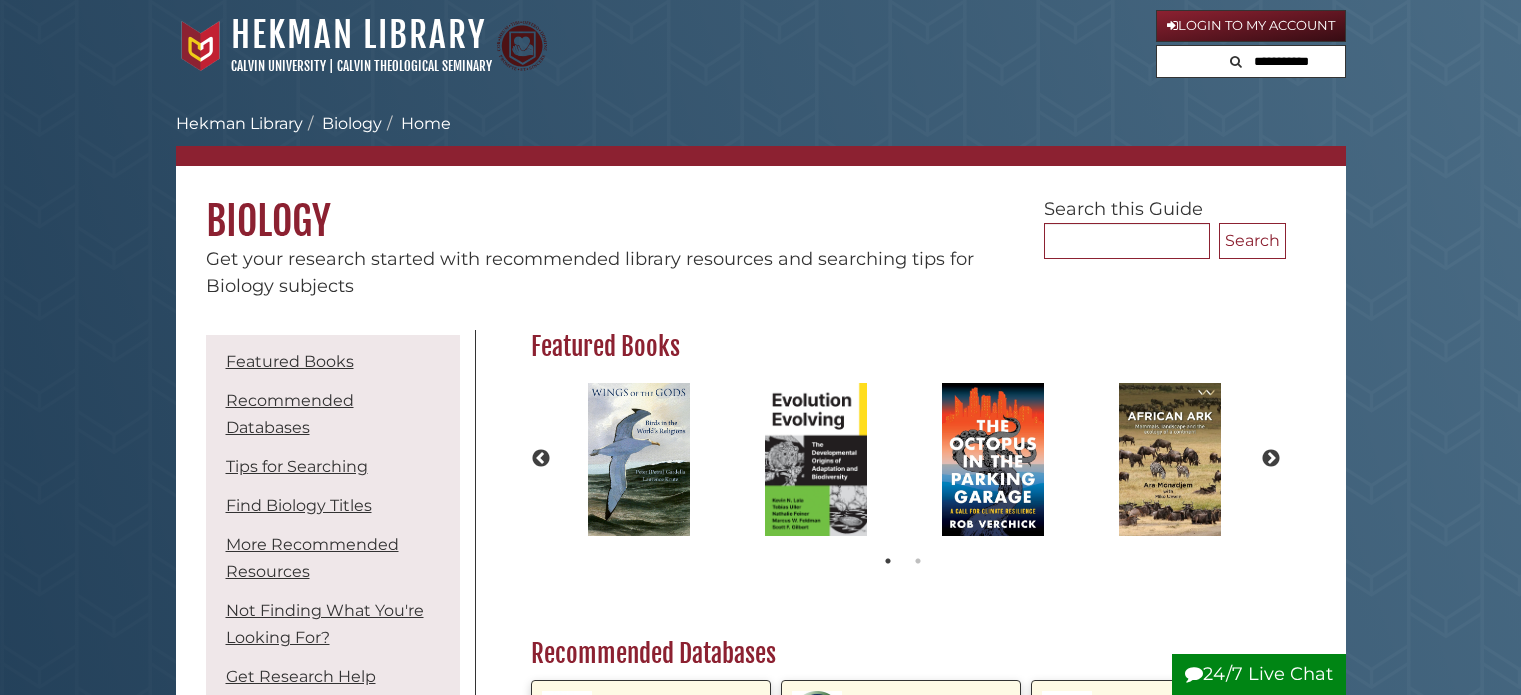 scroll, scrollTop: 0, scrollLeft: 0, axis: both 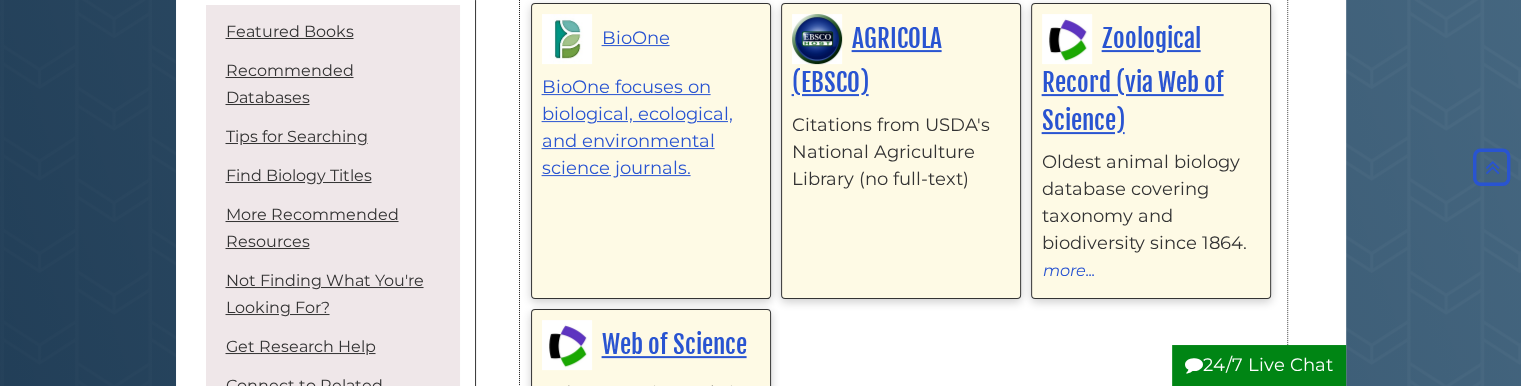 click on "BioOne
BioOne focuses on biological, ecological, and environmental science journals." at bounding box center [651, 151] 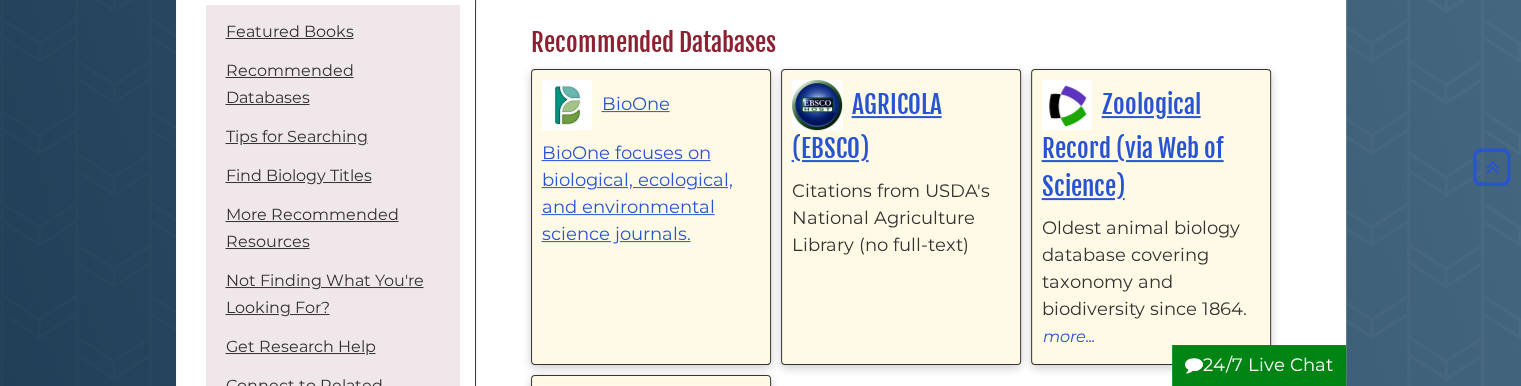 scroll, scrollTop: 500, scrollLeft: 0, axis: vertical 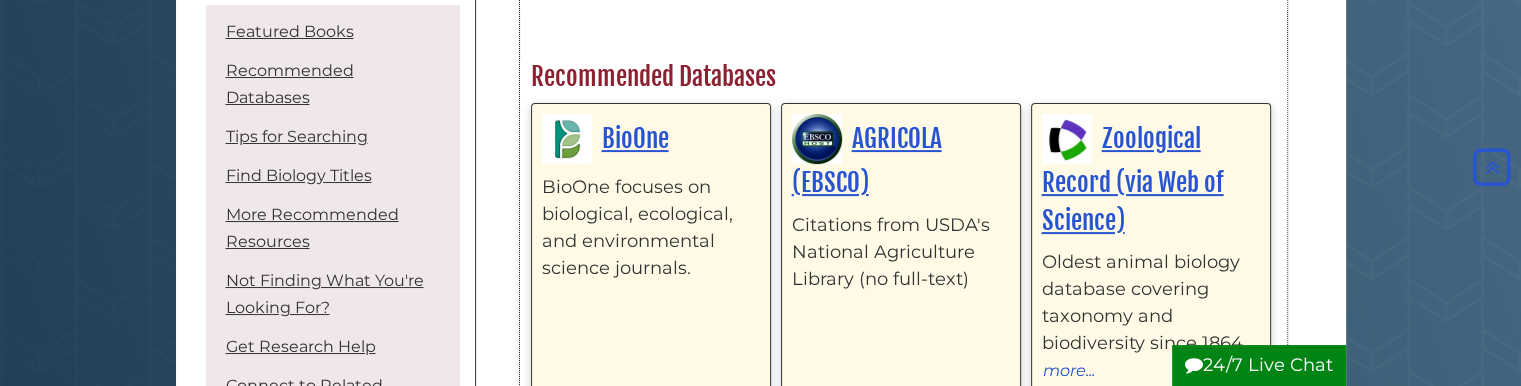 click on "BioOne
BioOne focuses on biological, ecological, and environmental science journals." at bounding box center [651, 251] 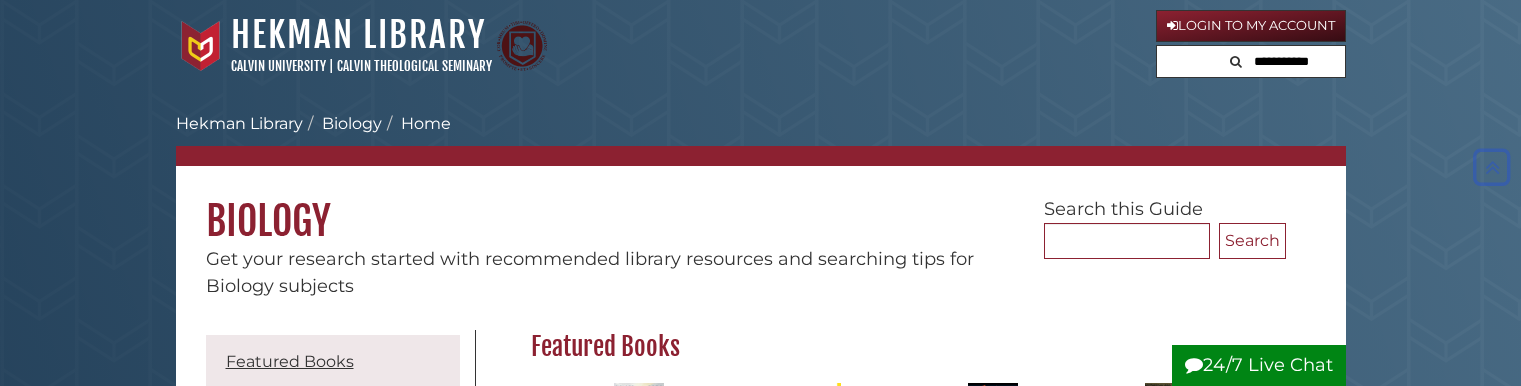 scroll, scrollTop: 500, scrollLeft: 0, axis: vertical 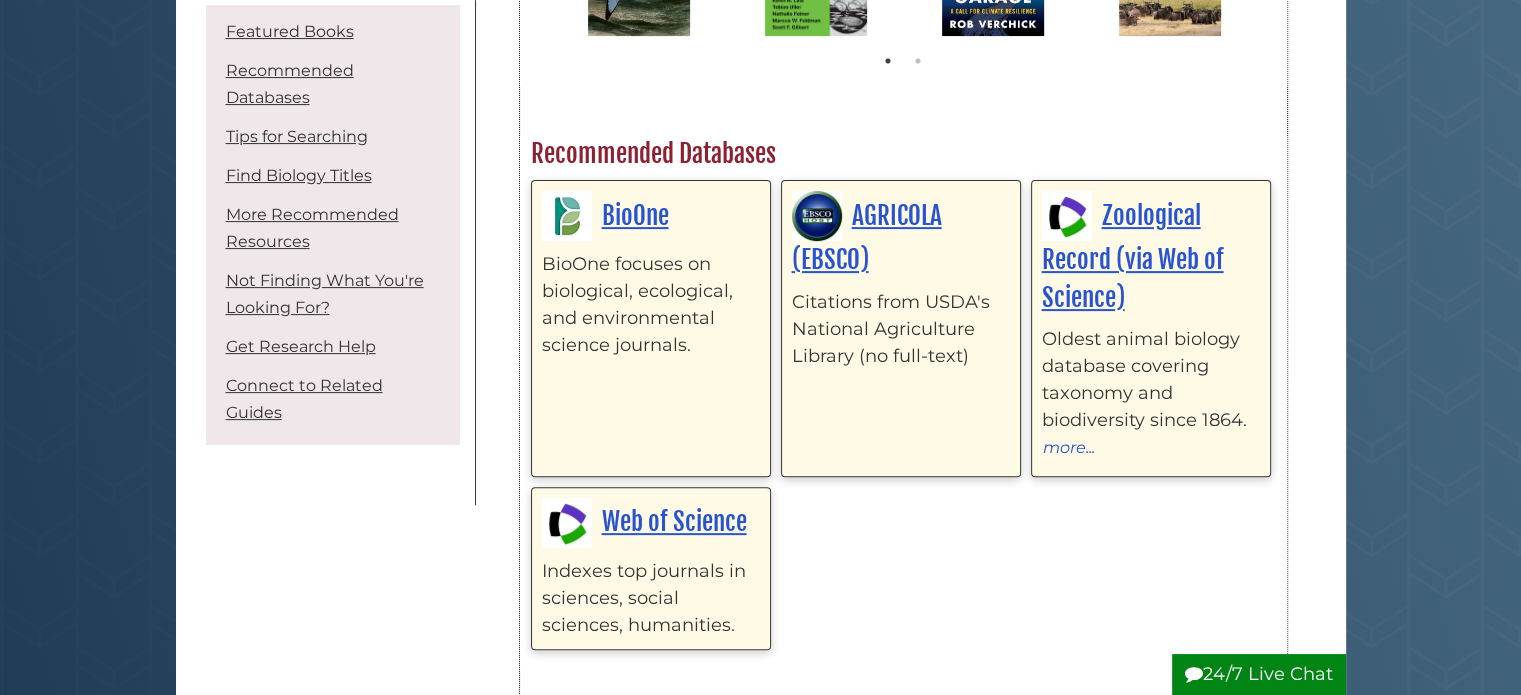 click on "AGRICOLA (EBSCO)
Citations from USDA's National Agriculture Library (no full-text)" at bounding box center (901, 328) 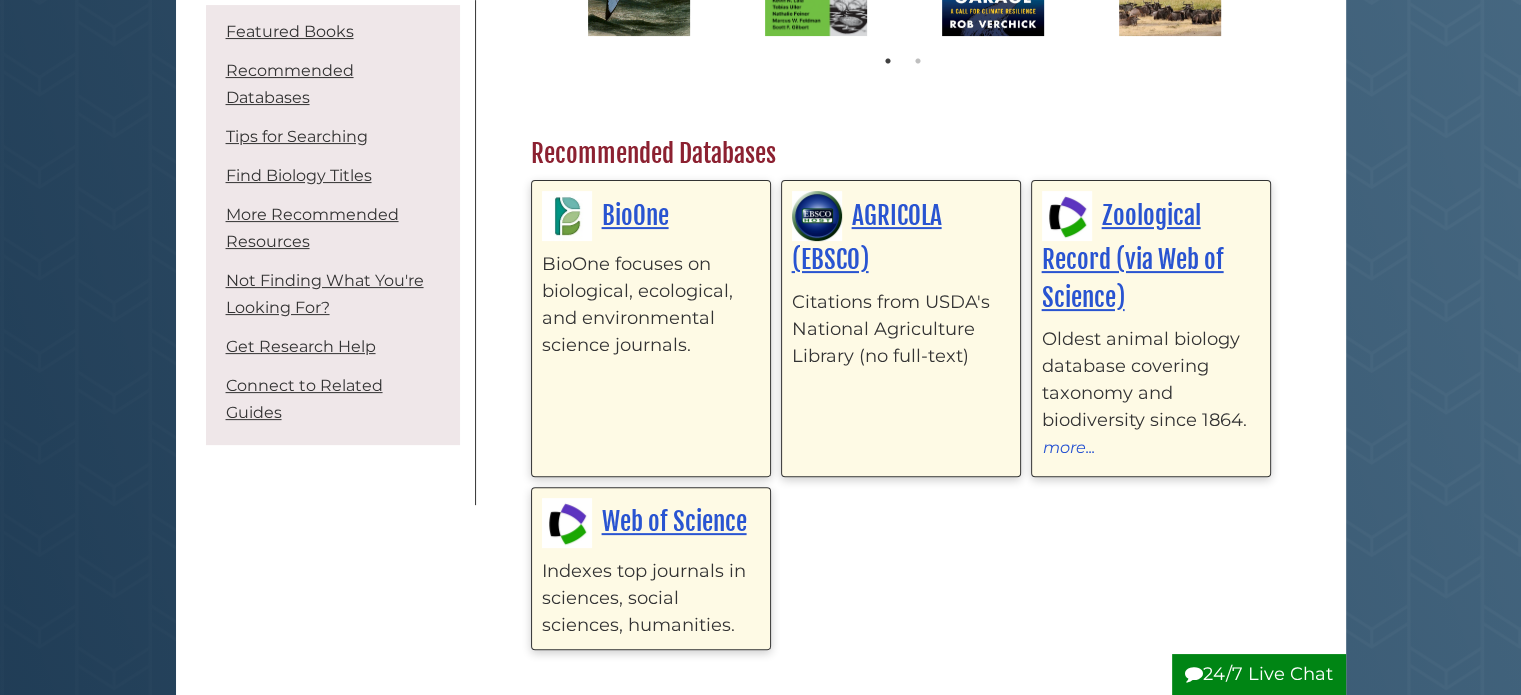 click on "Featured Books
Previous
1" at bounding box center [903, 1512] 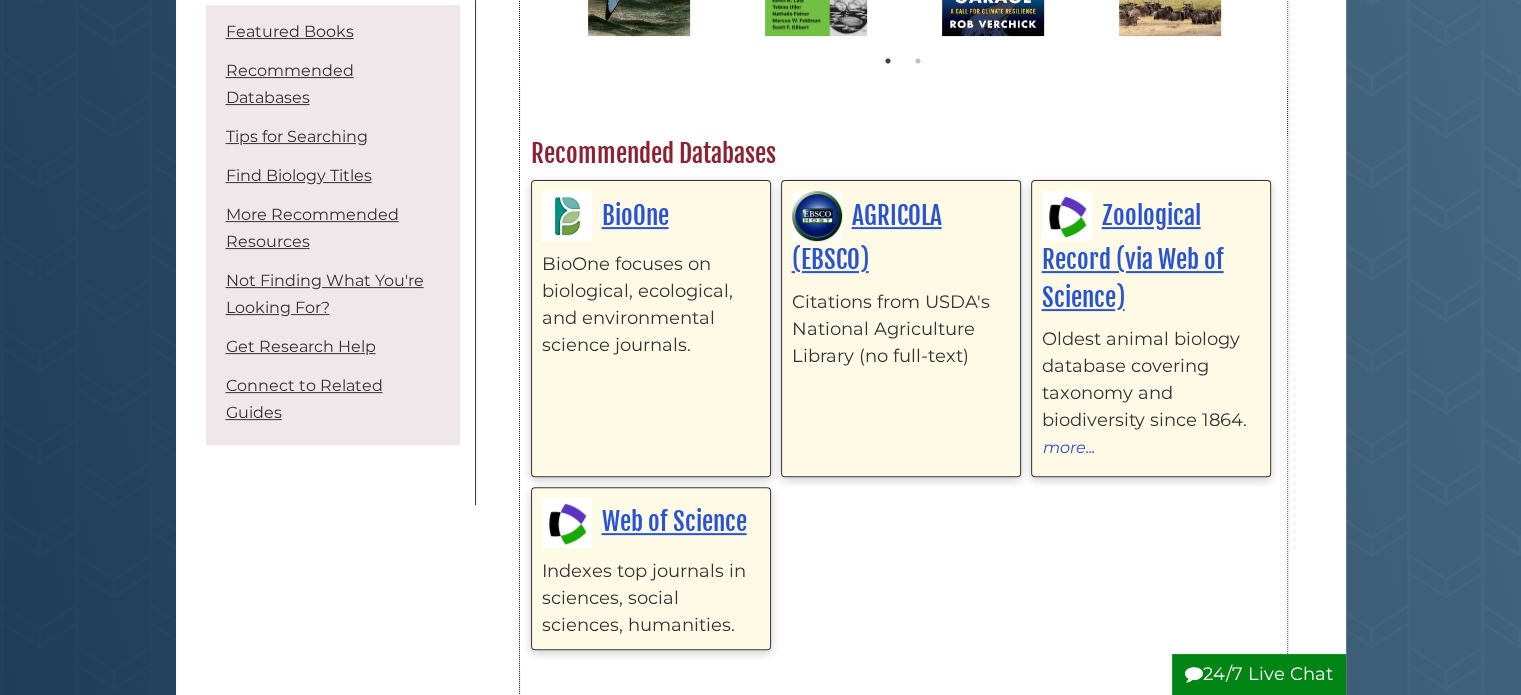 click on "Oldest animal biology database covering taxonomy and biodiversity since 1864." at bounding box center (1151, 380) 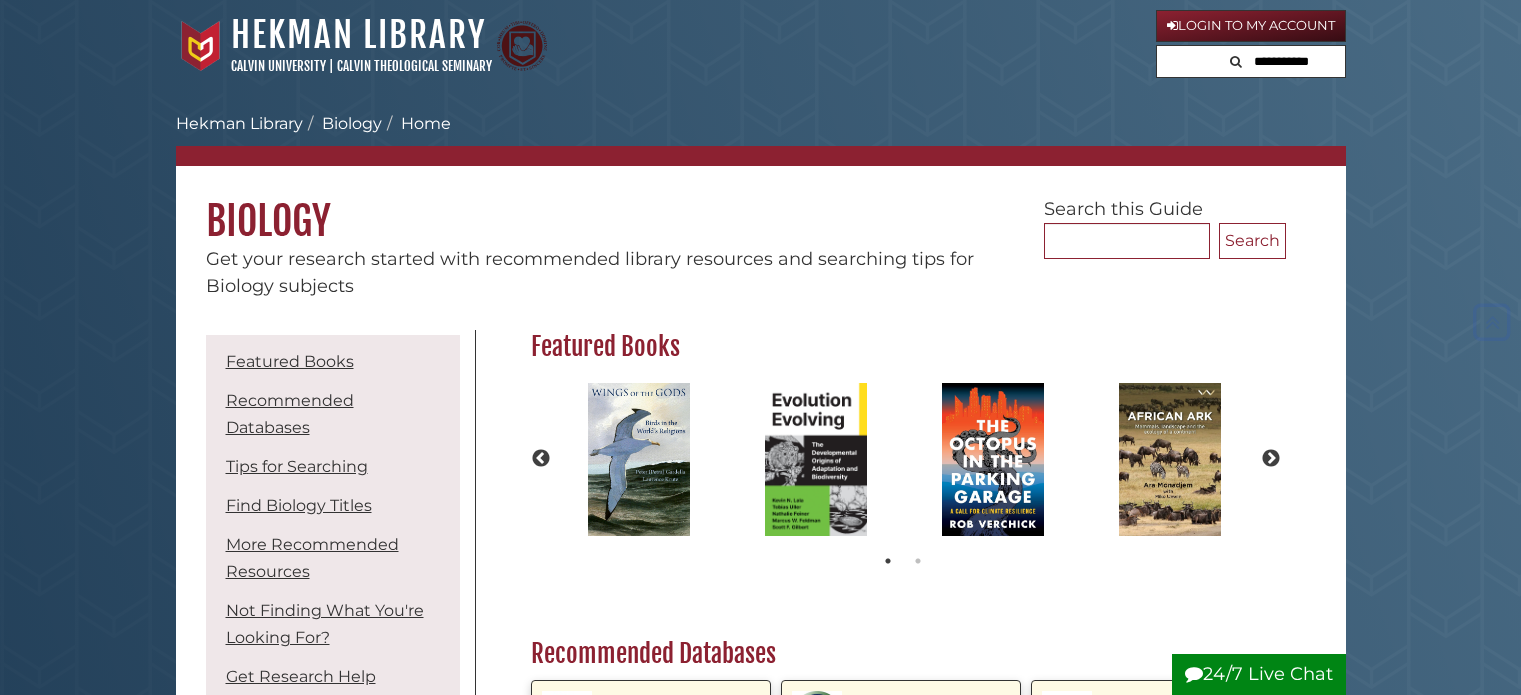 scroll, scrollTop: 500, scrollLeft: 0, axis: vertical 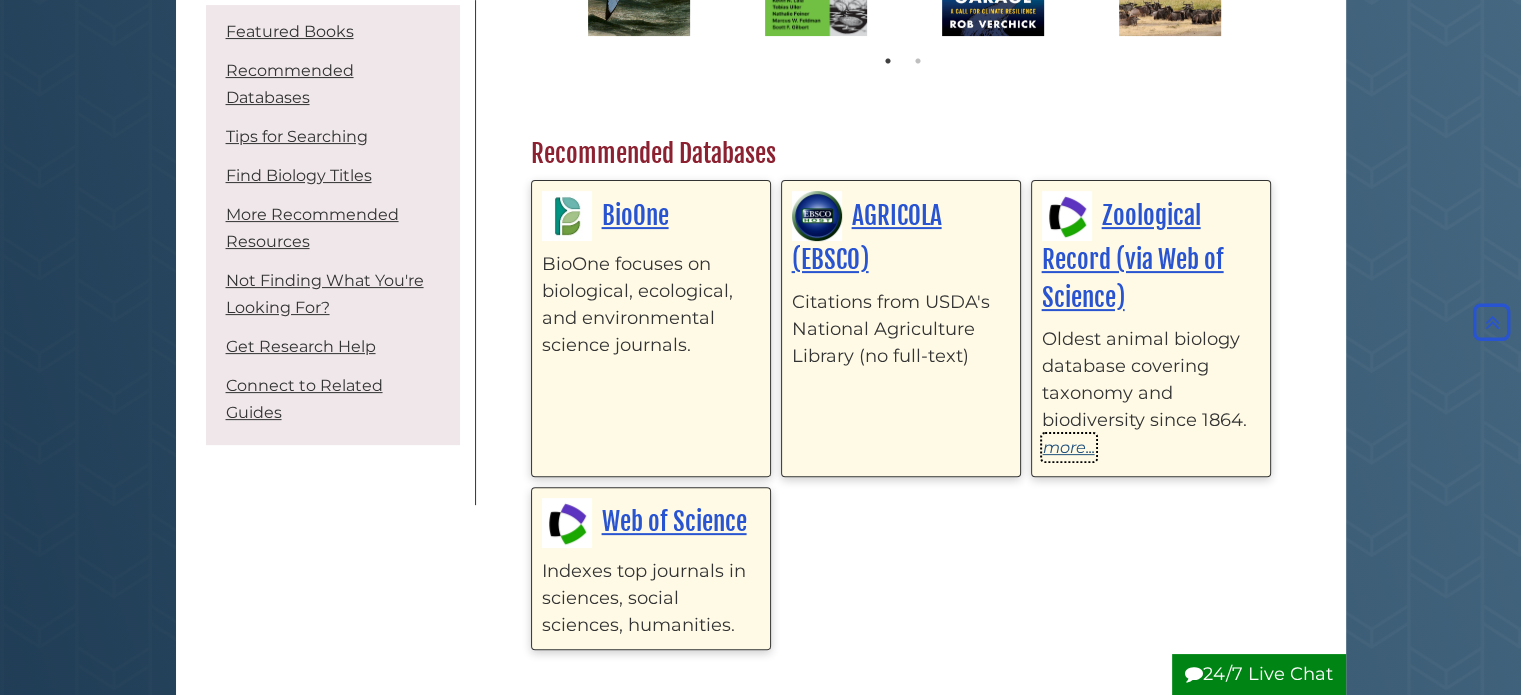 click on "more..." at bounding box center (1069, 447) 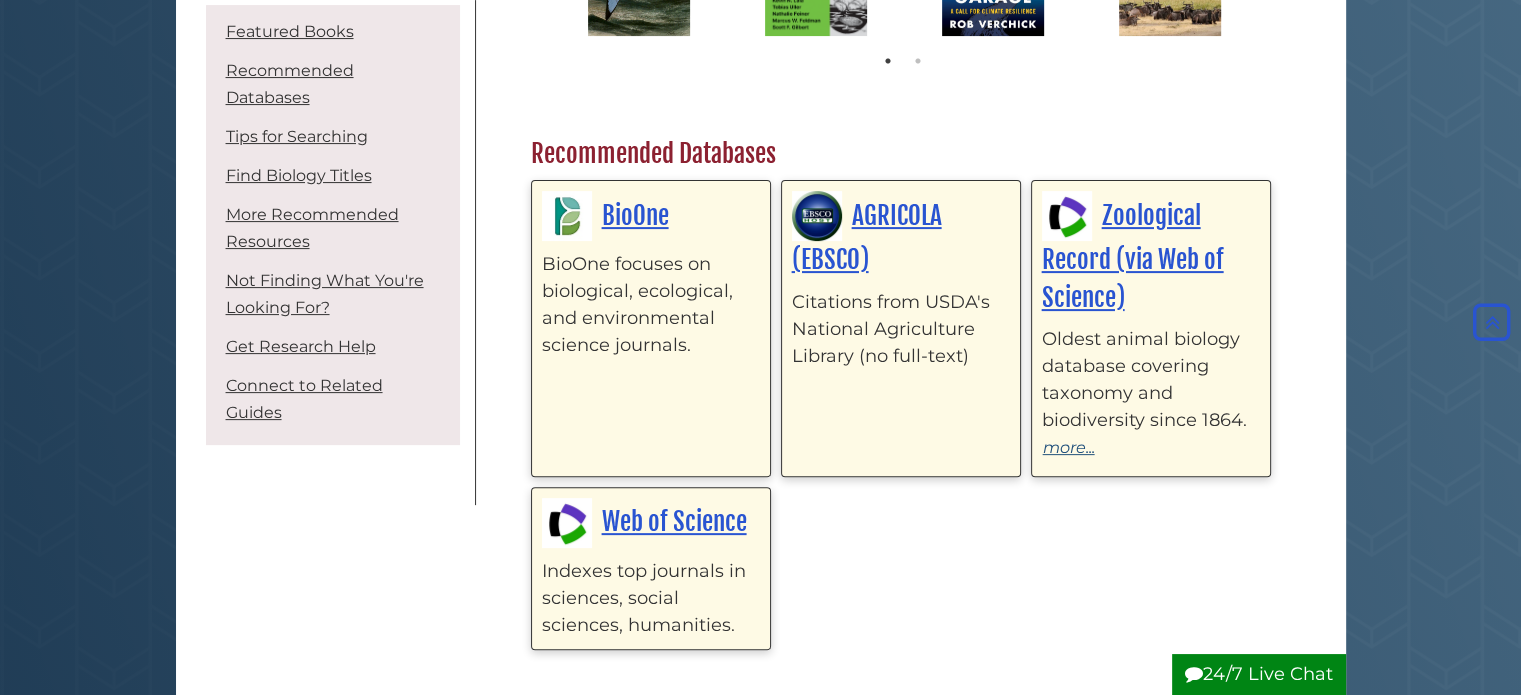 scroll, scrollTop: 10, scrollLeft: 9, axis: both 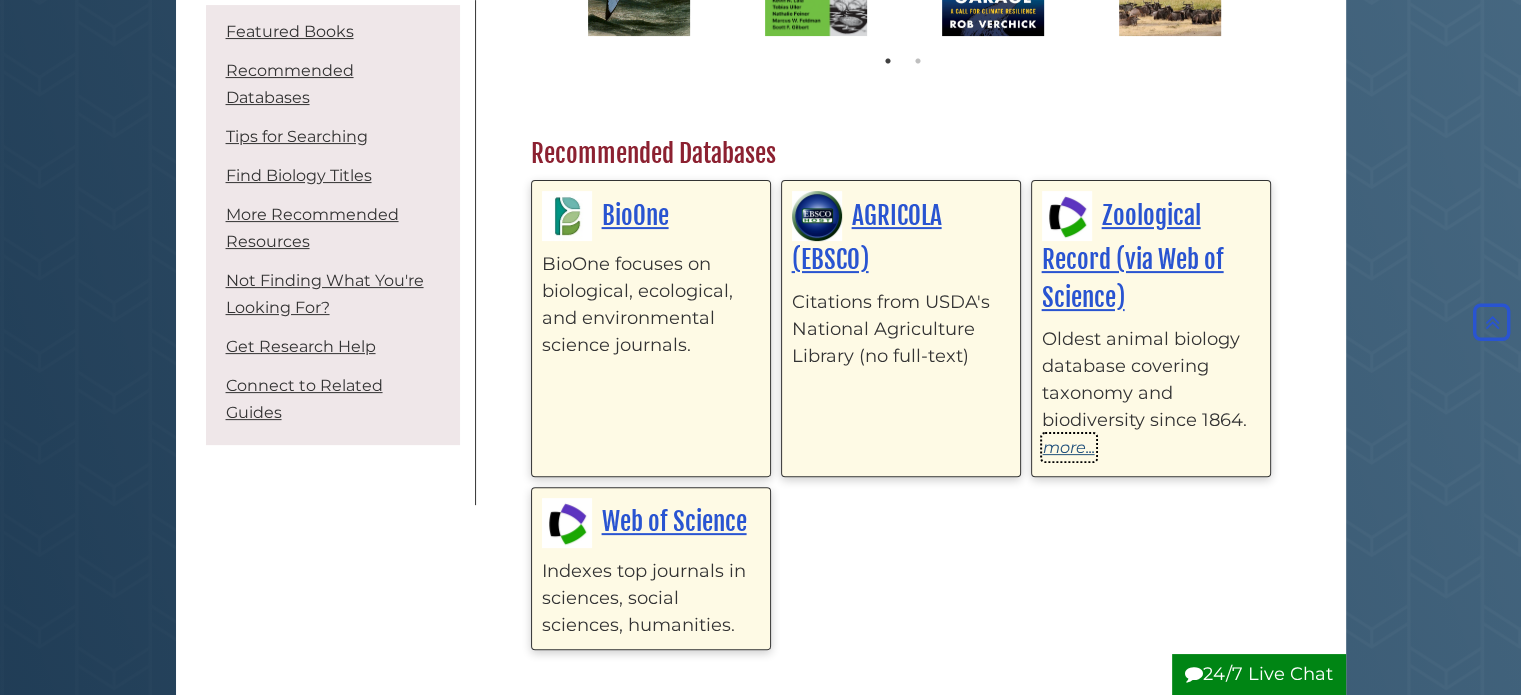 click on "more..." at bounding box center (1069, 447) 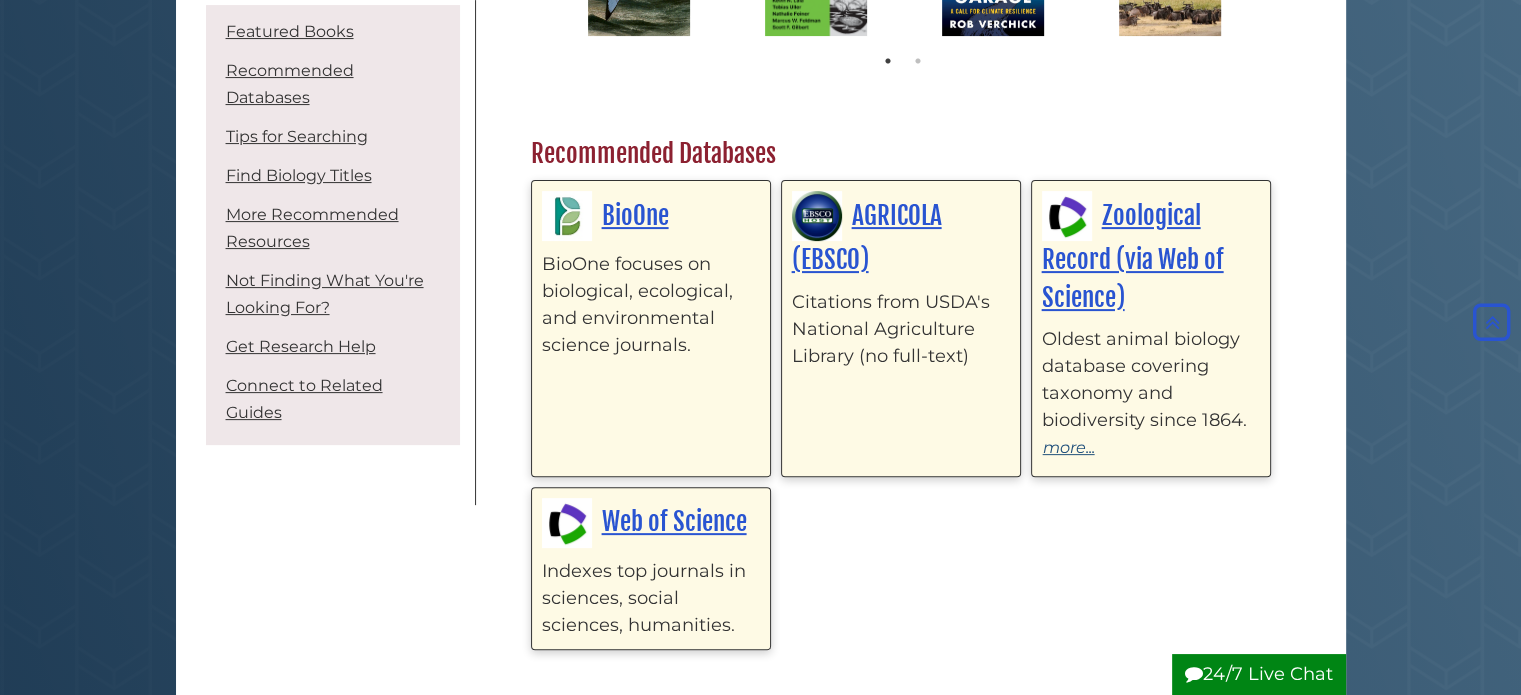 scroll, scrollTop: 10, scrollLeft: 9, axis: both 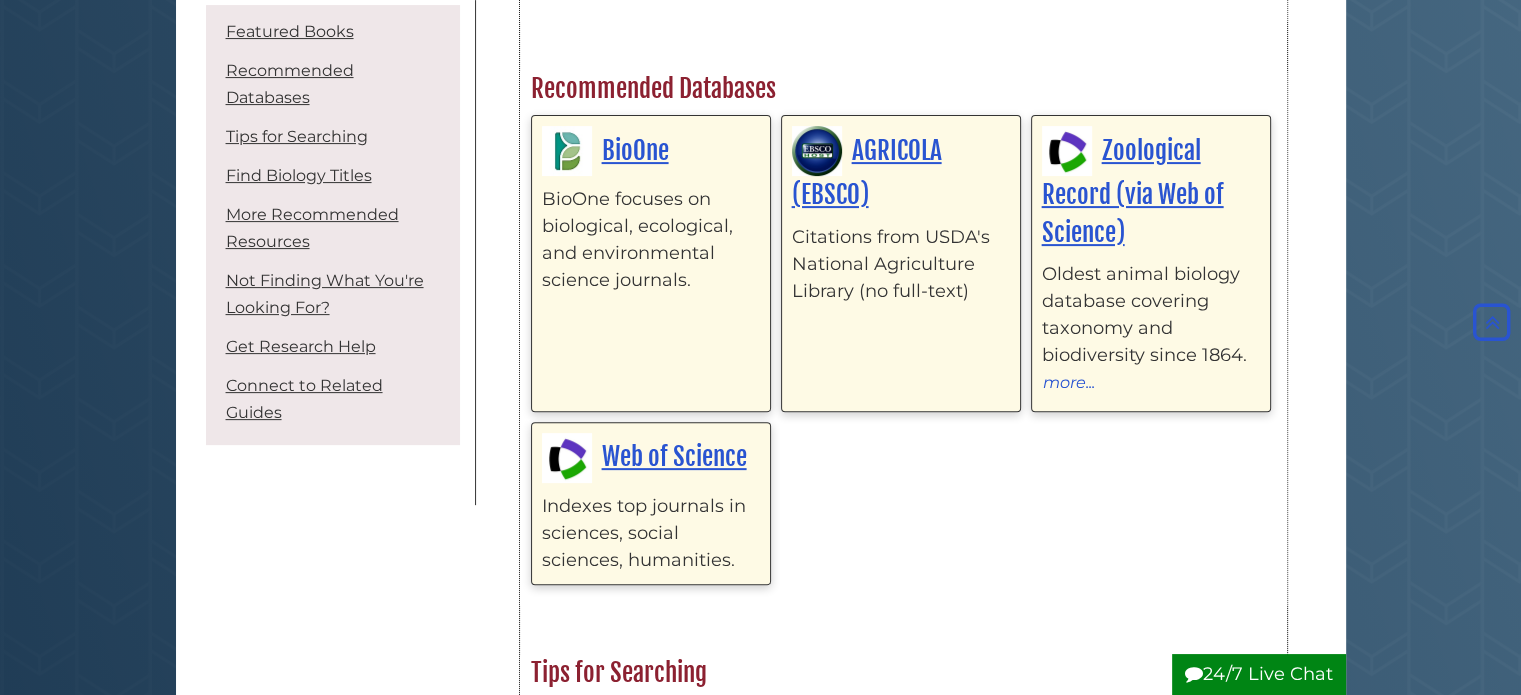 click on "AGRICOLA (EBSCO)
Citations from USDA's National Agriculture Library (no full-text)" at bounding box center [901, 263] 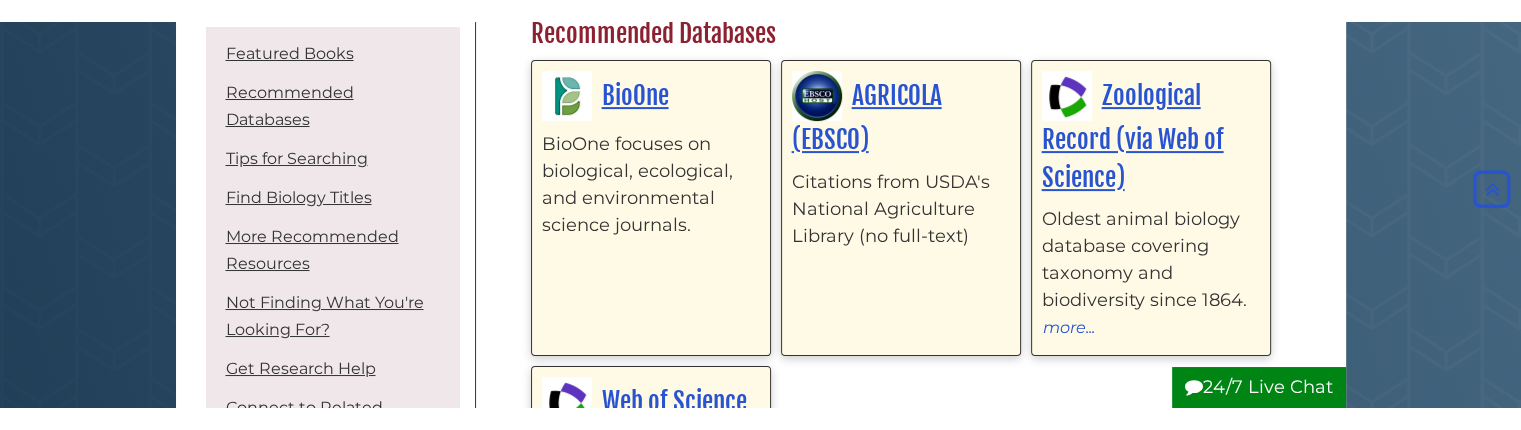 scroll, scrollTop: 147, scrollLeft: 765, axis: both 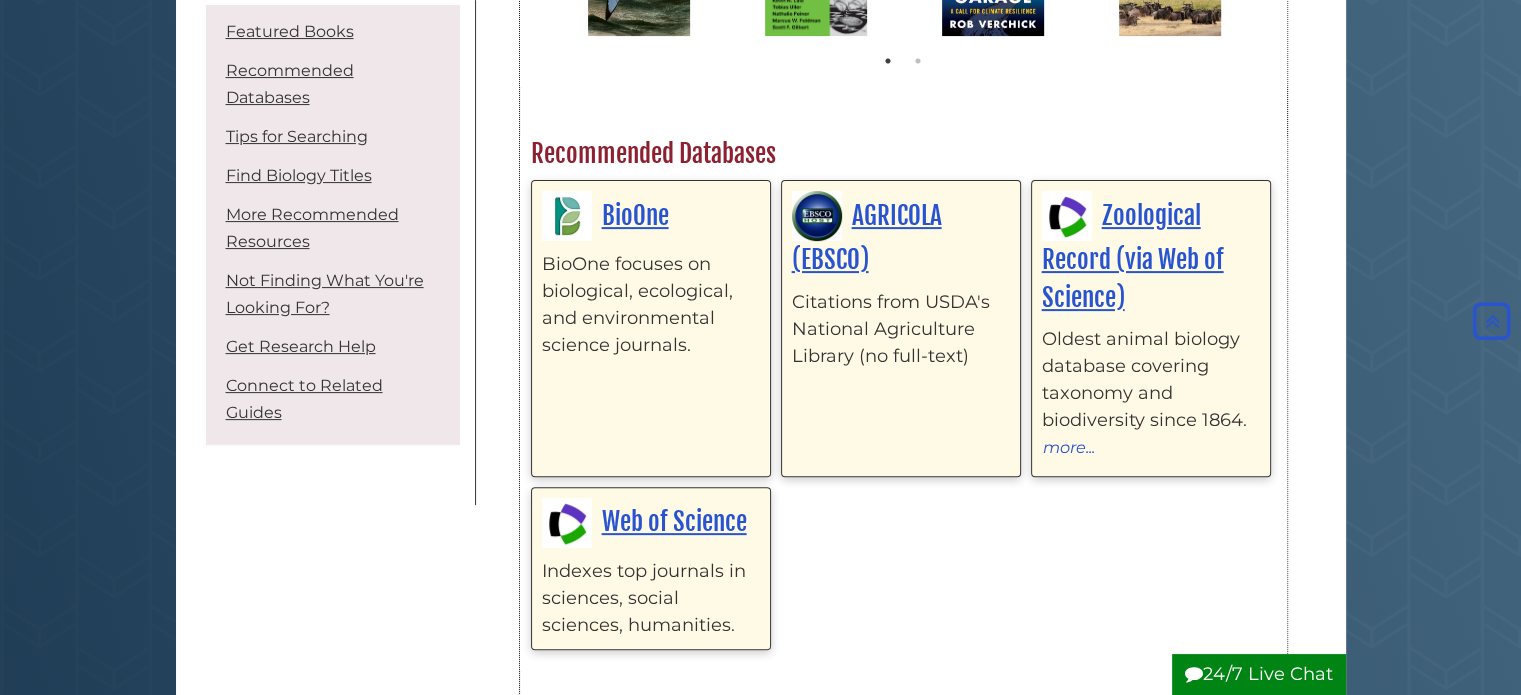 click on "BioOne
BioOne focuses on biological, ecological, and environmental science journals.
AGRICOLA (EBSCO)
Citations from USDA's National Agriculture Library (no full-text)
Zoological Record (via Web of Science)
Oldest animal biology database covering taxonomy and biodiversity since 1864.
more...
less...
The Zoological Record database searches zoological journals, books, newsletters, selected dissertations, review annuals, & conference proceedings. For more help with this database, look at these  tutorials . (Tutorials cover all aspects of Web of Science).
Web of Science" at bounding box center [903, 414] 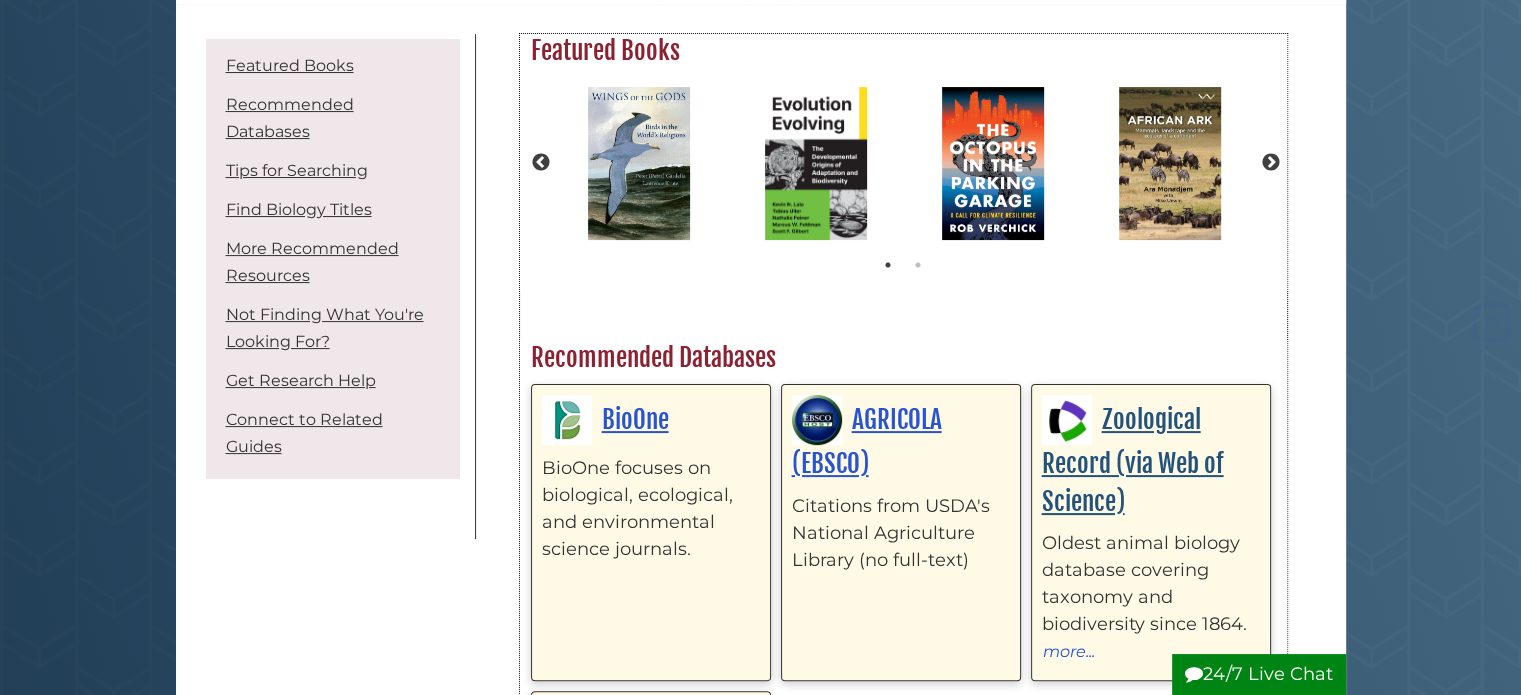 scroll, scrollTop: 300, scrollLeft: 0, axis: vertical 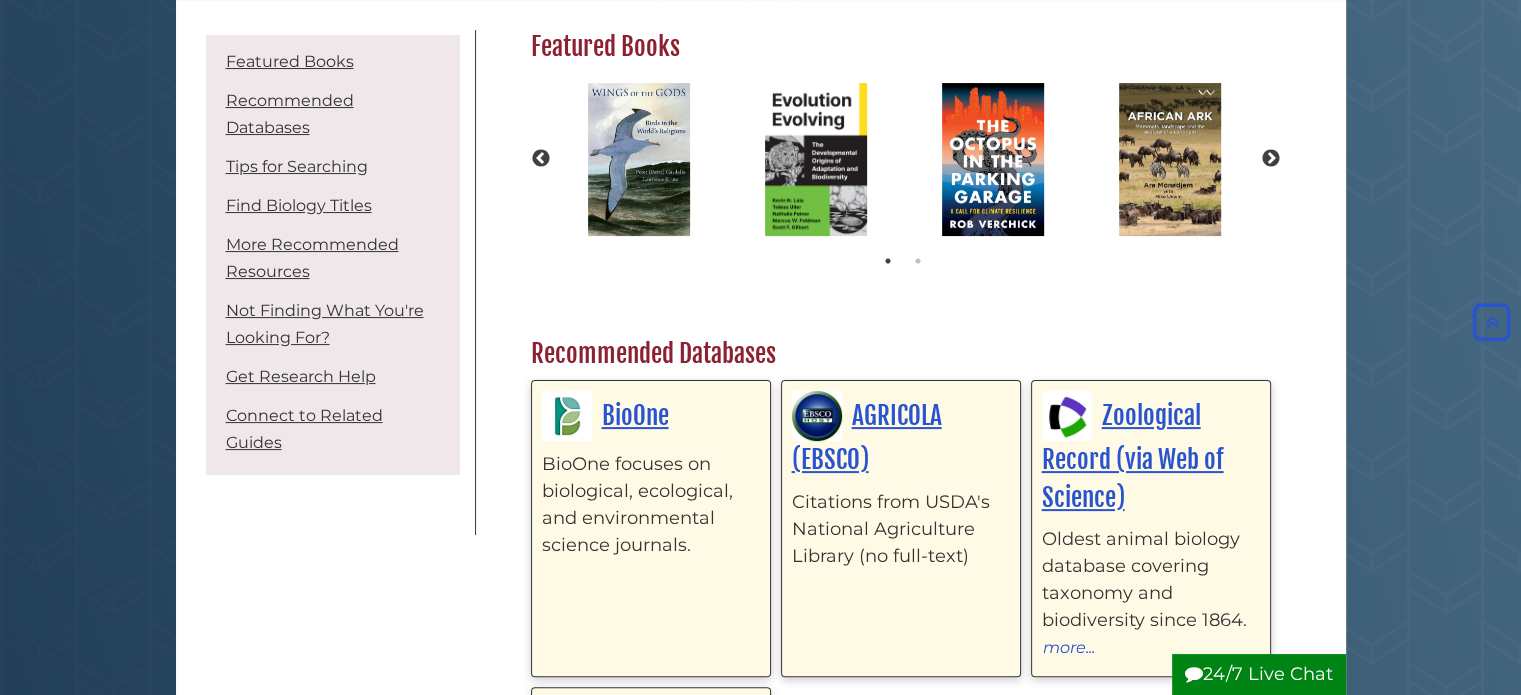 click on "Menu
Home
Featured Books Recommended Databases Tips for Searching Find Biology Titles More Recommended  Resources Not Finding What You're Looking For? Get Research Help Connect to Related Guides
Featured Books
Previous
1" at bounding box center [761, 1712] 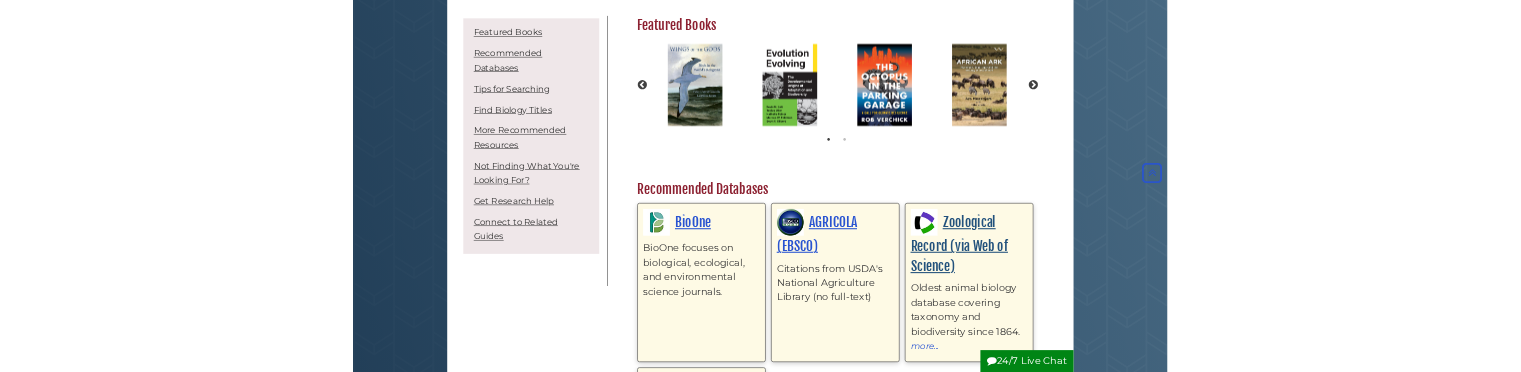 scroll, scrollTop: 500, scrollLeft: 0, axis: vertical 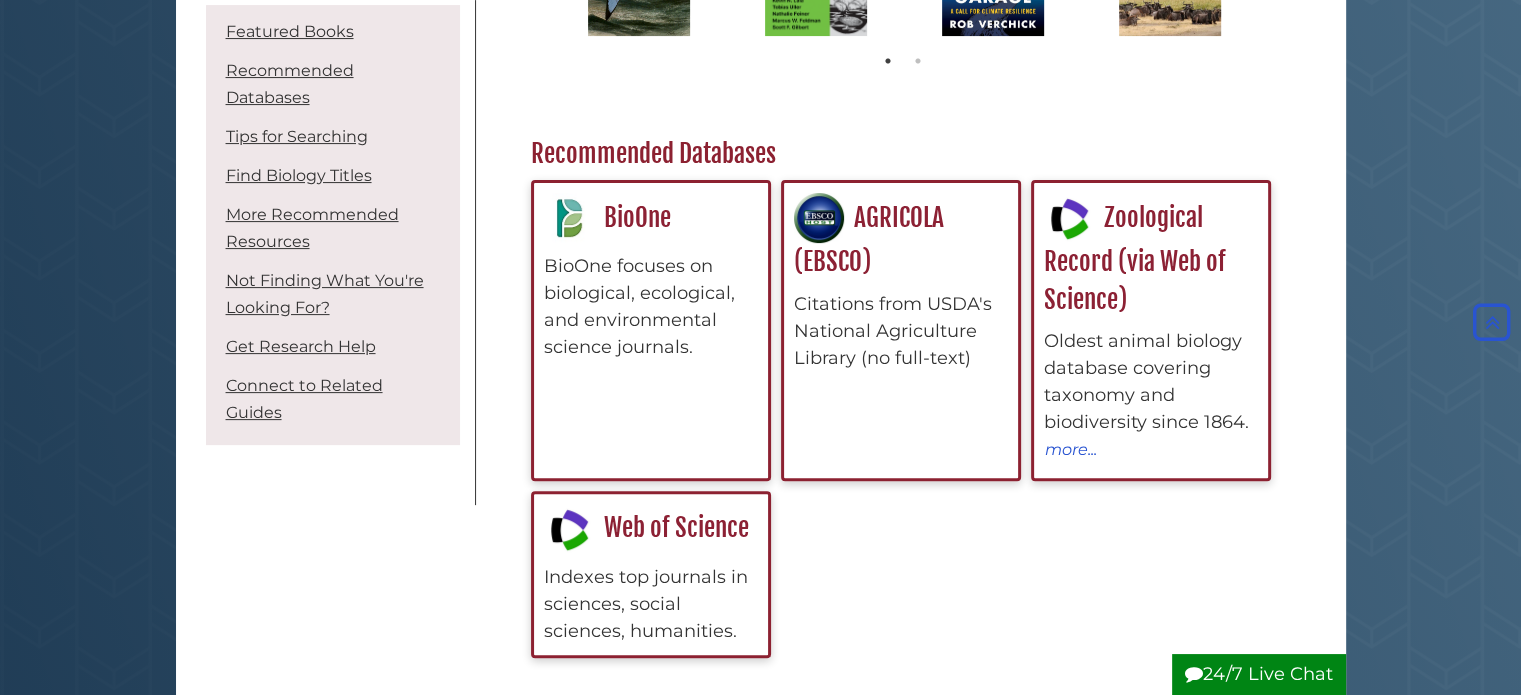 click on "Skip to Main Content
Hekman Library
Calvin University
|
Calvin Theological Seminary
Hekman Library logo" at bounding box center (760, 1742) 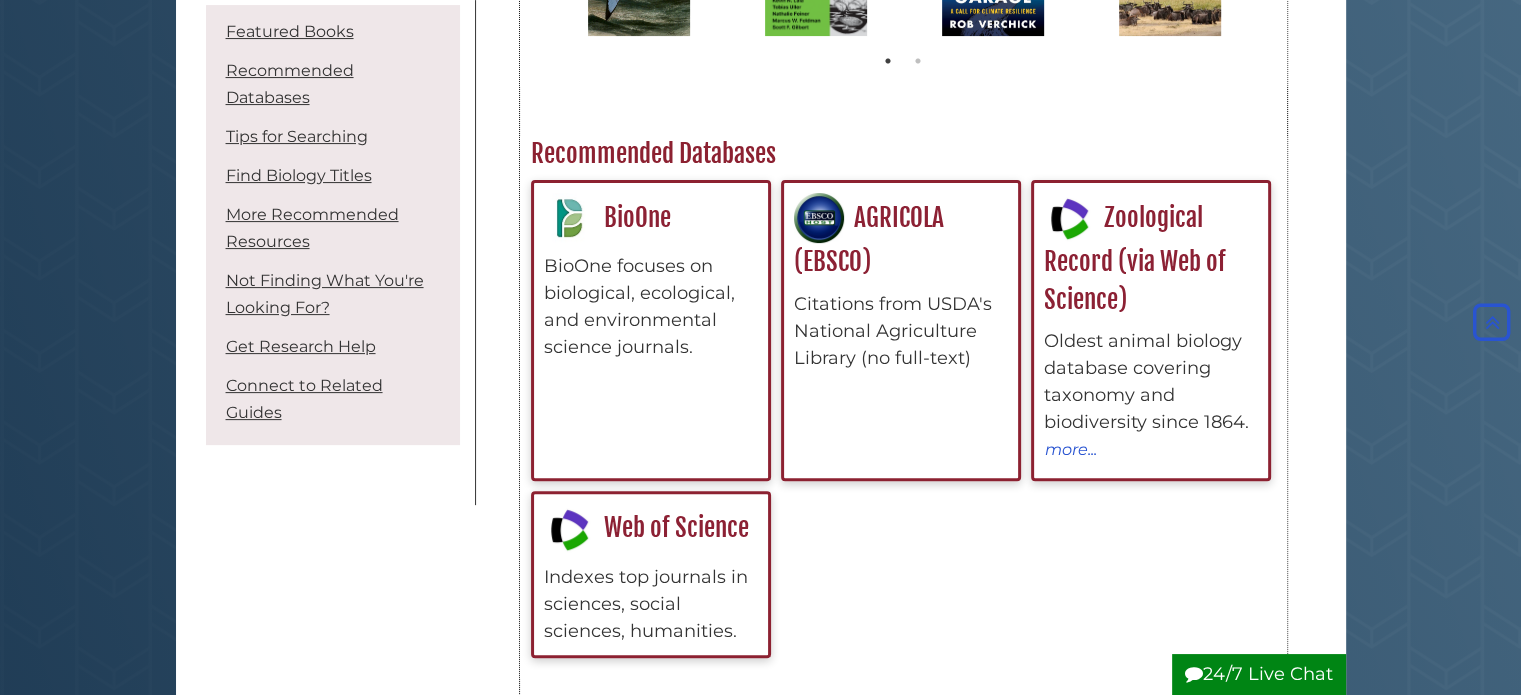 click on "Featured Books
Previous
Next 1 2" at bounding box center [903, -31] 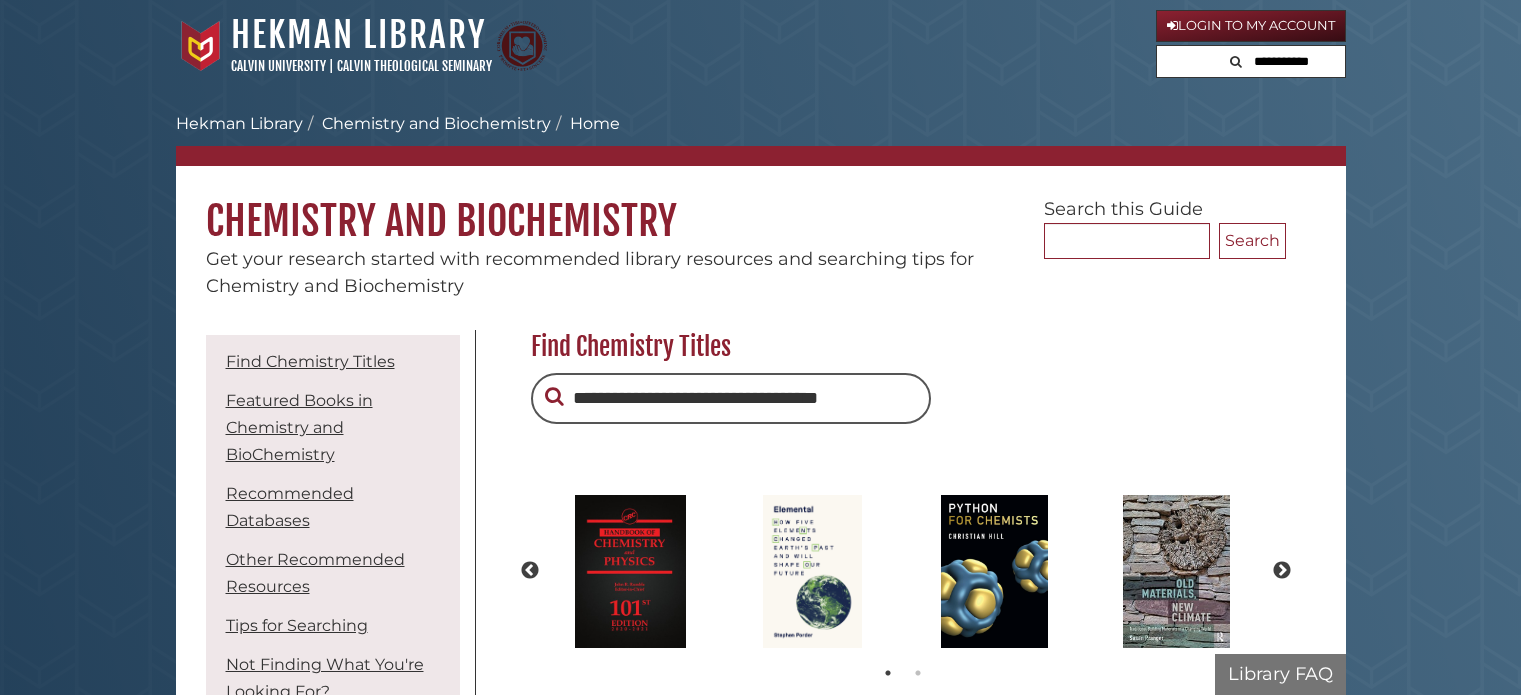 scroll, scrollTop: 0, scrollLeft: 0, axis: both 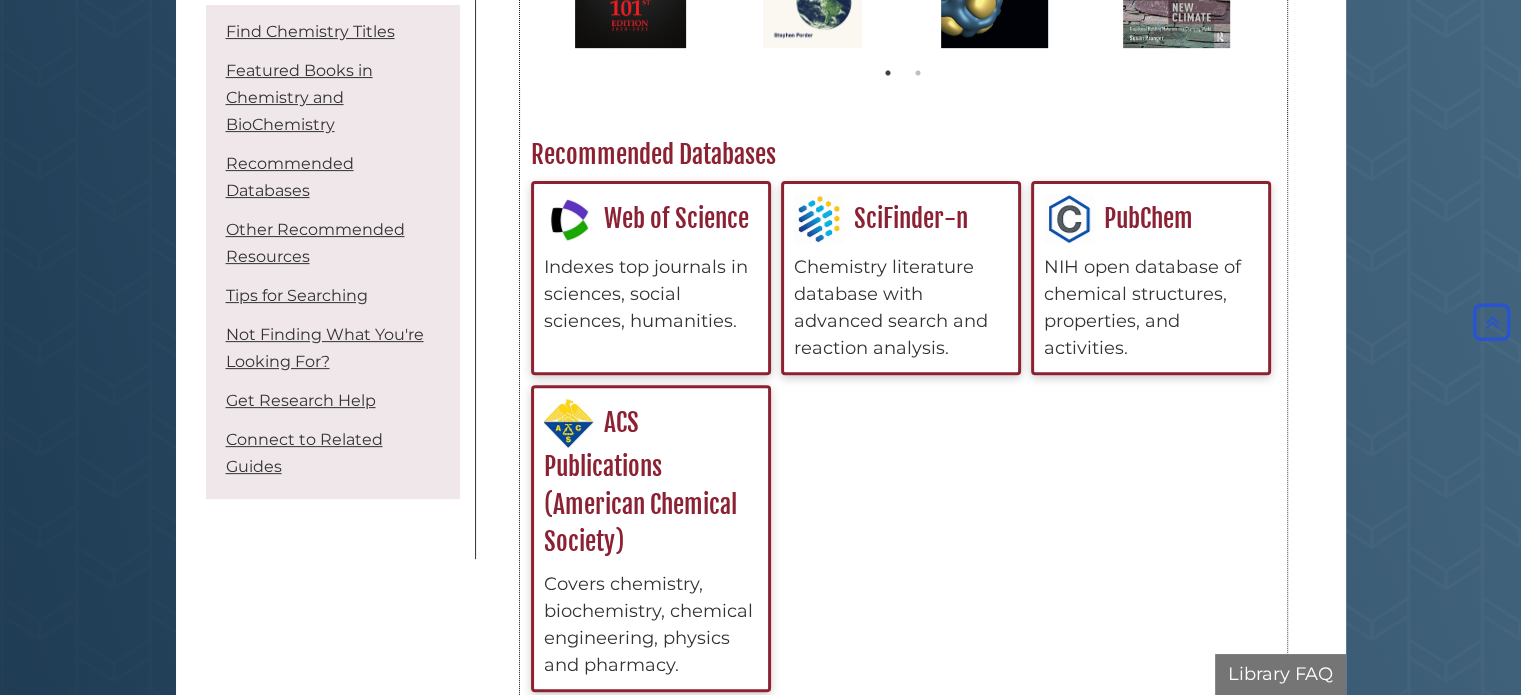 click on "Find Chemistry Titles
Previous
Next 1 2" at bounding box center (903, 1393) 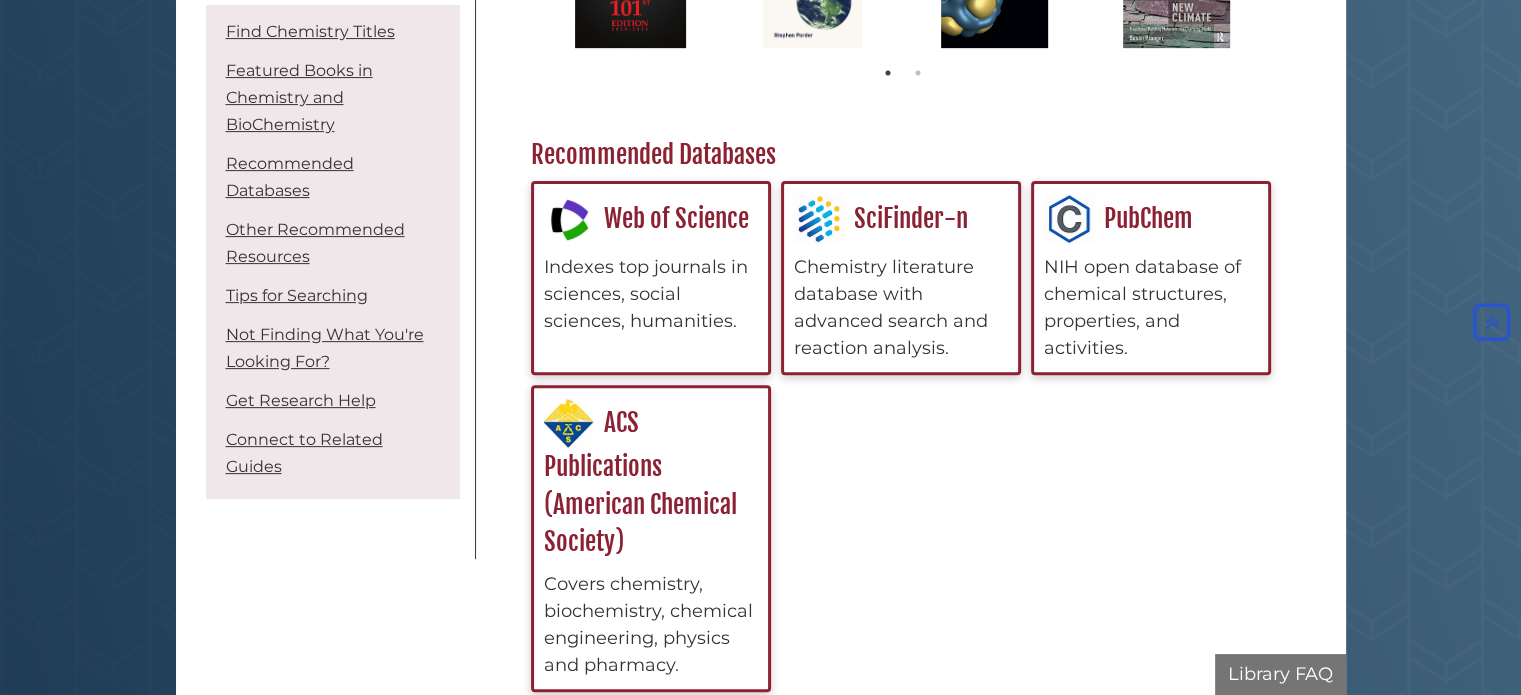 click on "Find Chemistry Titles
Previous
Next" at bounding box center [903, 1393] 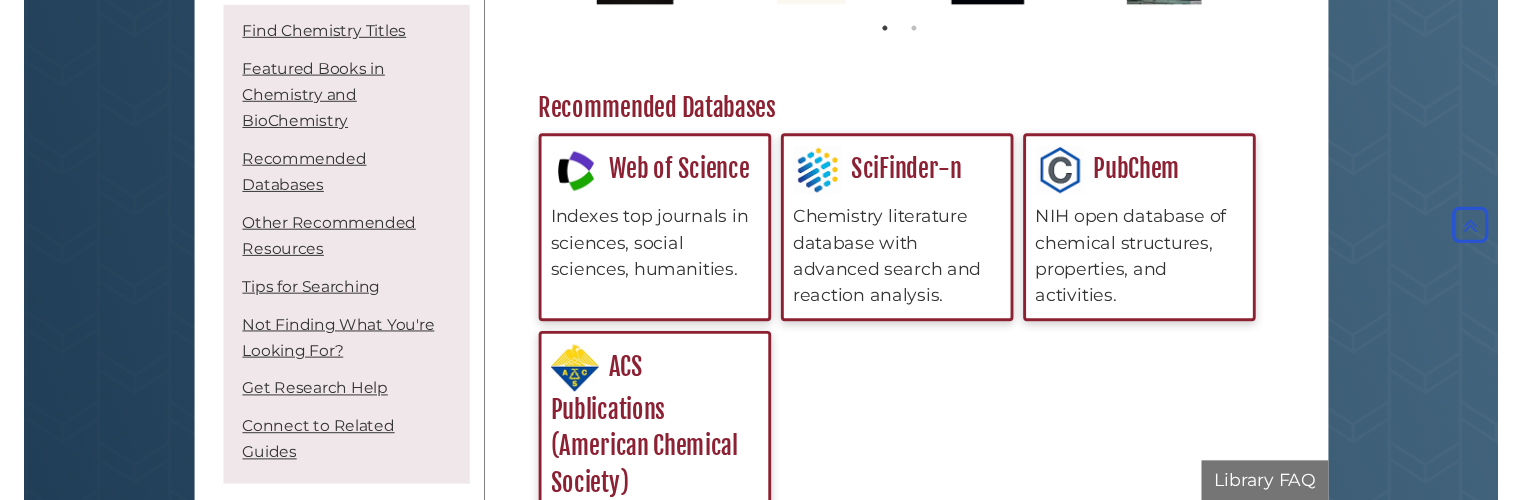 scroll, scrollTop: 125, scrollLeft: 767, axis: both 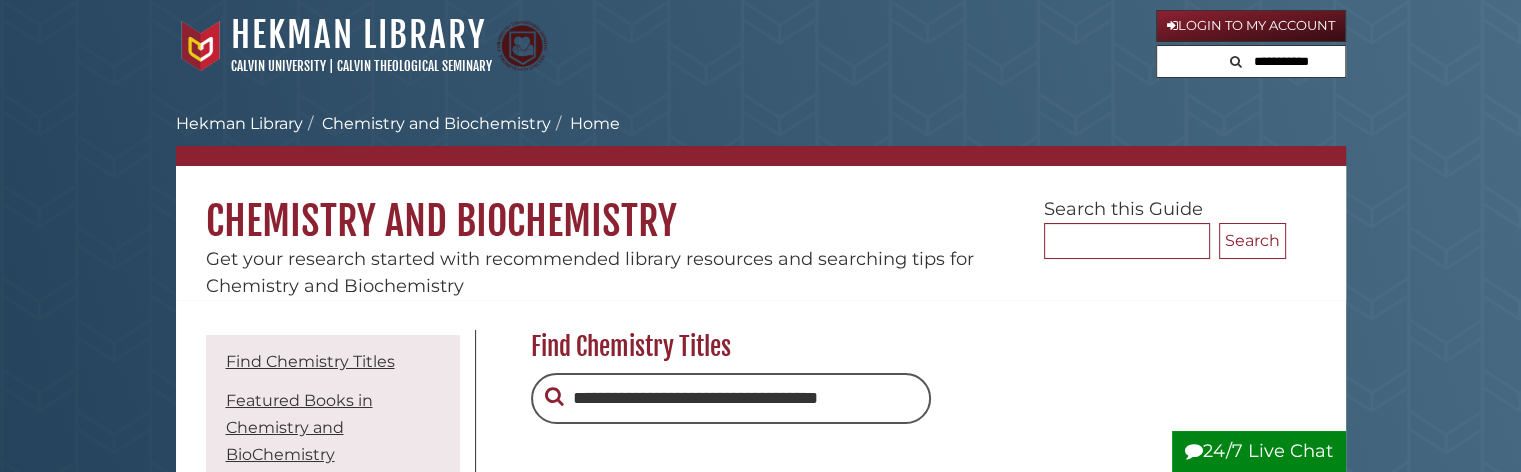 click on "Skip to Main Content
Hekman Library
Calvin University
|
Calvin Theological Seminary
Hekman Library logo" at bounding box center [760, 2203] 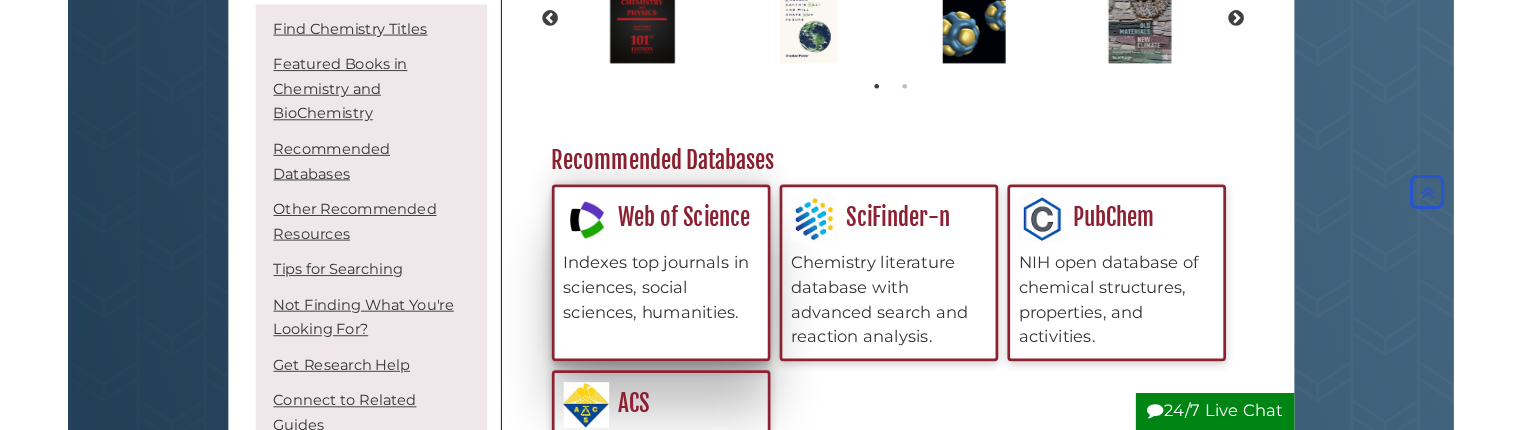 scroll, scrollTop: 600, scrollLeft: 0, axis: vertical 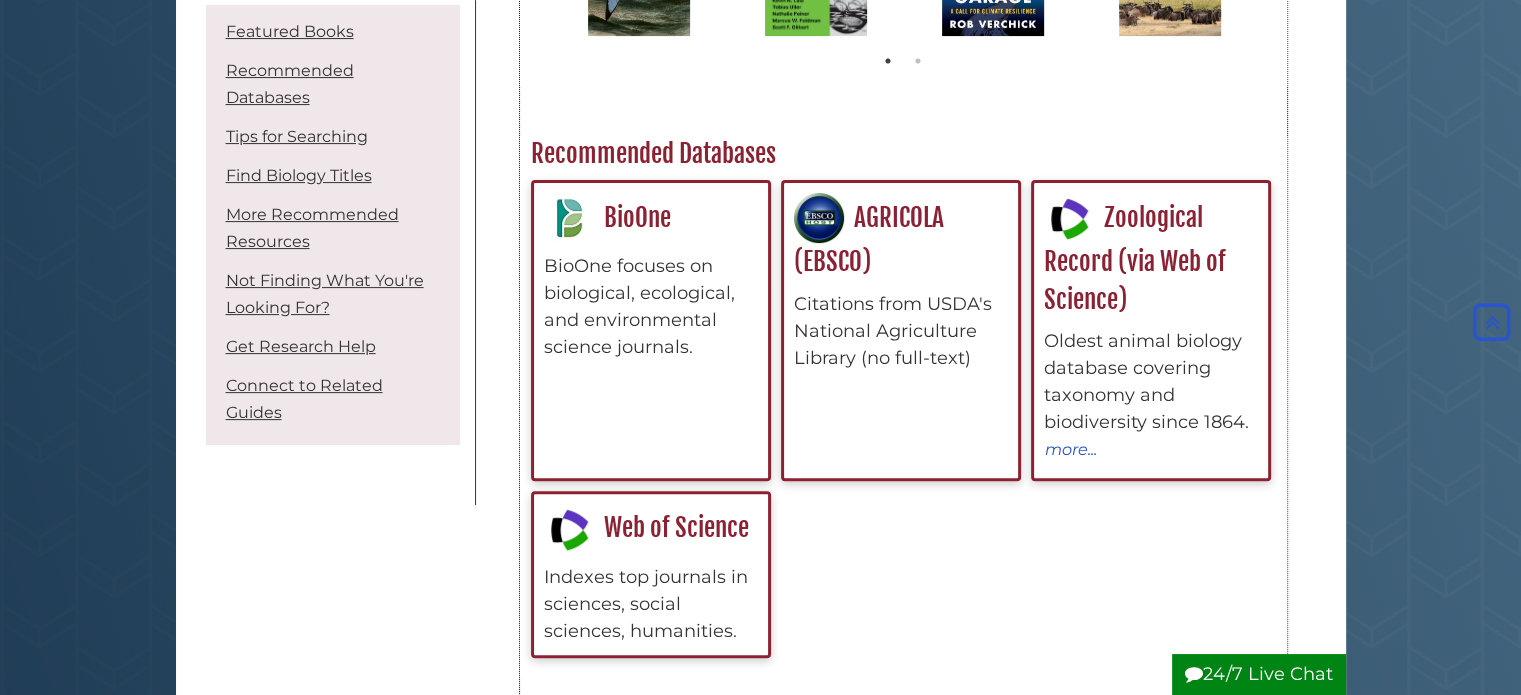 click on "Recommended Databases" at bounding box center [903, 154] 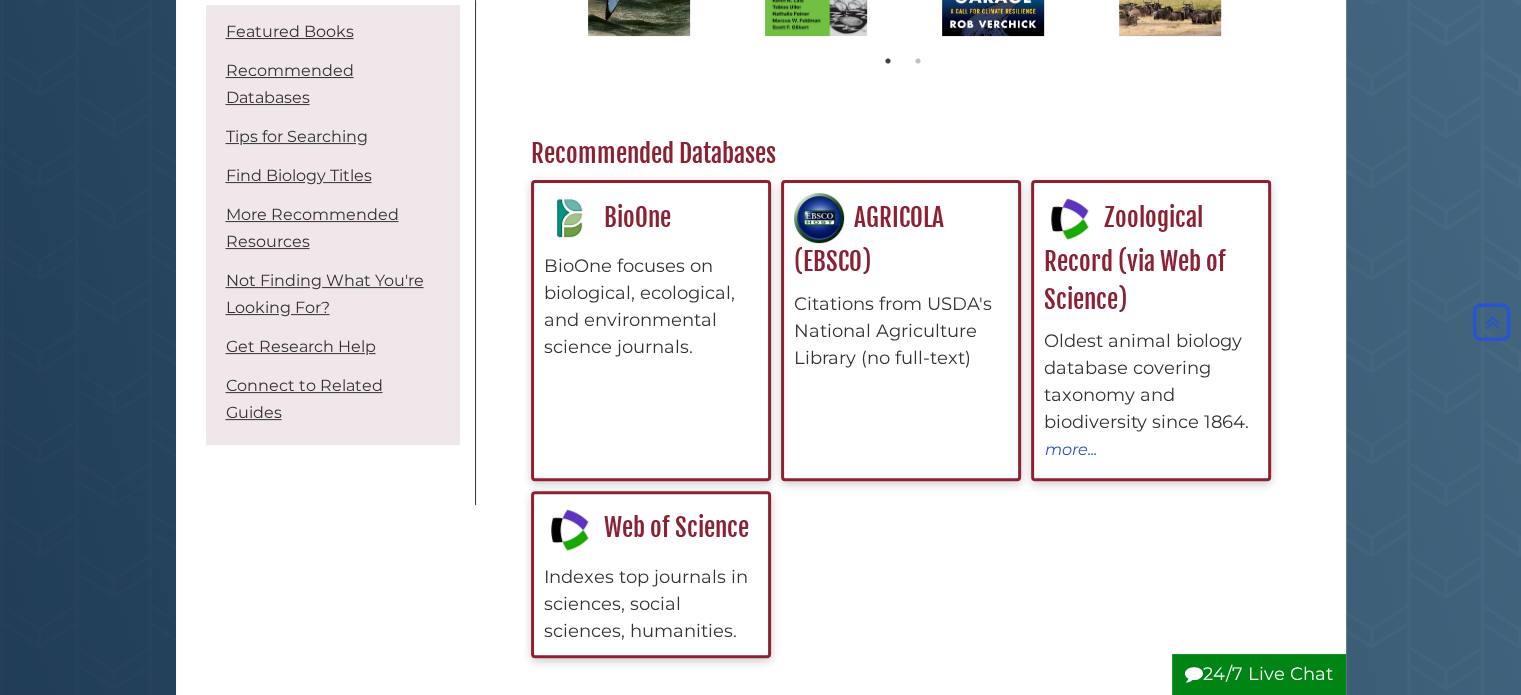 click on "Skip to Main Content
Hekman Library
Calvin University
|
Calvin Theological Seminary
Hekman Library logo" at bounding box center [760, 1742] 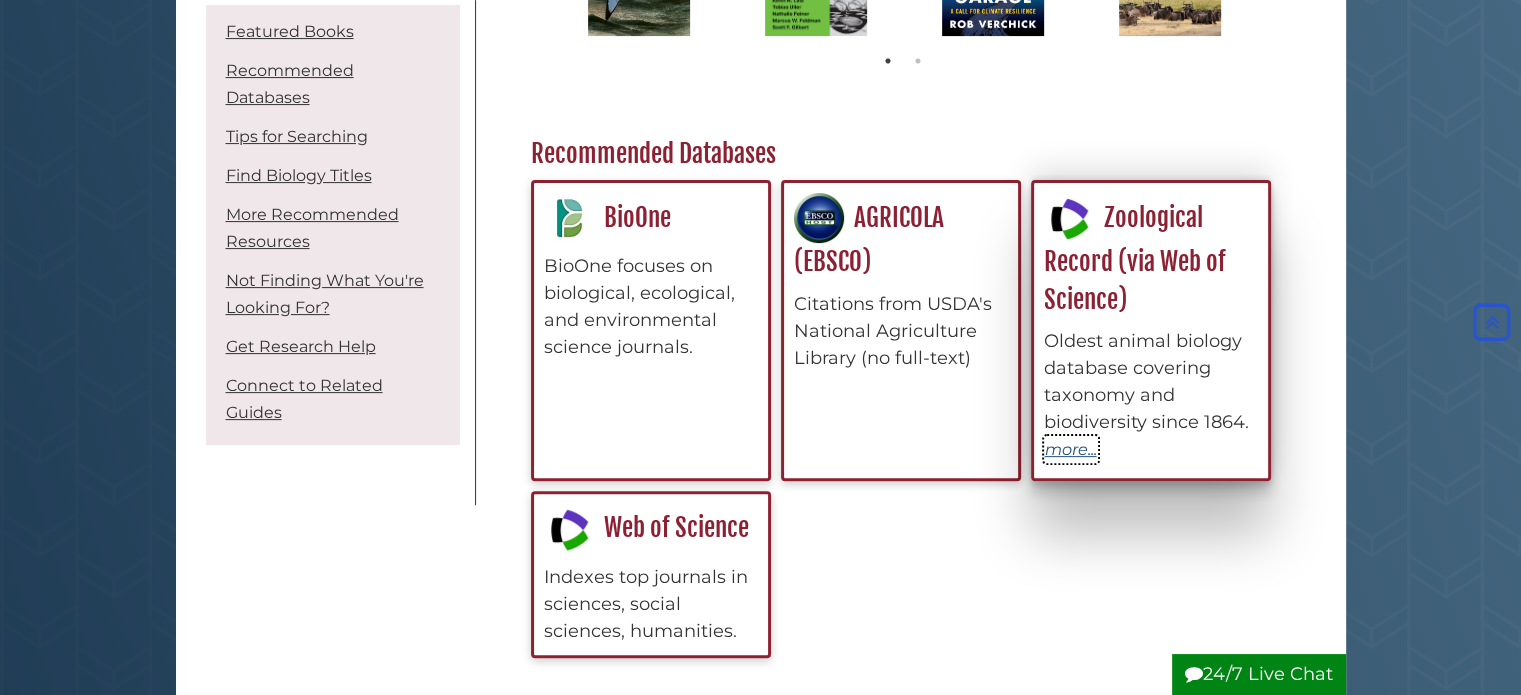 click on "more..." at bounding box center (1071, 449) 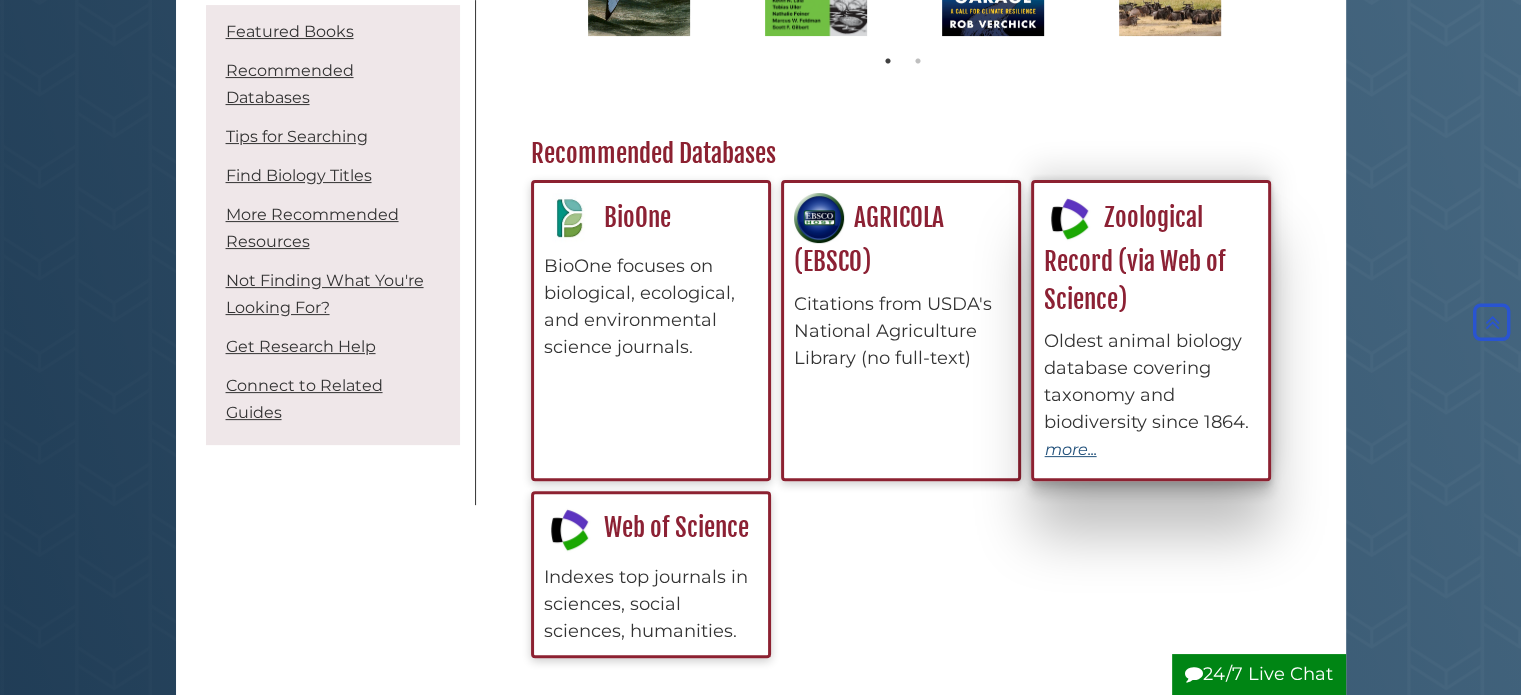 scroll, scrollTop: 10, scrollLeft: 9, axis: both 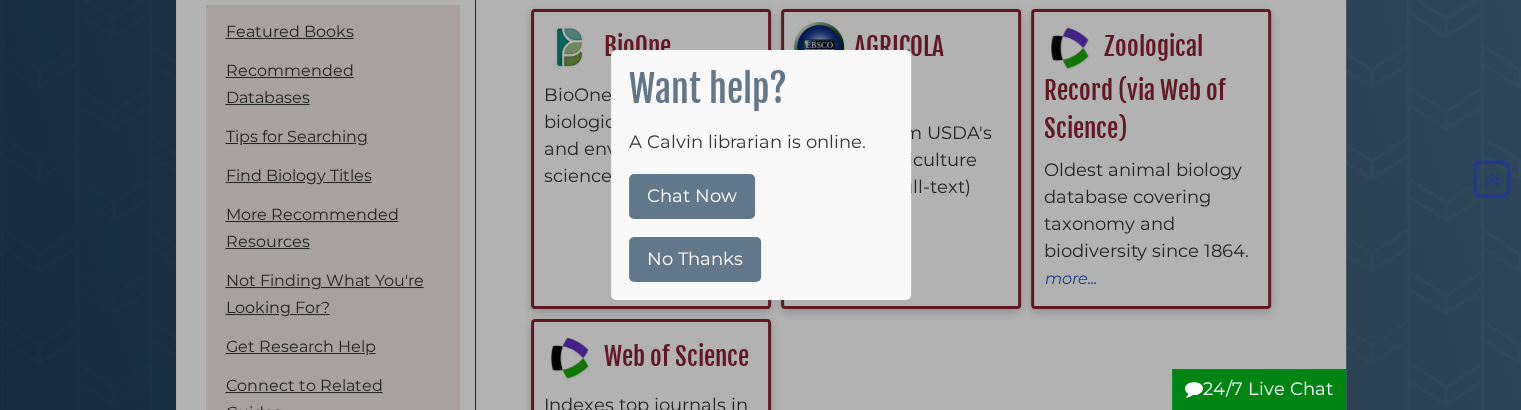 click on "No Thanks" at bounding box center [695, 259] 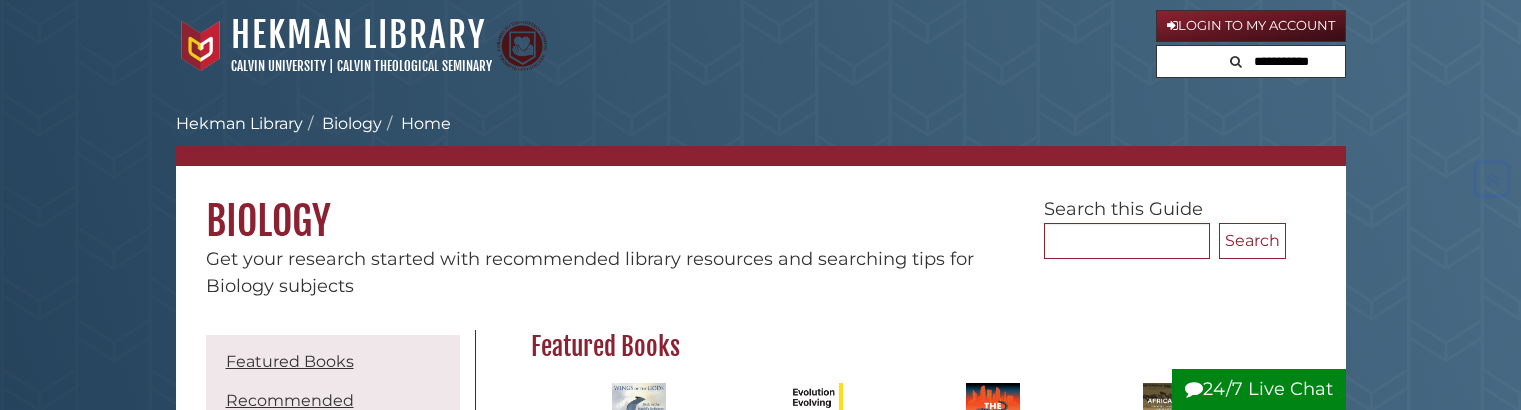 scroll, scrollTop: 600, scrollLeft: 0, axis: vertical 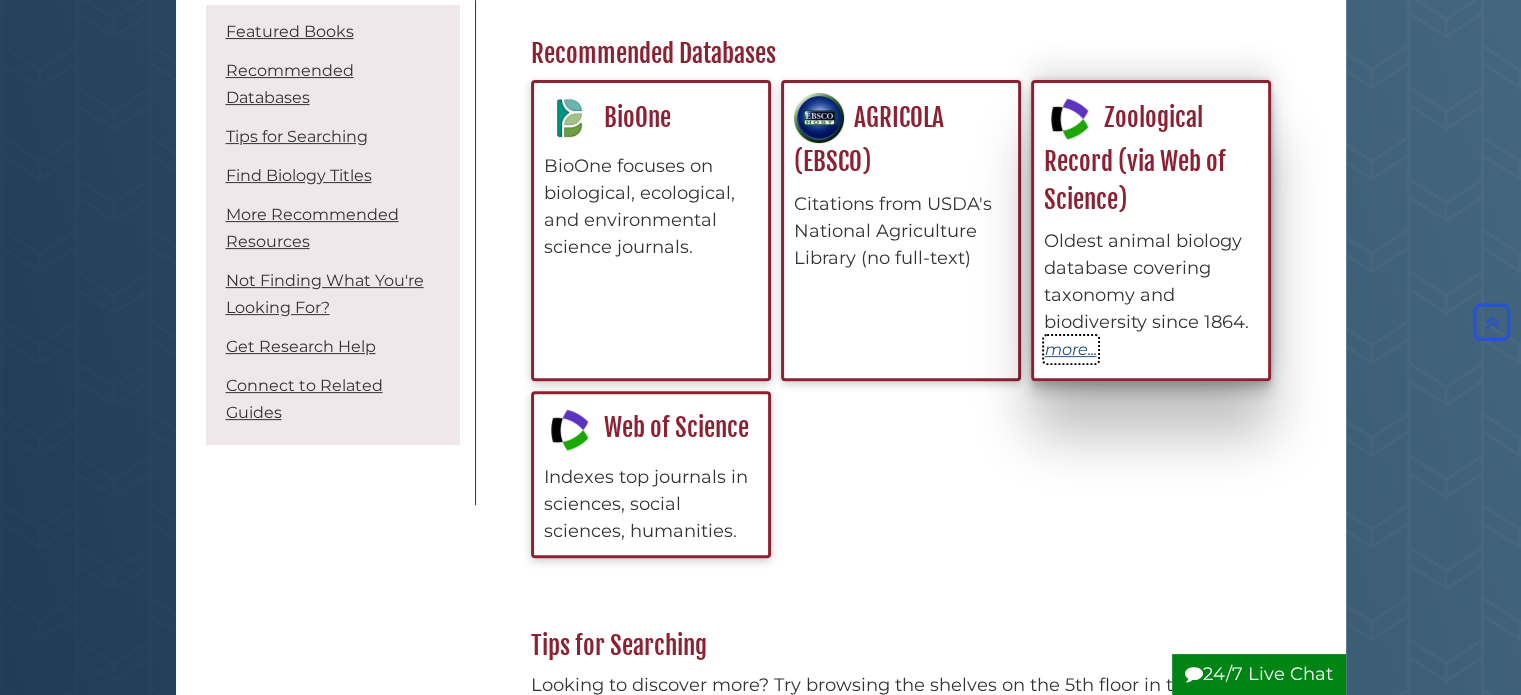 click on "more..." at bounding box center (1071, 349) 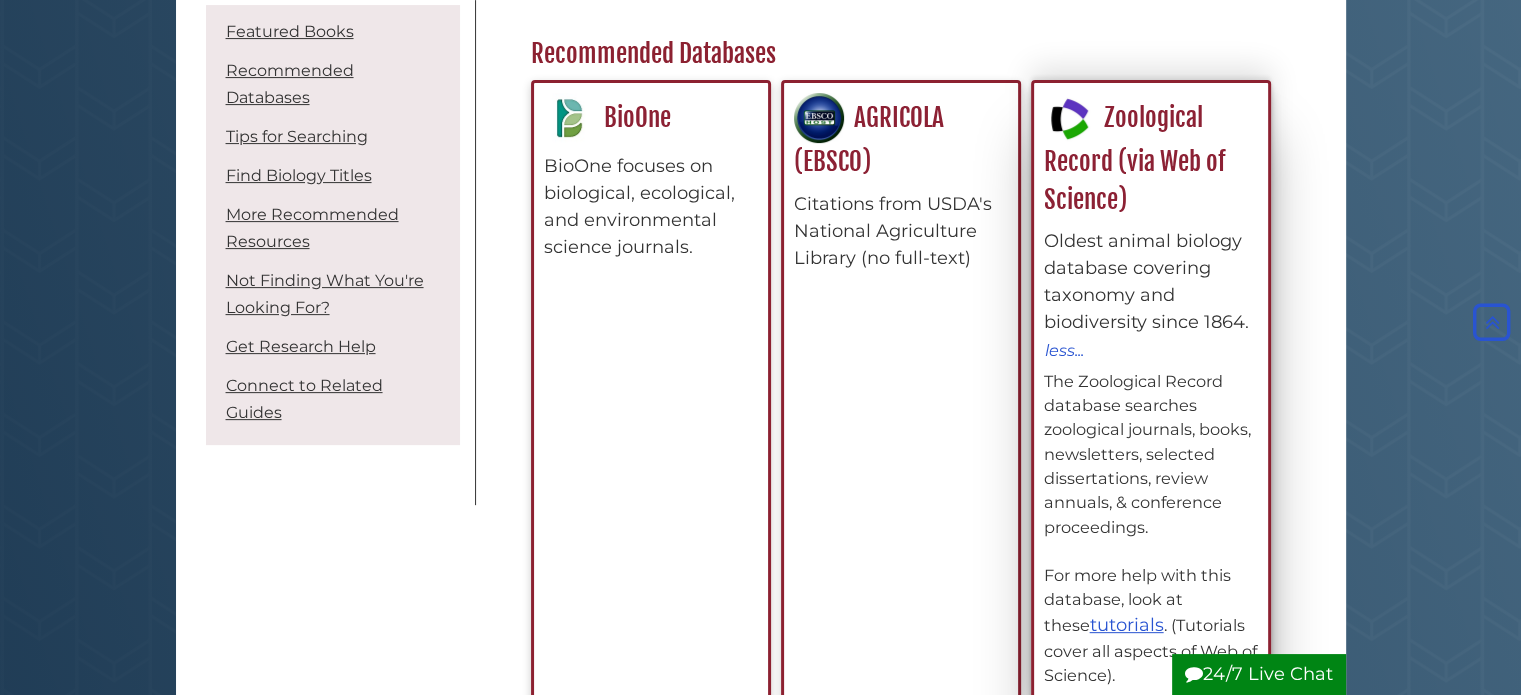 scroll, scrollTop: 10, scrollLeft: 9, axis: both 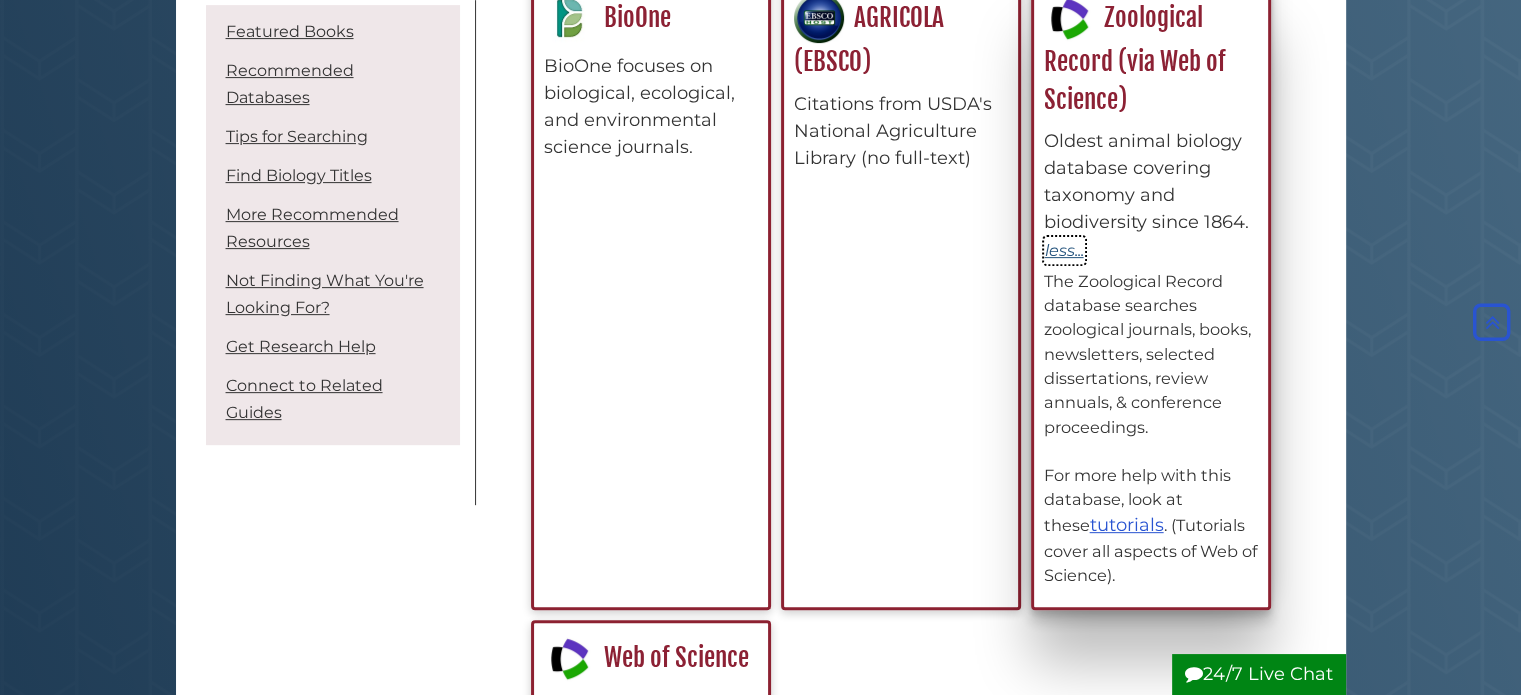 click on "less..." at bounding box center (1064, 250) 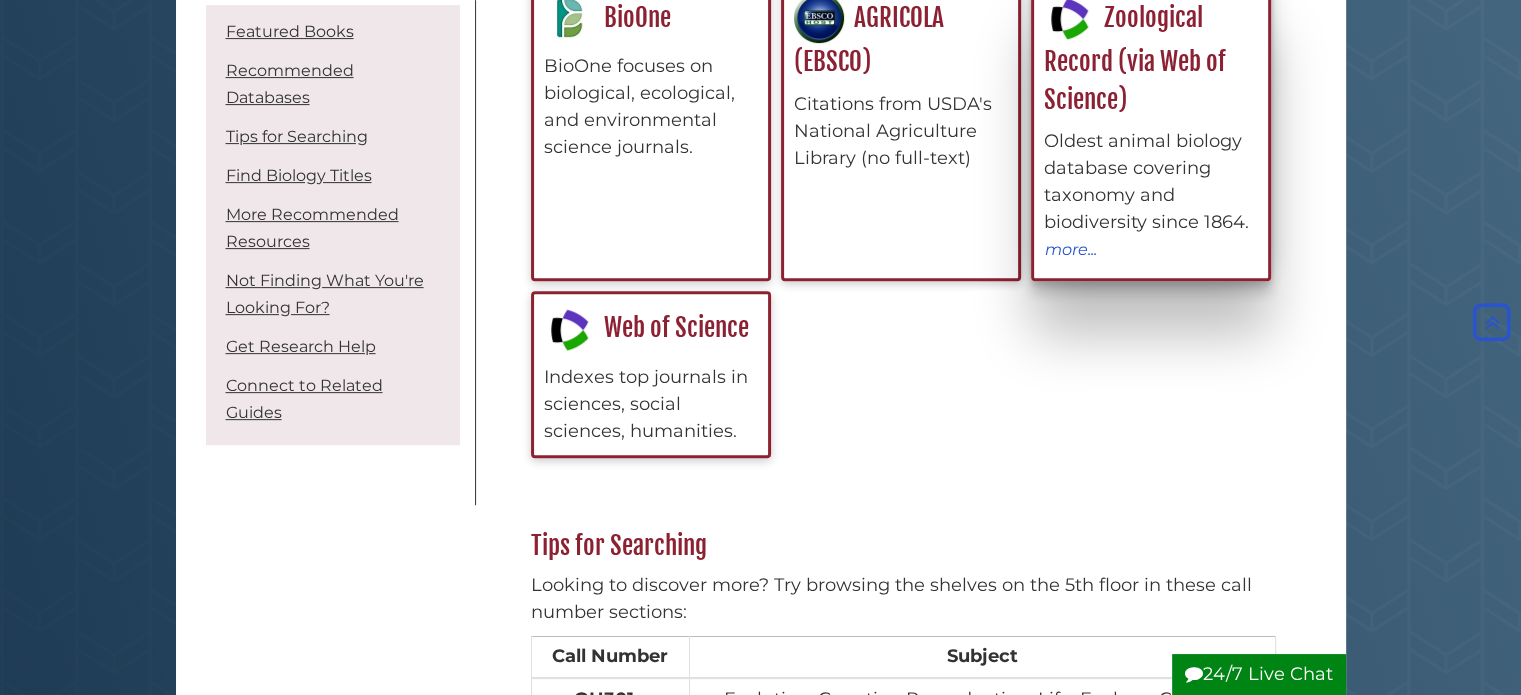 scroll, scrollTop: 504, scrollLeft: 765, axis: both 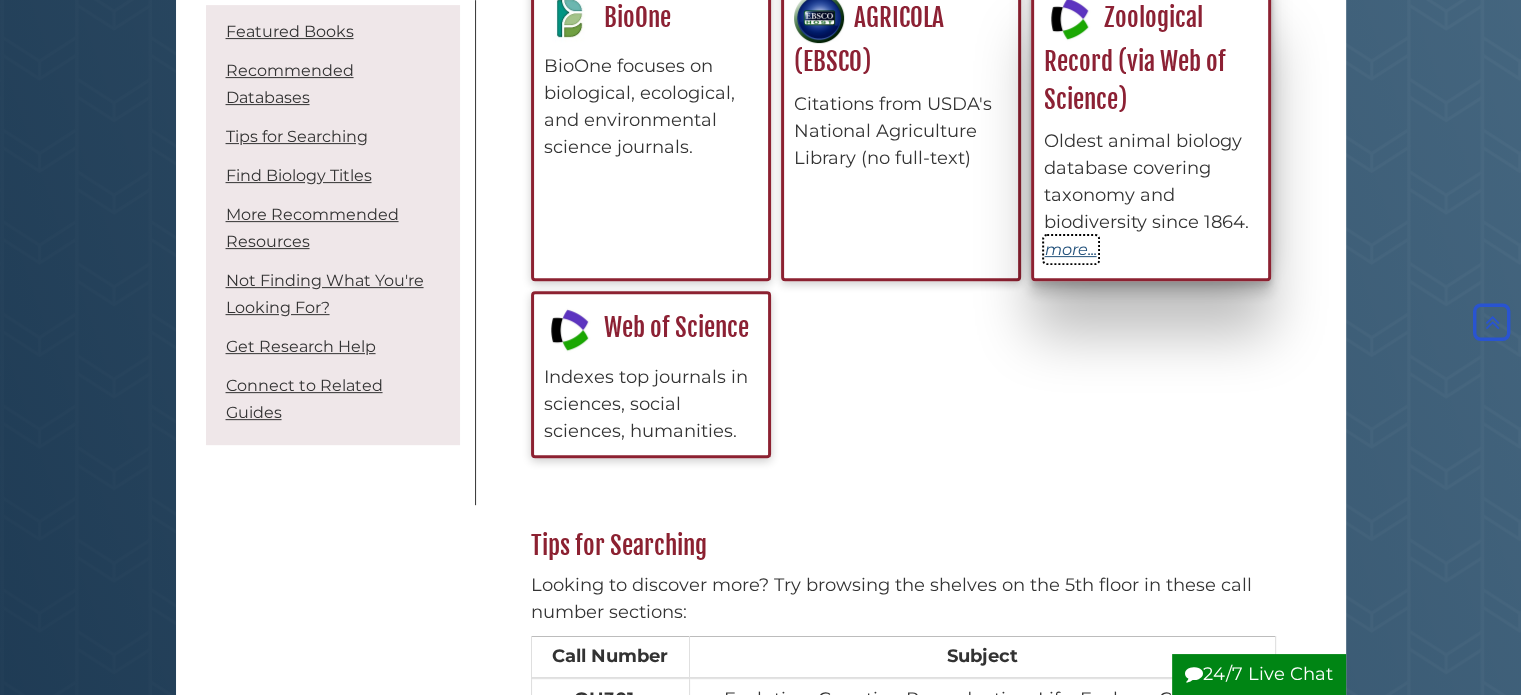 click on "more..." at bounding box center (1071, 249) 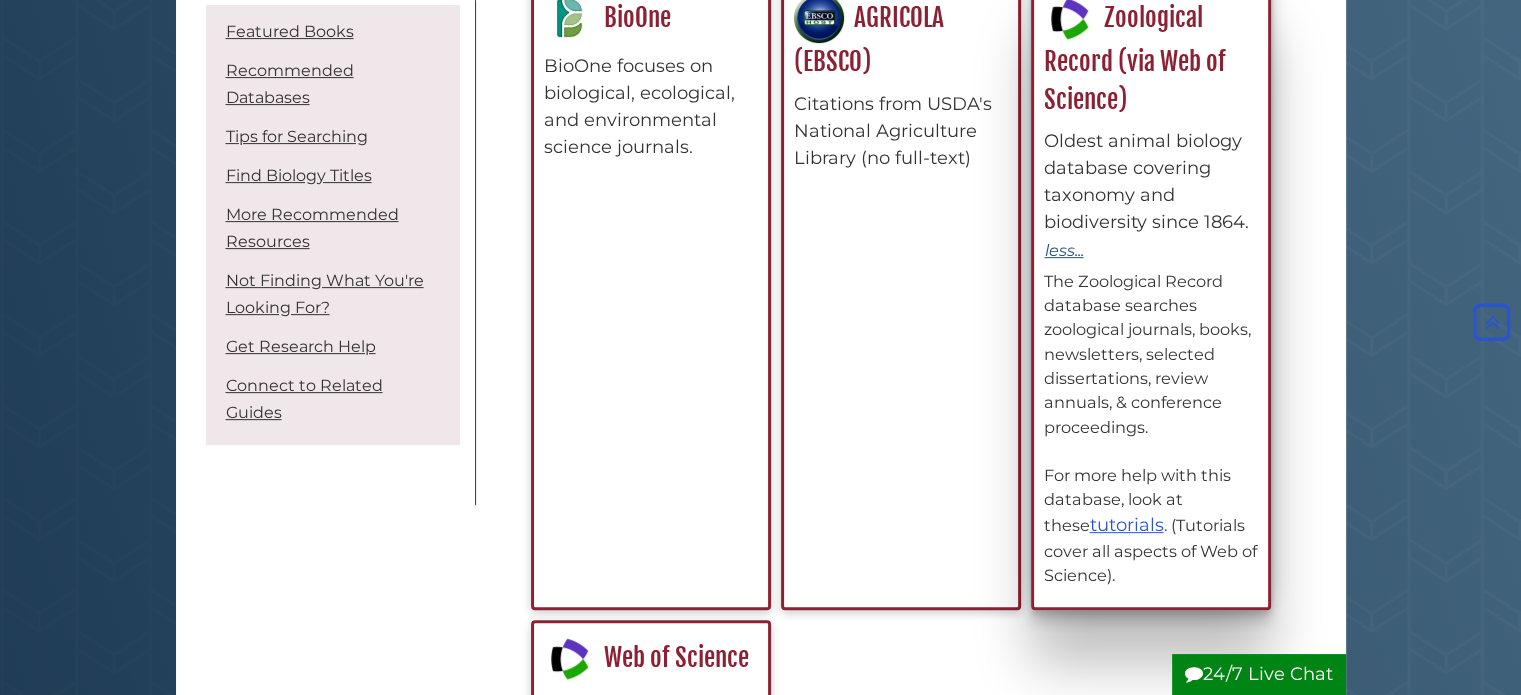 scroll, scrollTop: 10, scrollLeft: 9, axis: both 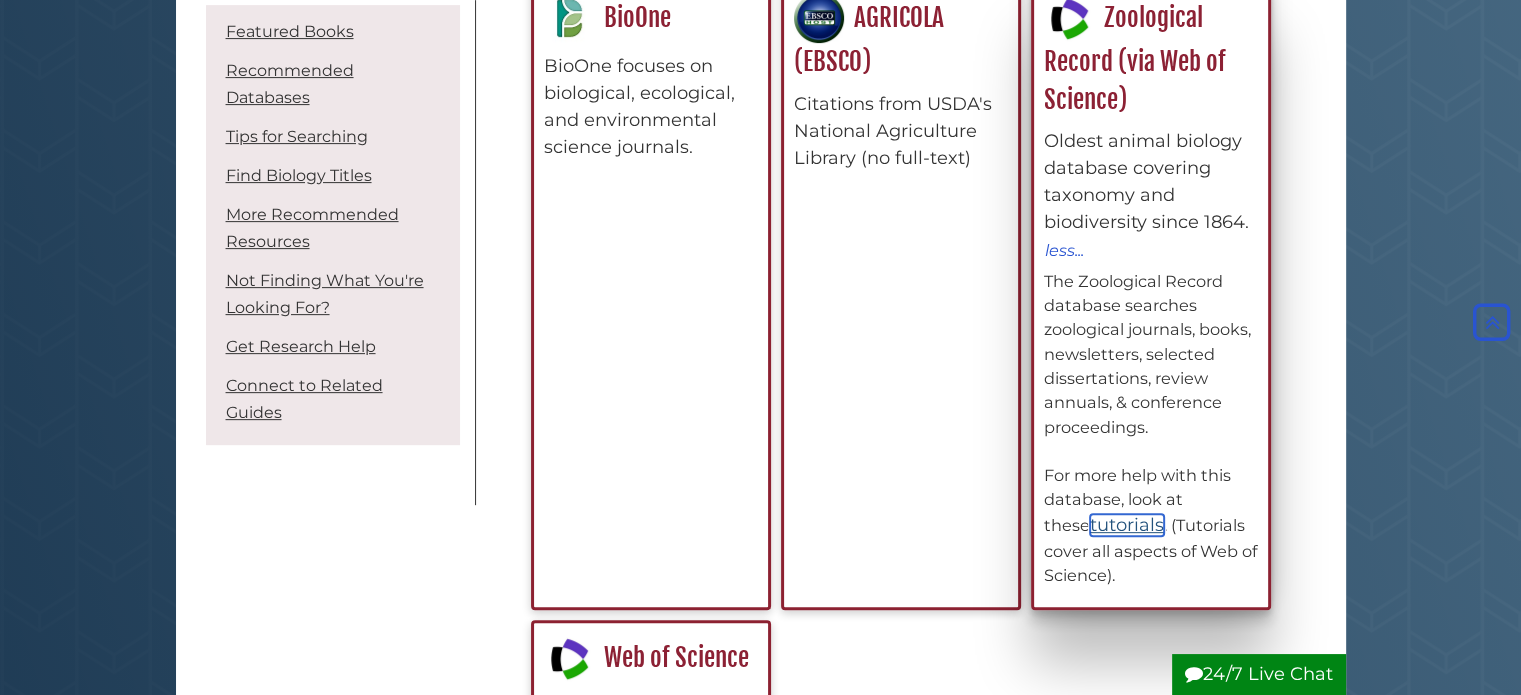 click on "tutorials" at bounding box center (1127, 525) 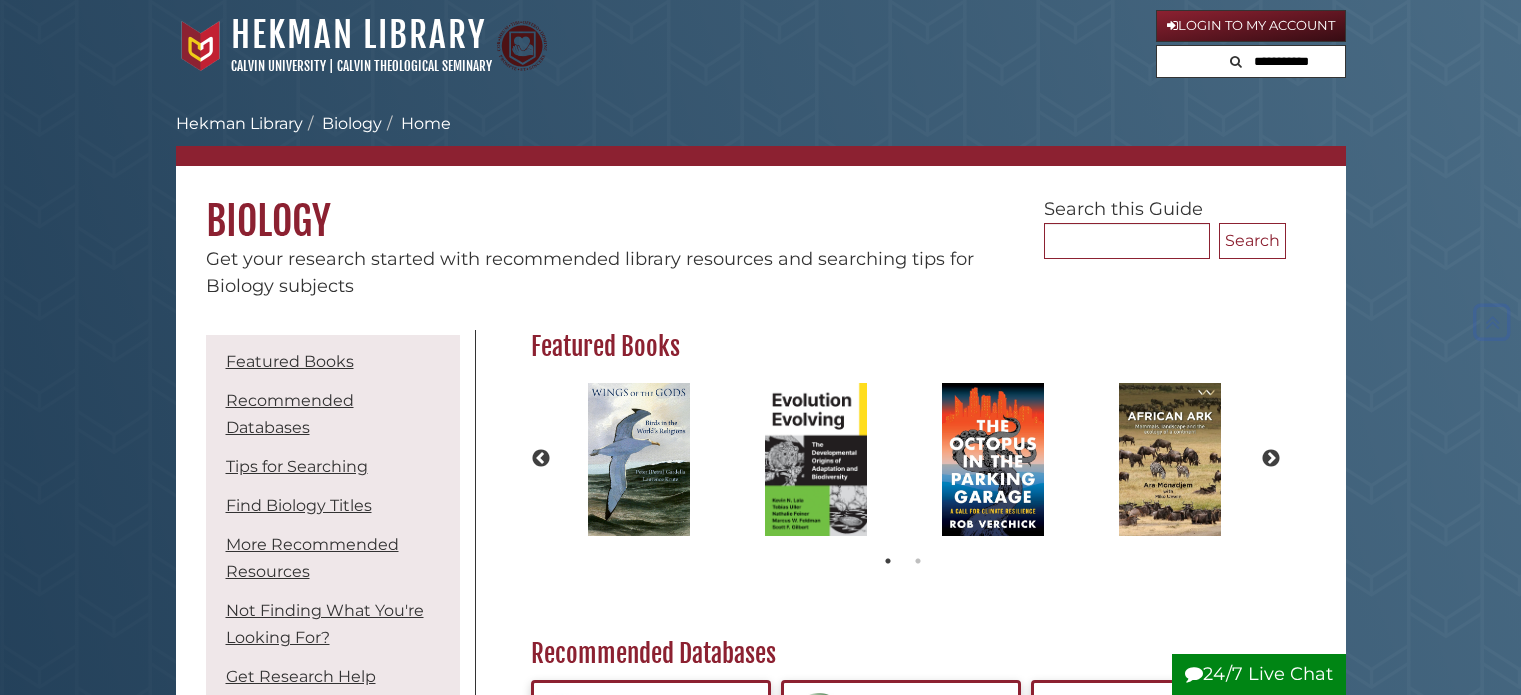 scroll, scrollTop: 700, scrollLeft: 0, axis: vertical 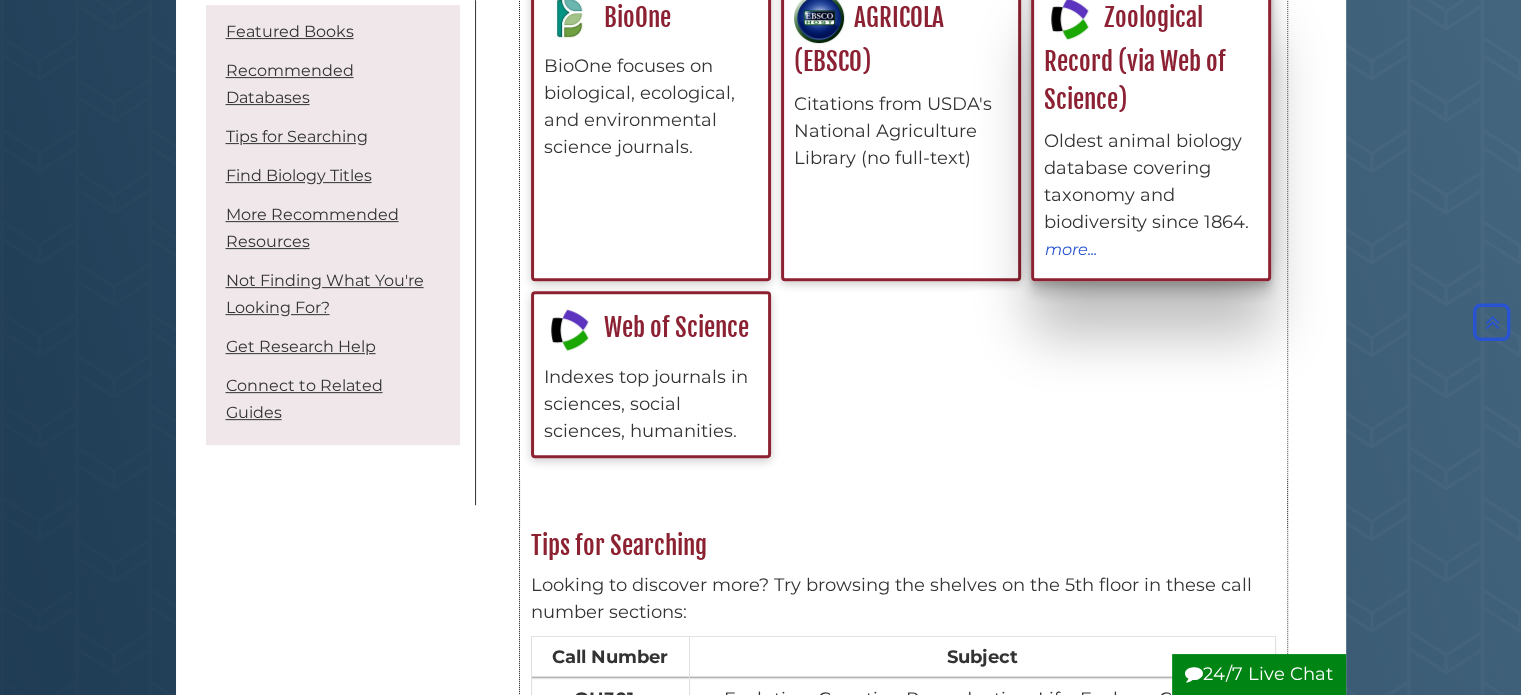 click on "Oldest animal biology database covering taxonomy and biodiversity since 1864." at bounding box center (1151, 182) 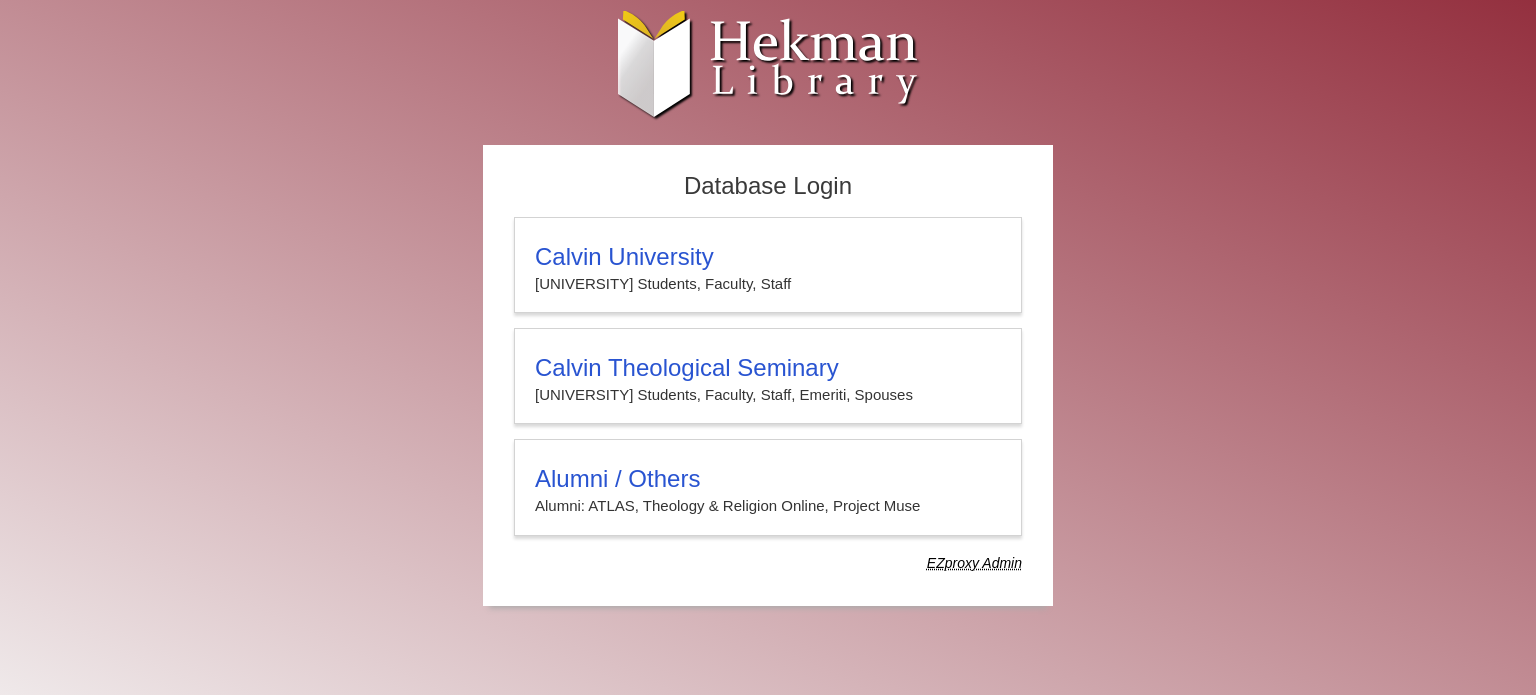 scroll, scrollTop: 0, scrollLeft: 0, axis: both 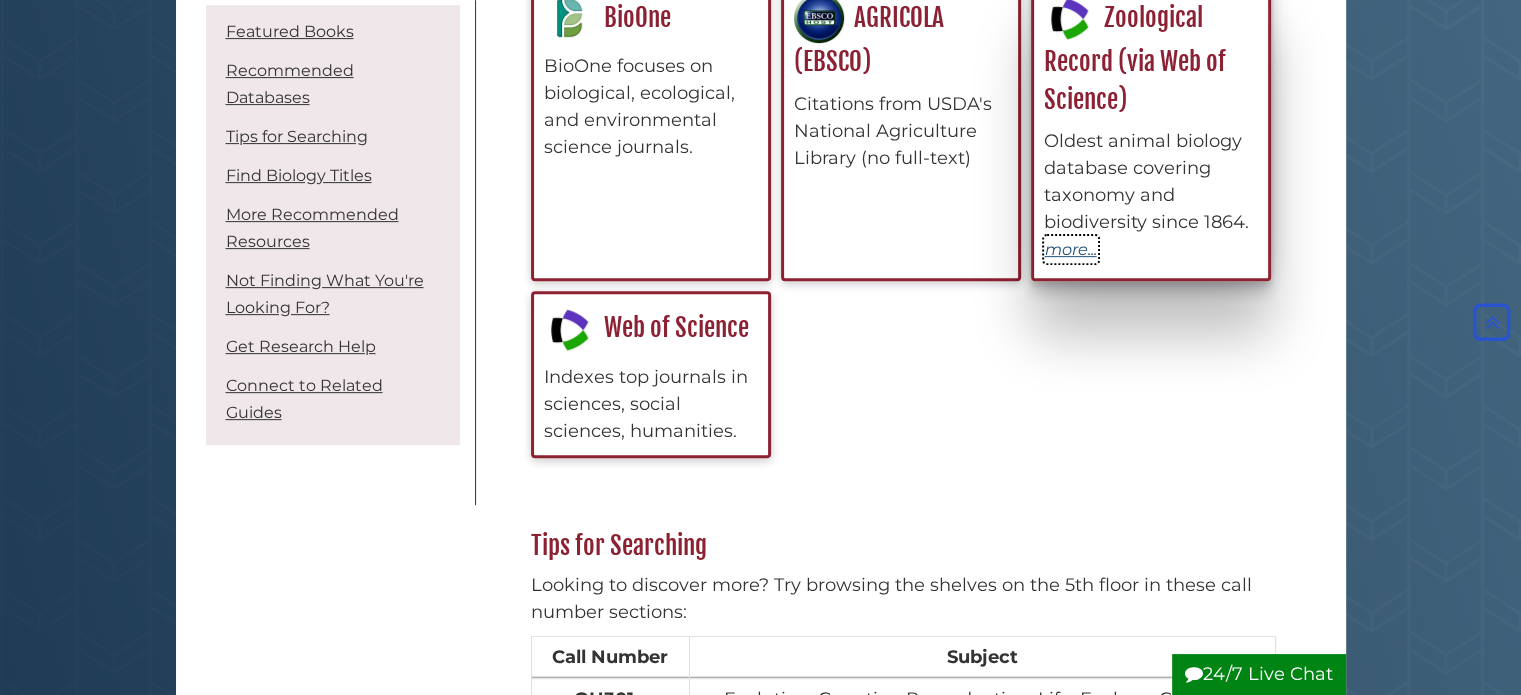 click on "more..." at bounding box center (1071, 249) 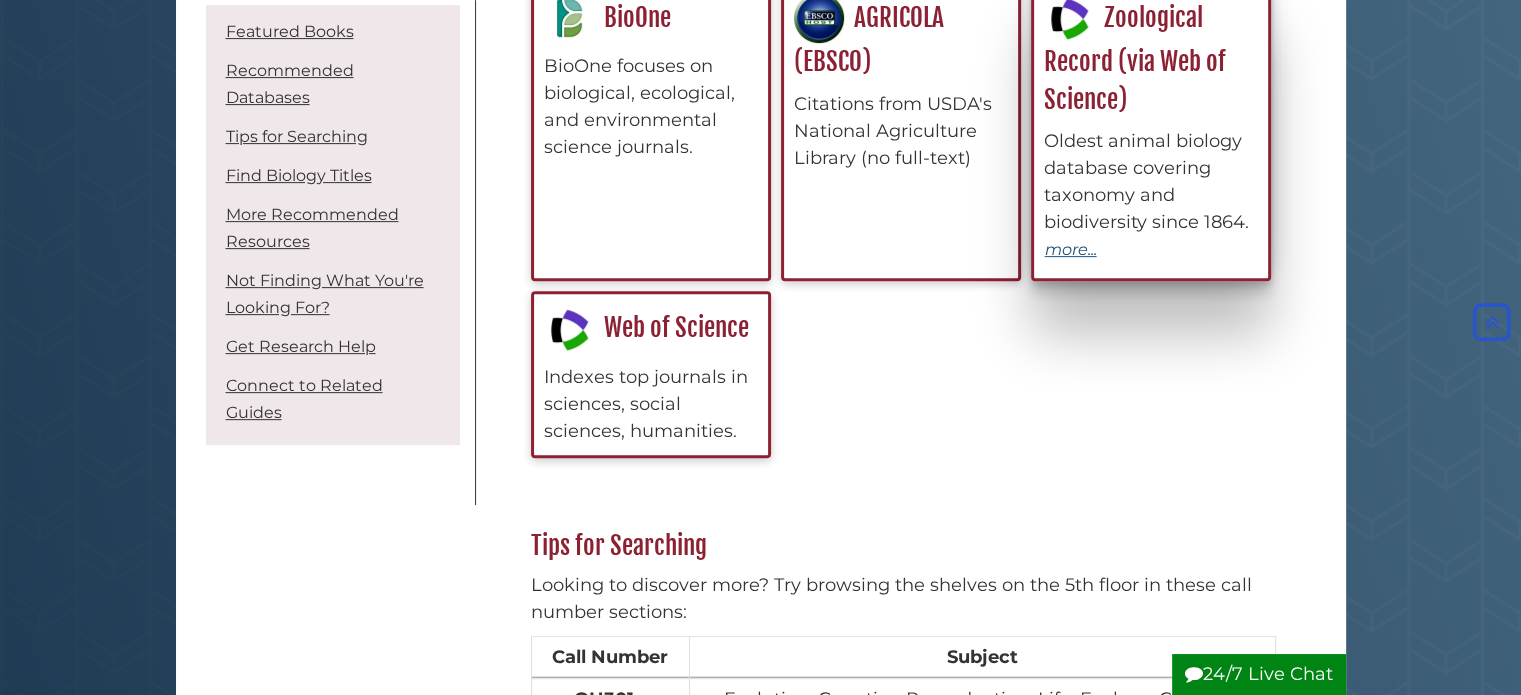 scroll, scrollTop: 10, scrollLeft: 9, axis: both 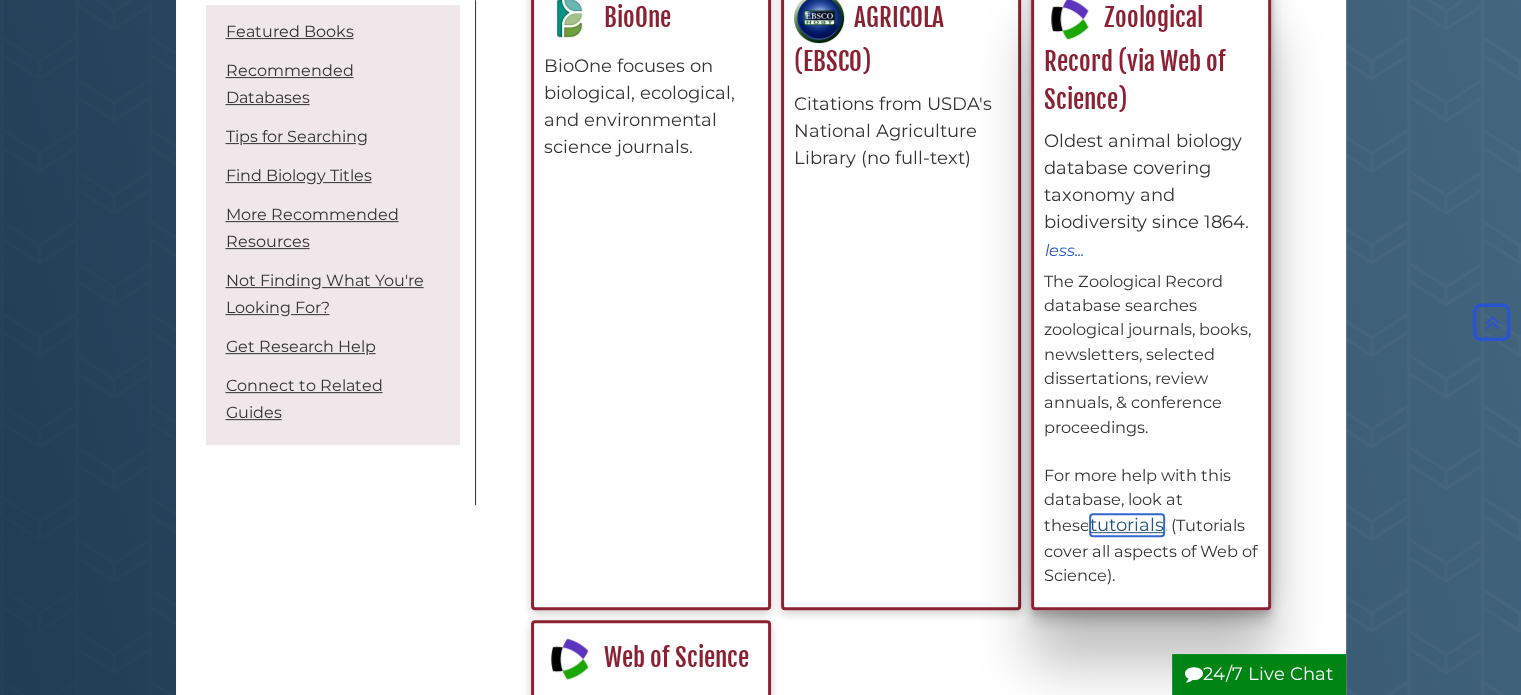 click on "tutorials" at bounding box center [1127, 525] 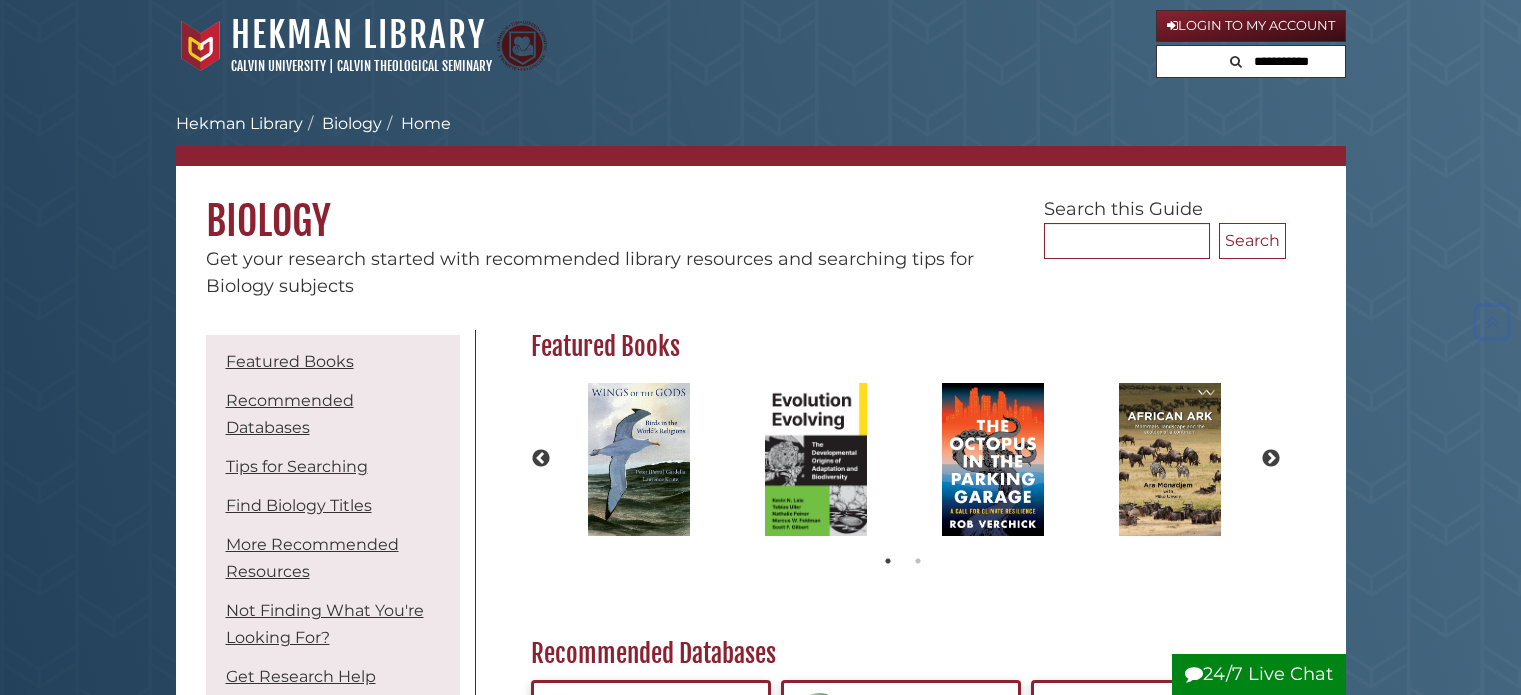 scroll, scrollTop: 700, scrollLeft: 0, axis: vertical 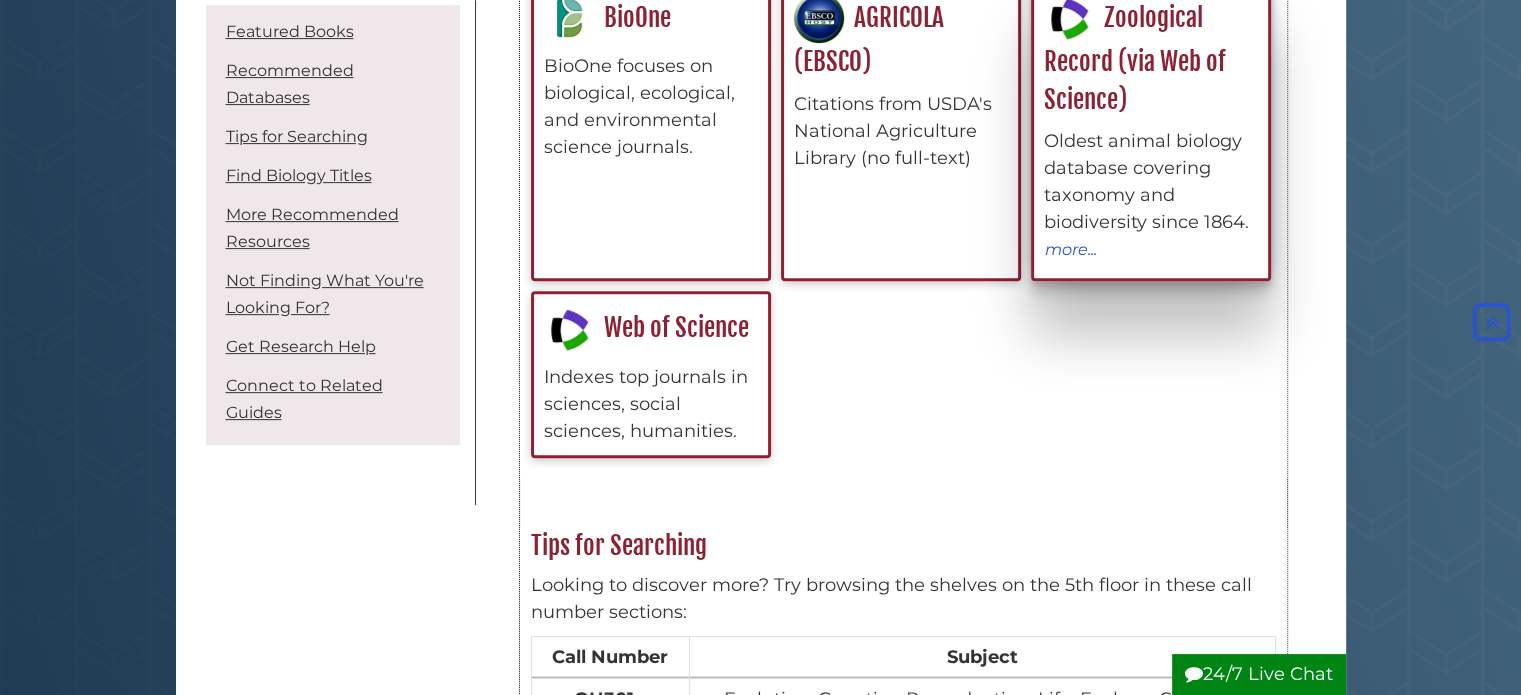 click on "Oldest animal biology database covering taxonomy and biodiversity since 1864." at bounding box center [1151, 182] 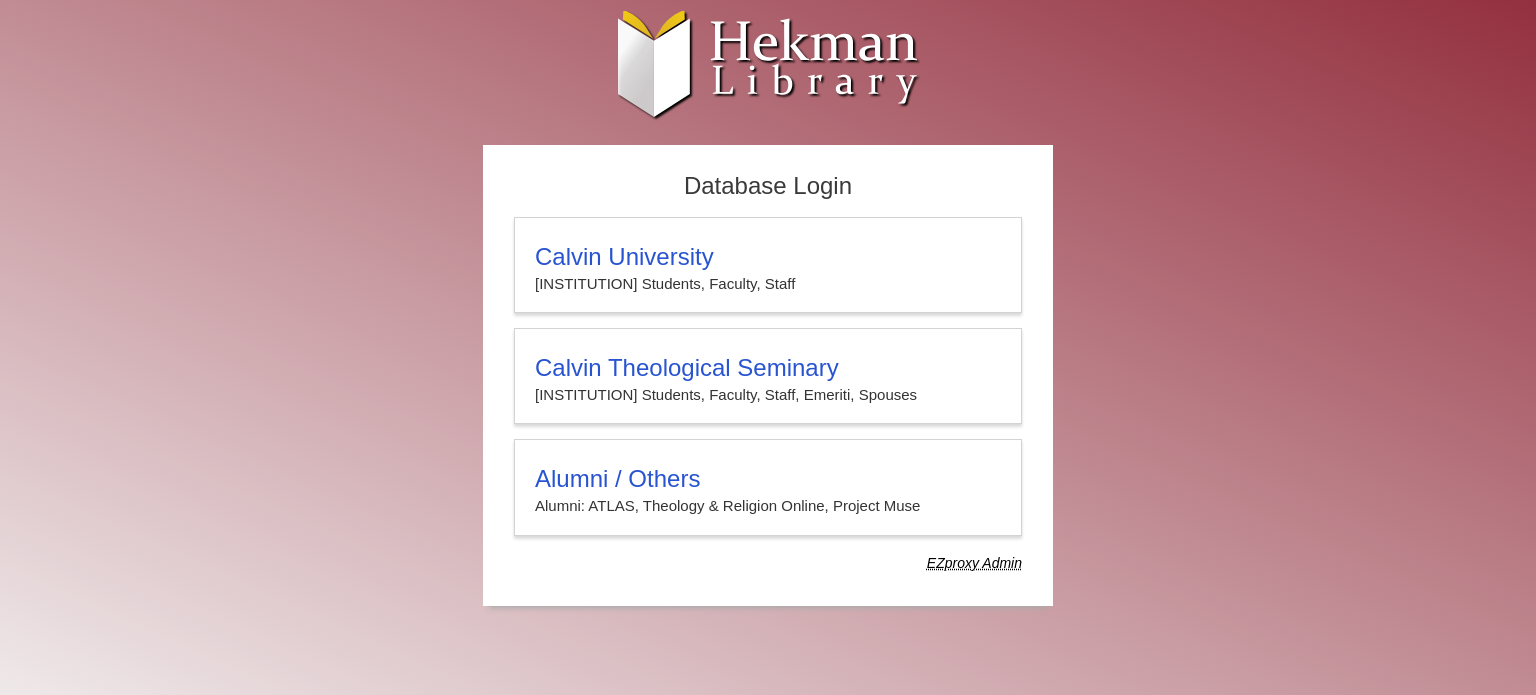 scroll, scrollTop: 0, scrollLeft: 0, axis: both 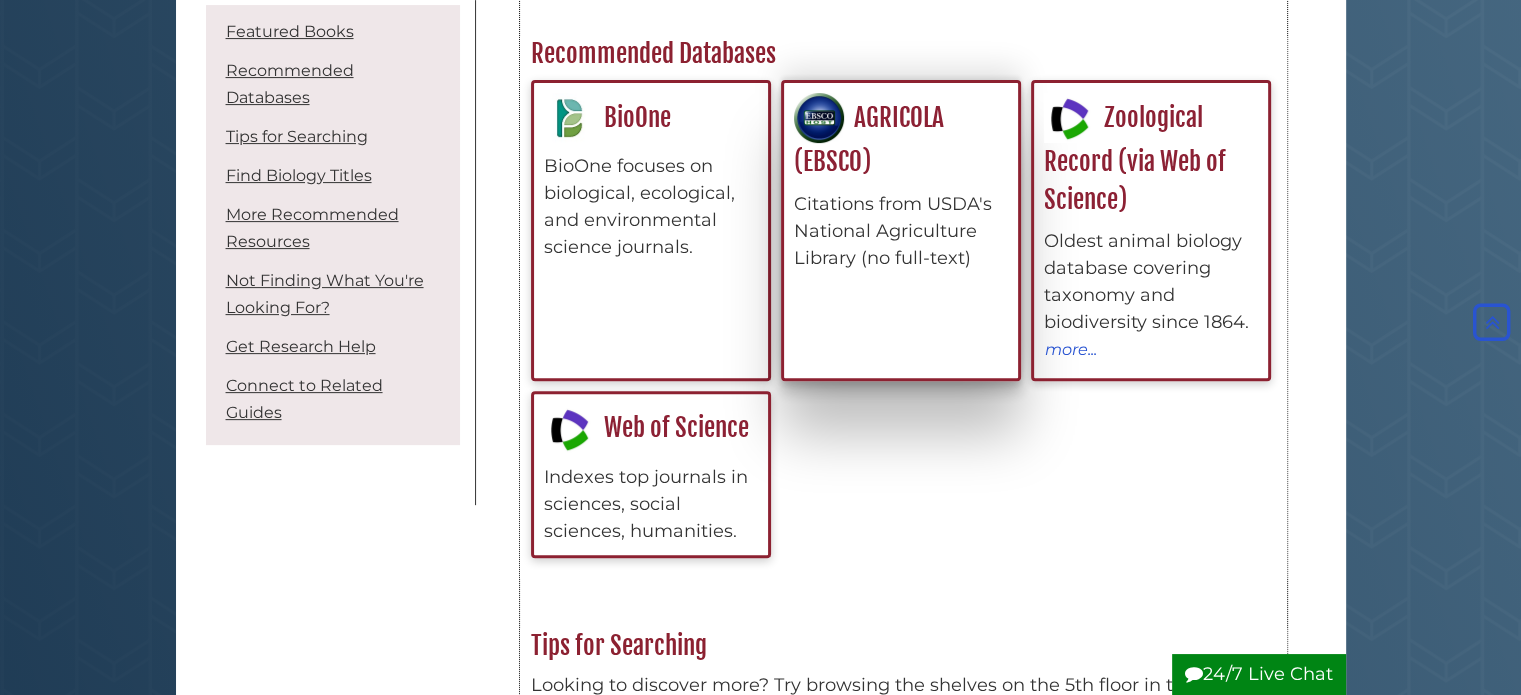 click on "AGRICOLA (EBSCO)
Citations from USDA's National Agriculture Library (no full-text)" at bounding box center [901, 182] 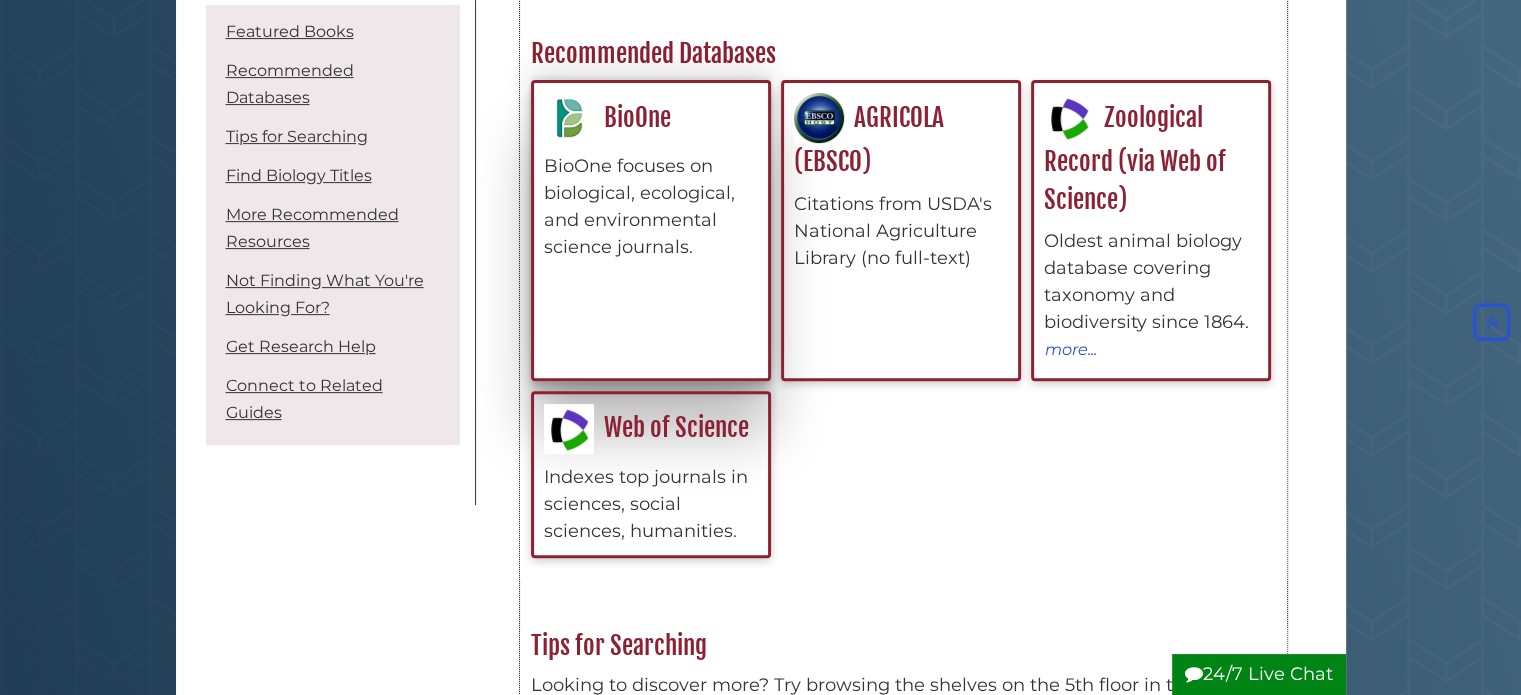 click on "BioOne focuses on biological, ecological, and environmental science journals." at bounding box center (651, 207) 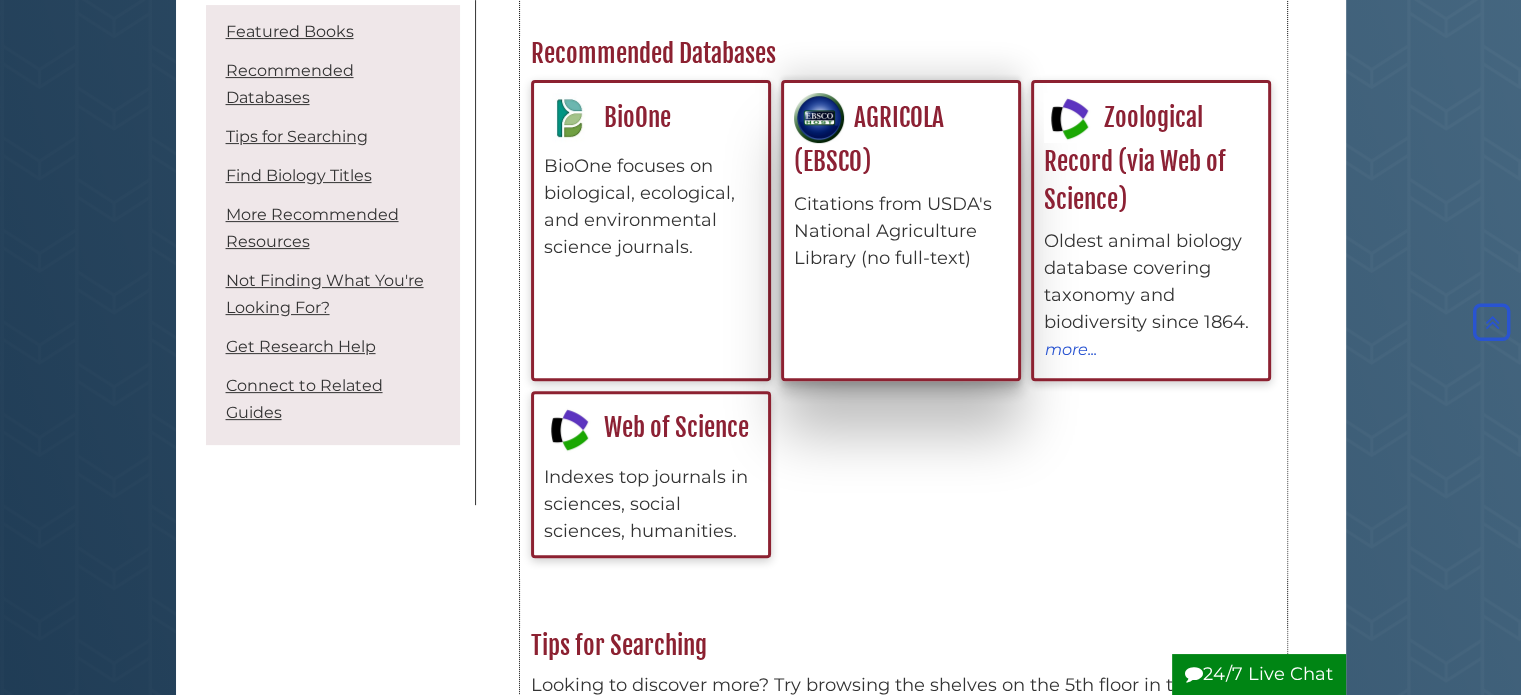 click on "Citations from USDA's National Agriculture Library (no full-text)" at bounding box center [901, 231] 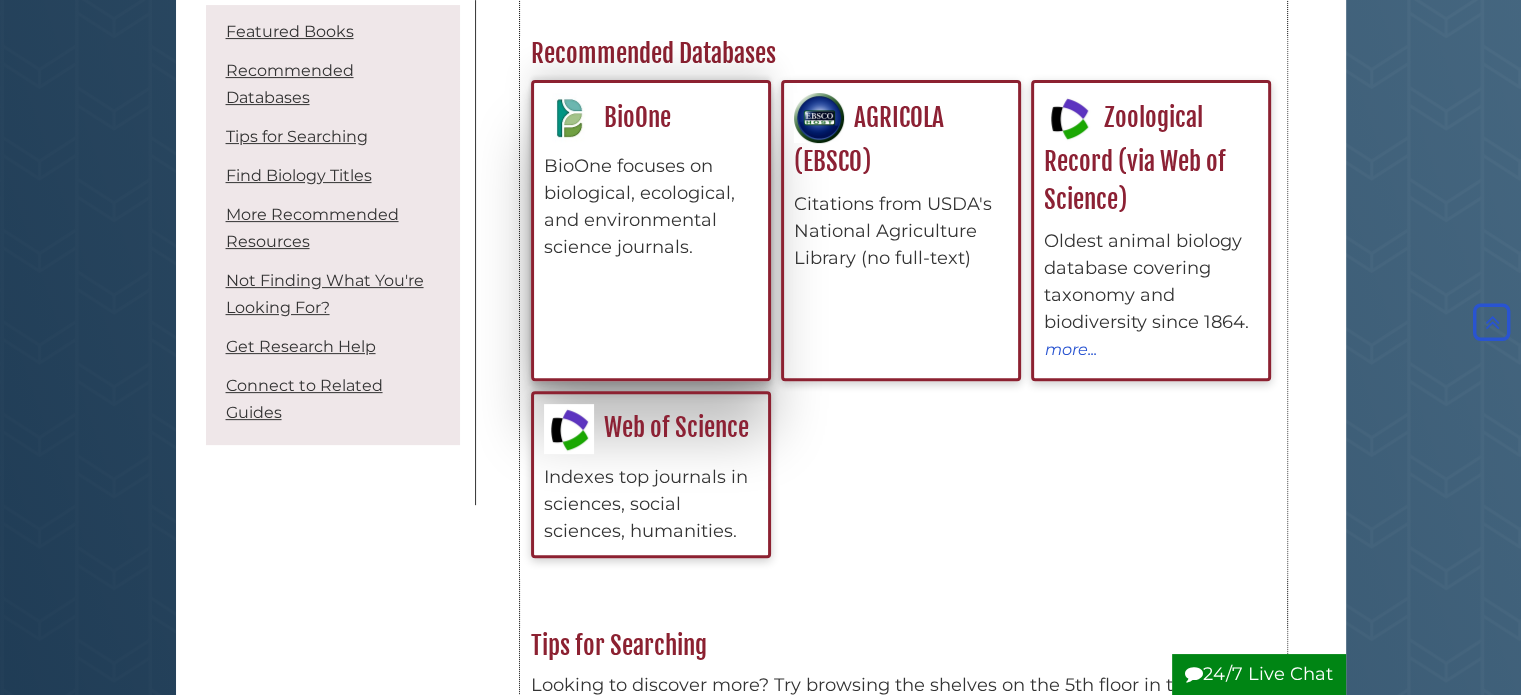 click on "BioOne focuses on biological, ecological, and environmental science journals." at bounding box center [651, 207] 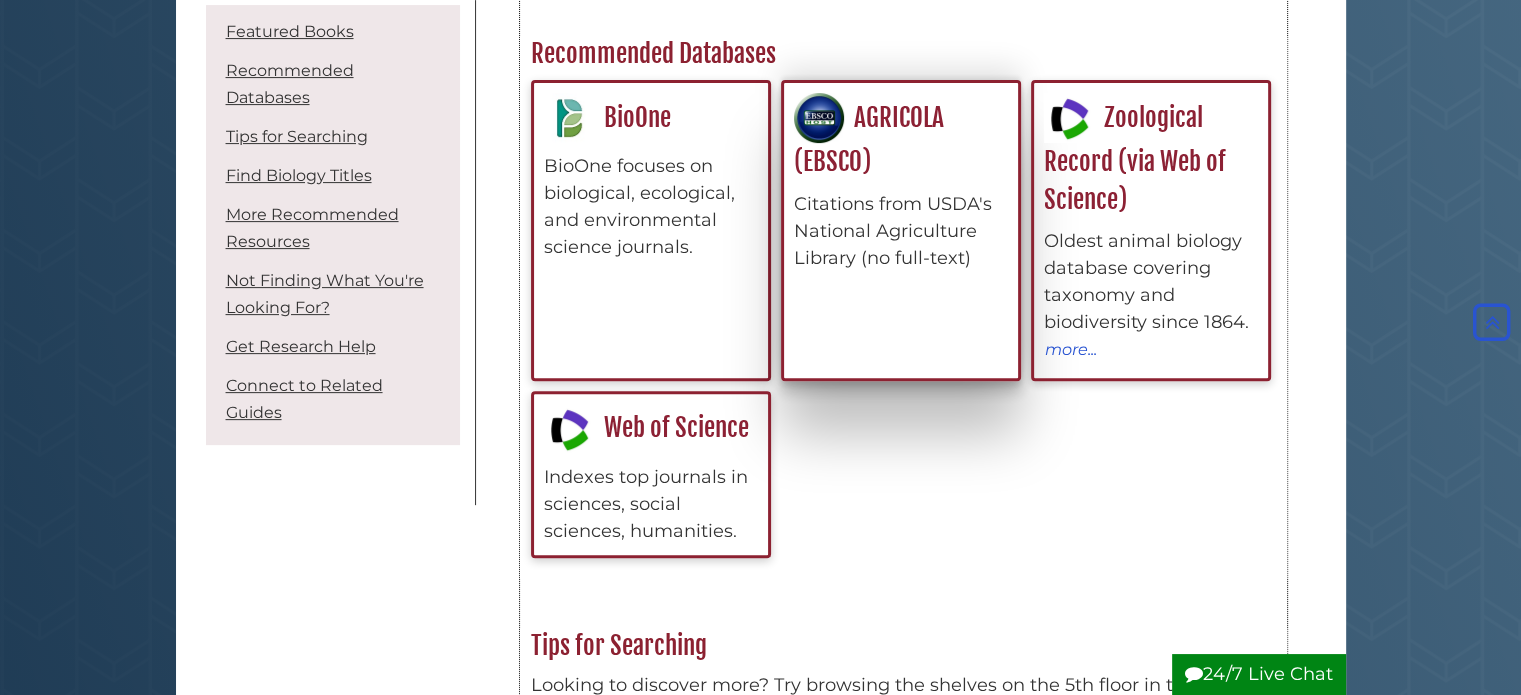 click on "Citations from USDA's National Agriculture Library (no full-text)" at bounding box center (901, 231) 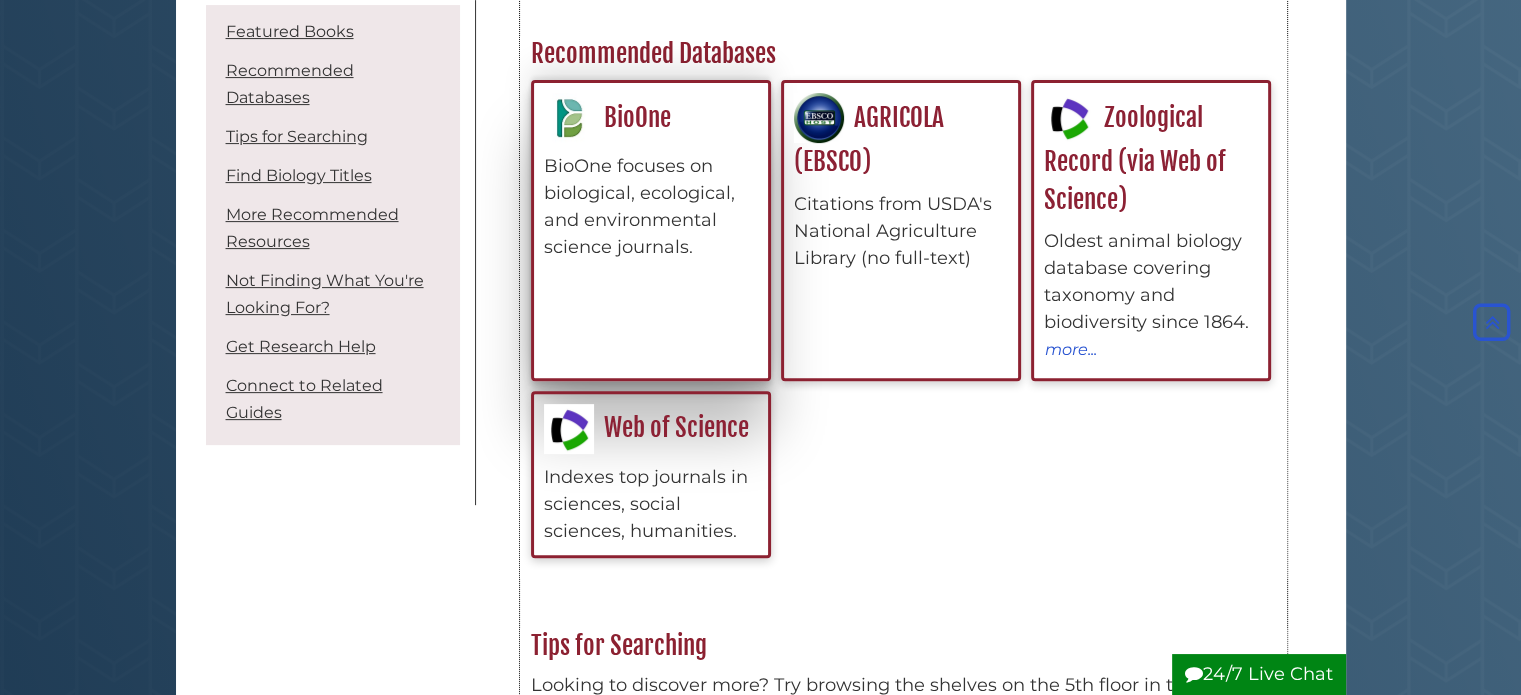click on "BioOne focuses on biological, ecological, and environmental science journals." at bounding box center [651, 207] 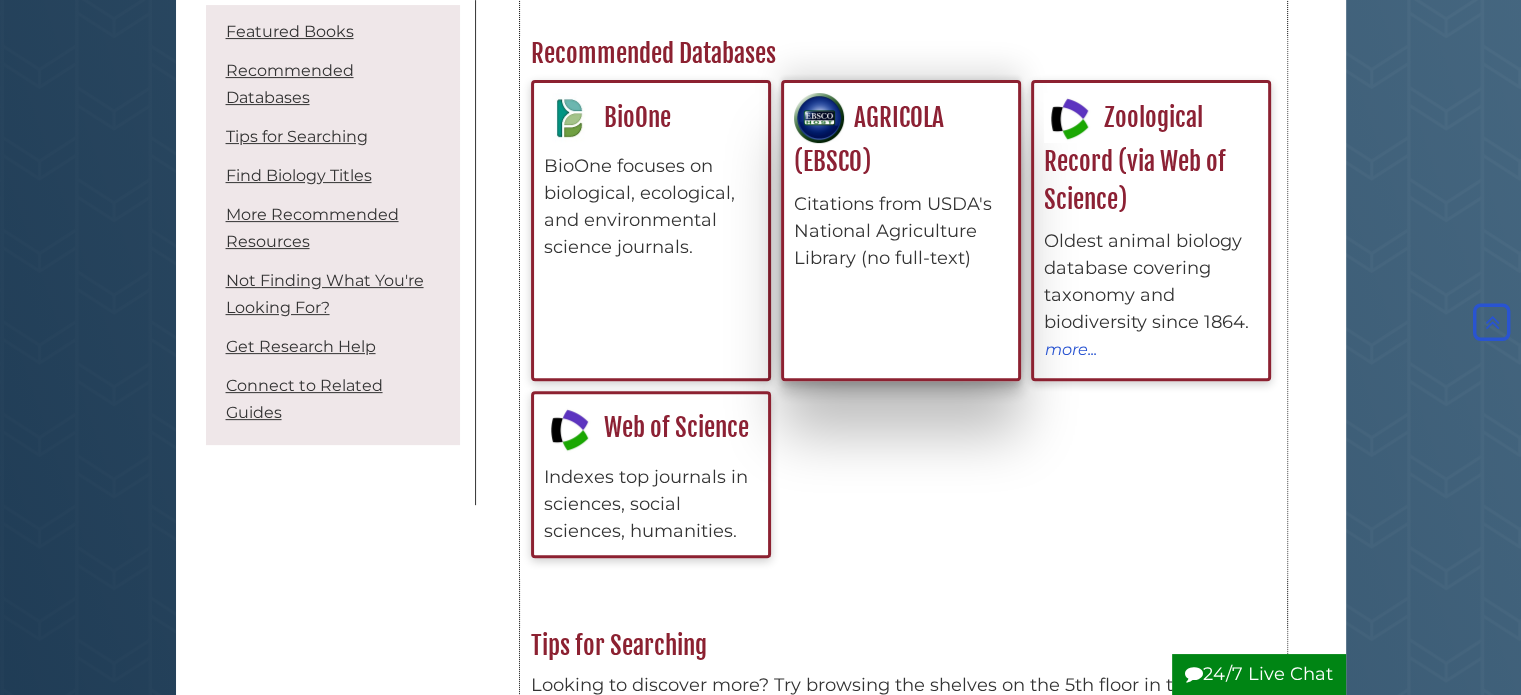click on "Citations from USDA's National Agriculture Library (no full-text)" at bounding box center [901, 231] 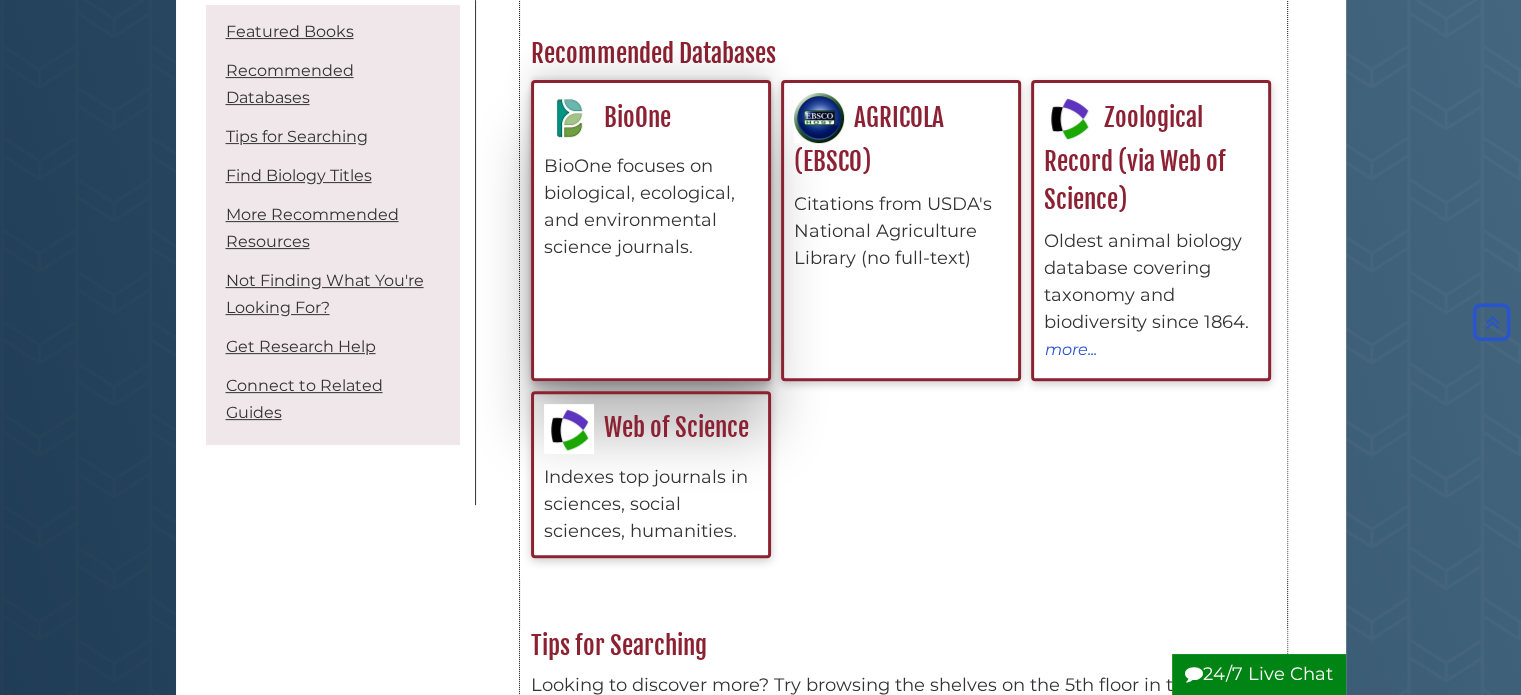 click on "BioOne focuses on biological, ecological, and environmental science journals." at bounding box center [651, 207] 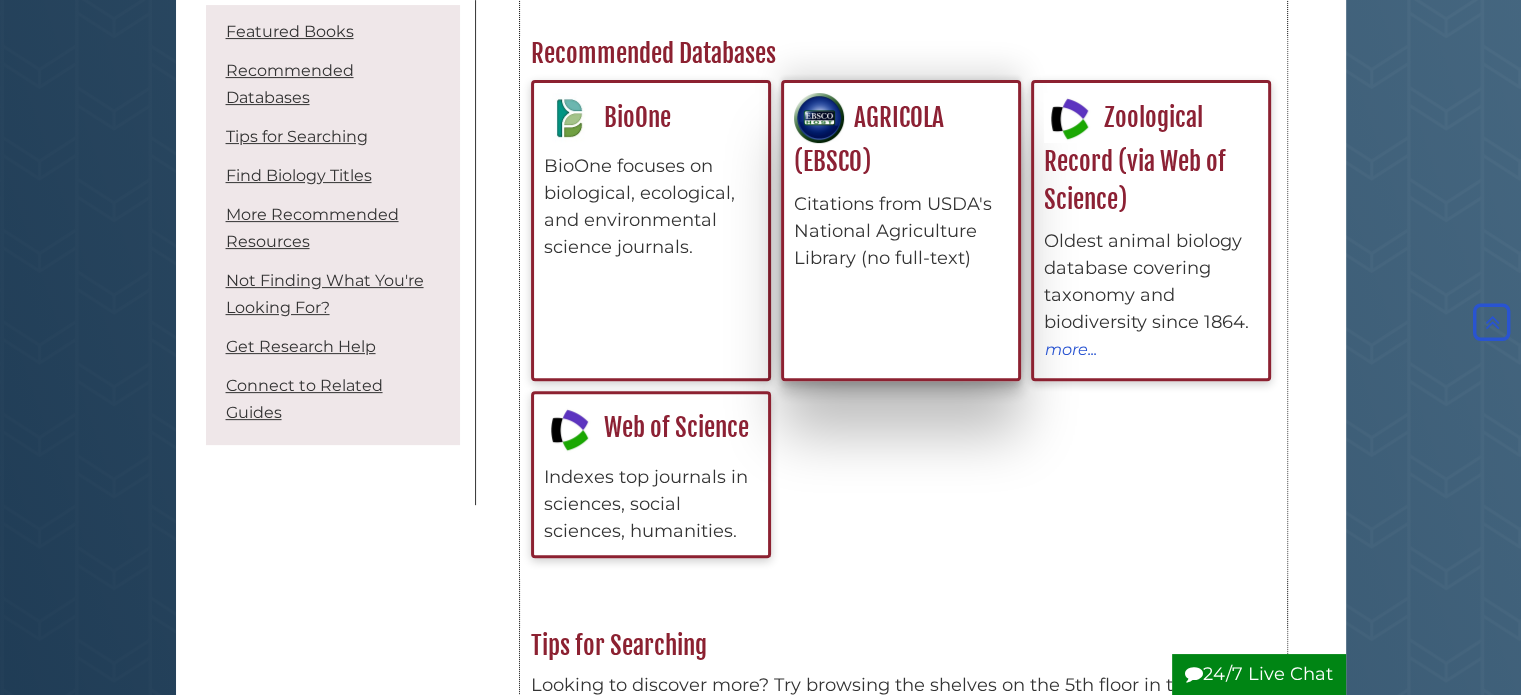 click on "Citations from USDA's National Agriculture Library (no full-text)" at bounding box center [901, 231] 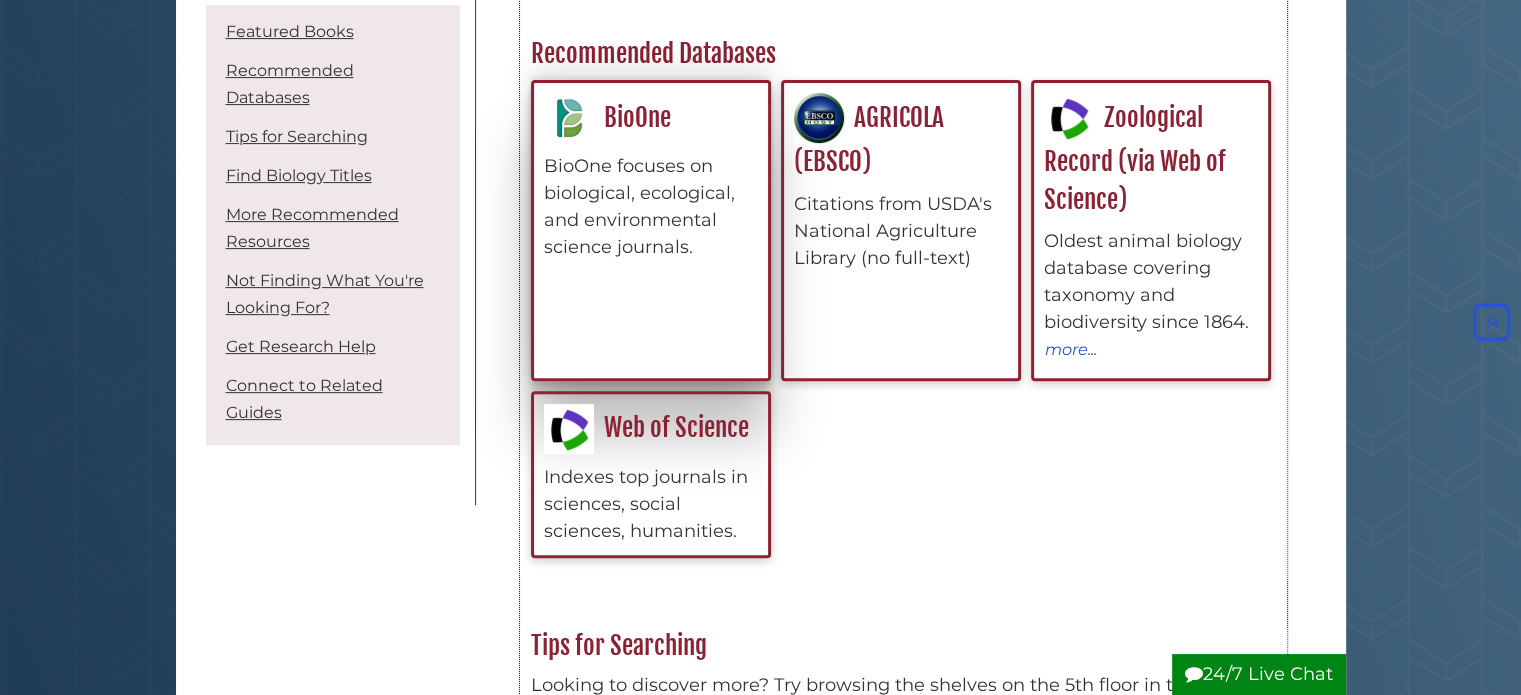 click on "BioOne focuses on biological, ecological, and environmental science journals." at bounding box center [651, 207] 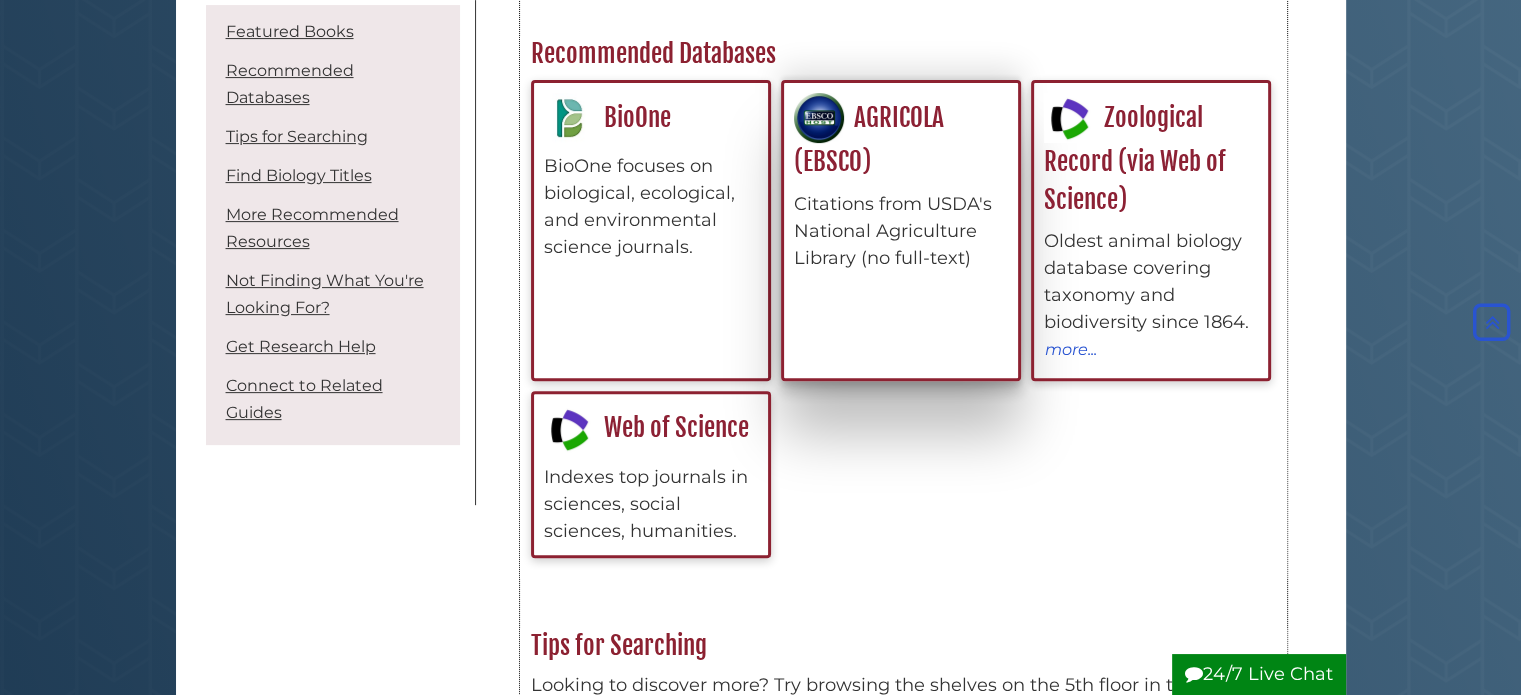click on "Citations from USDA's National Agriculture Library (no full-text)" at bounding box center (901, 231) 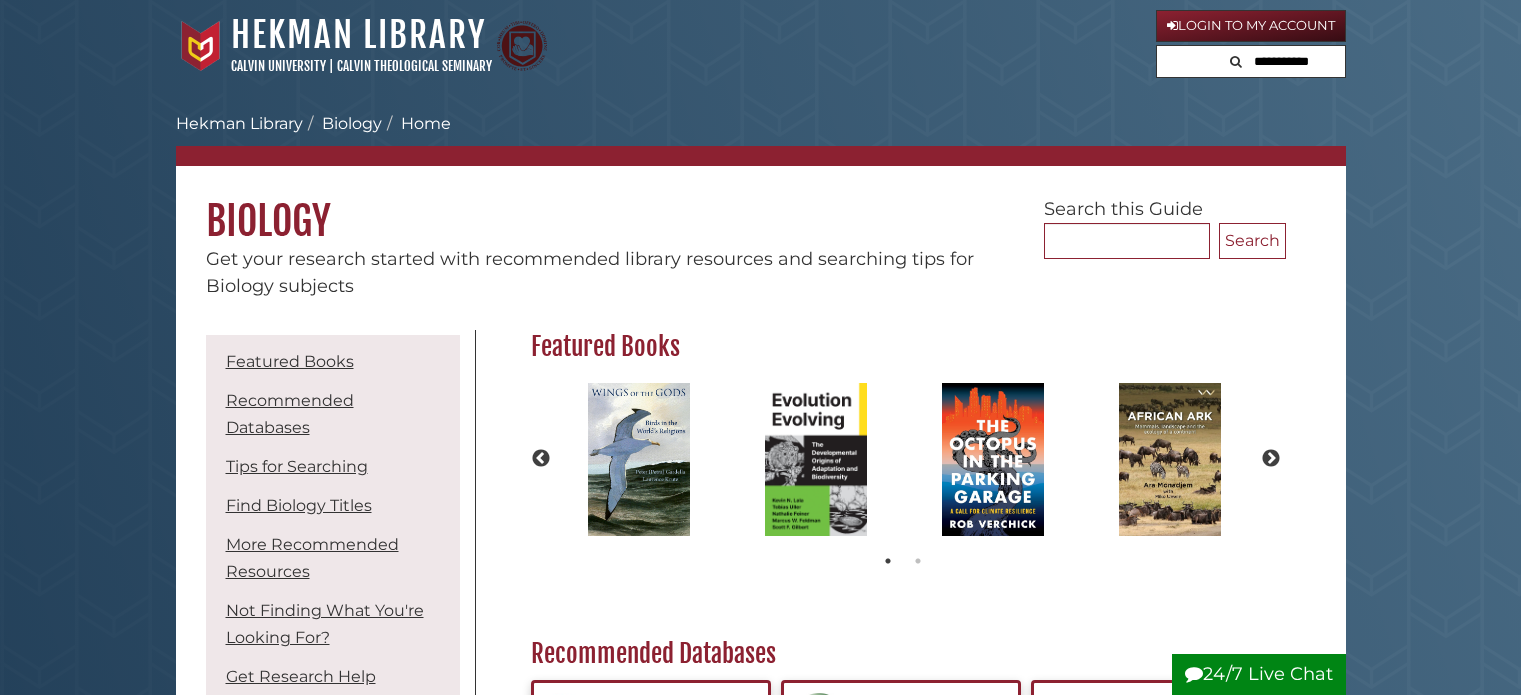 scroll, scrollTop: 600, scrollLeft: 0, axis: vertical 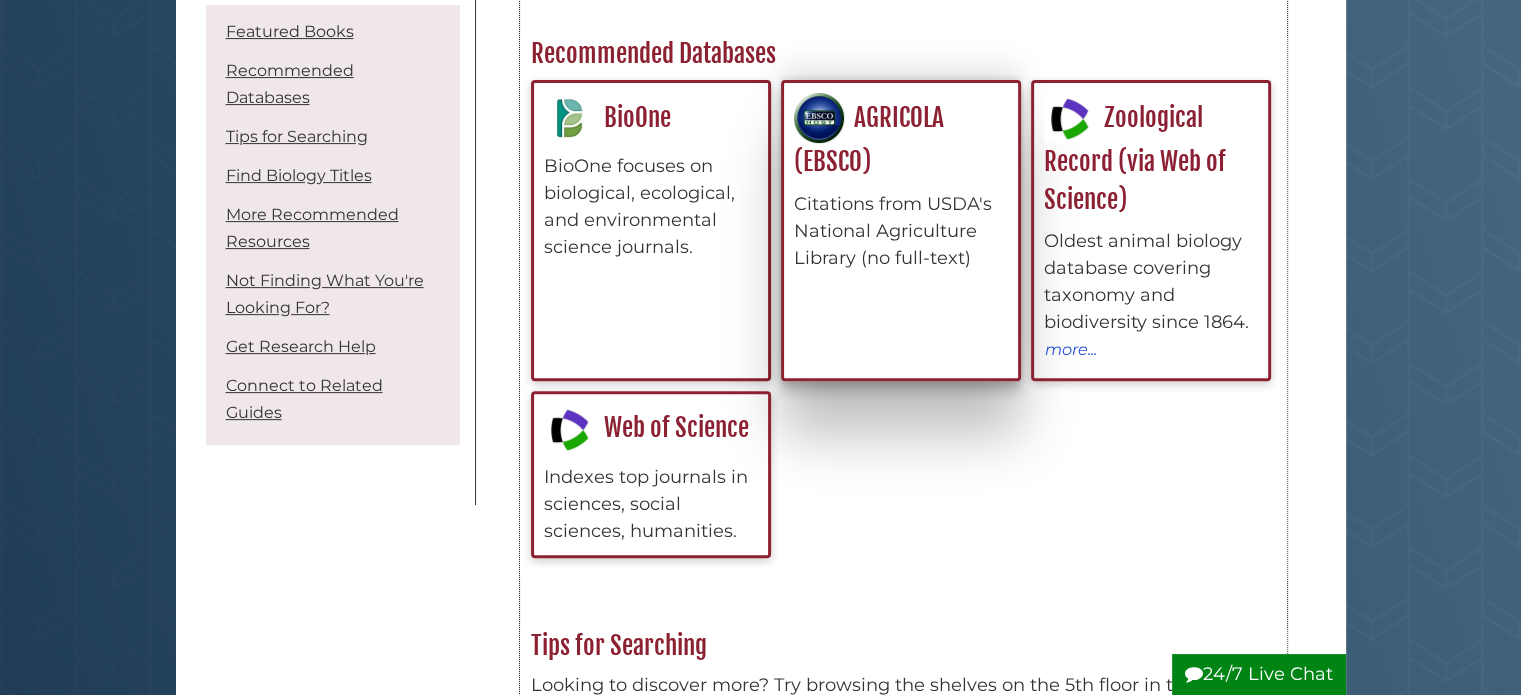 click on "Citations from USDA's National Agriculture Library (no full-text)" at bounding box center [901, 231] 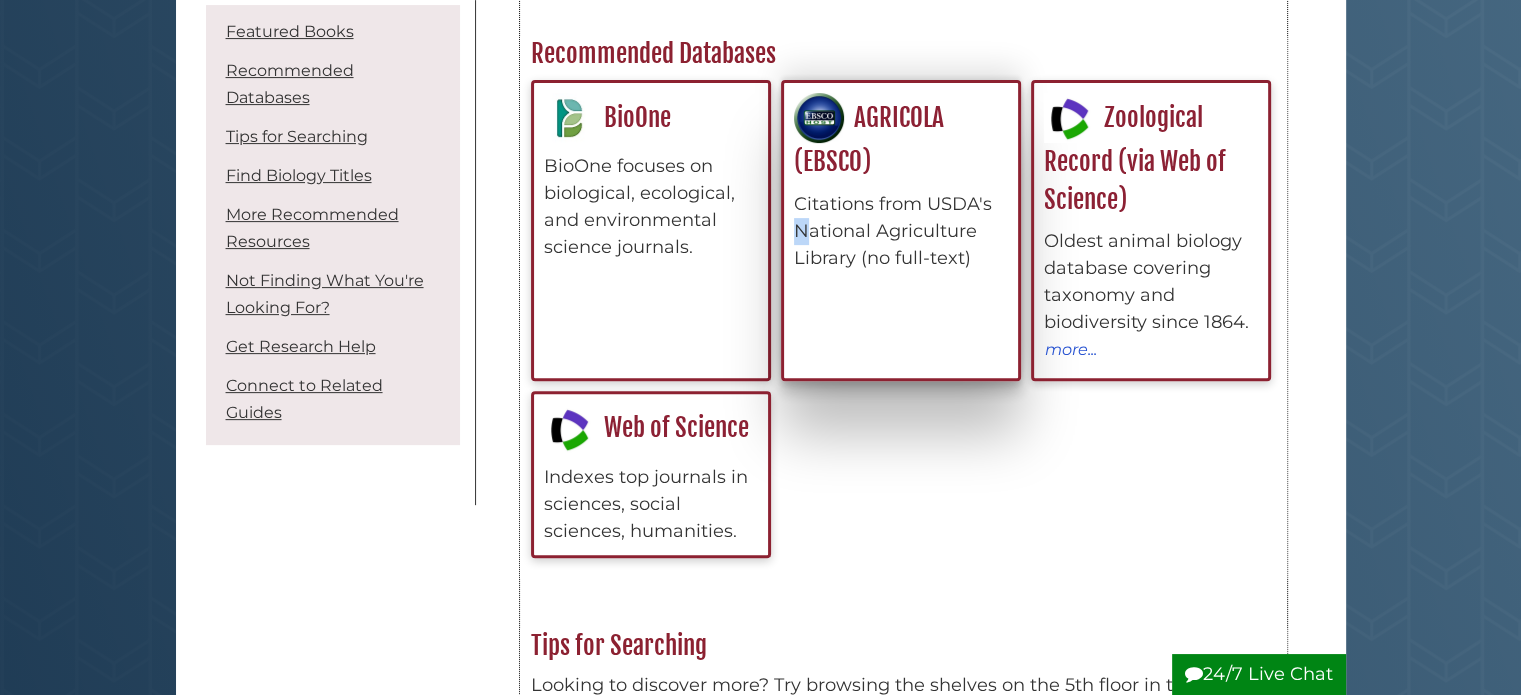 click on "Citations from USDA's National Agriculture Library (no full-text)" at bounding box center (901, 231) 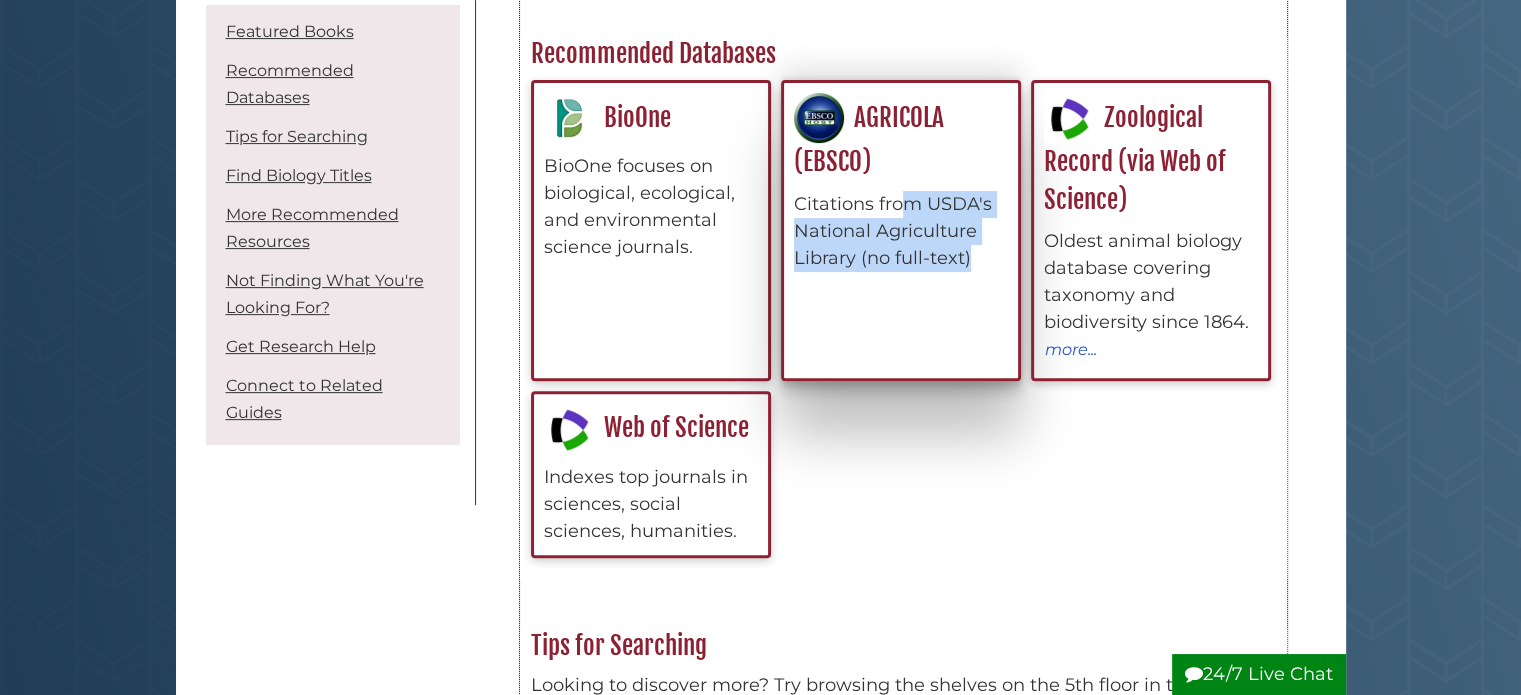 click on "Citations from USDA's National Agriculture Library (no full-text)" at bounding box center (901, 231) 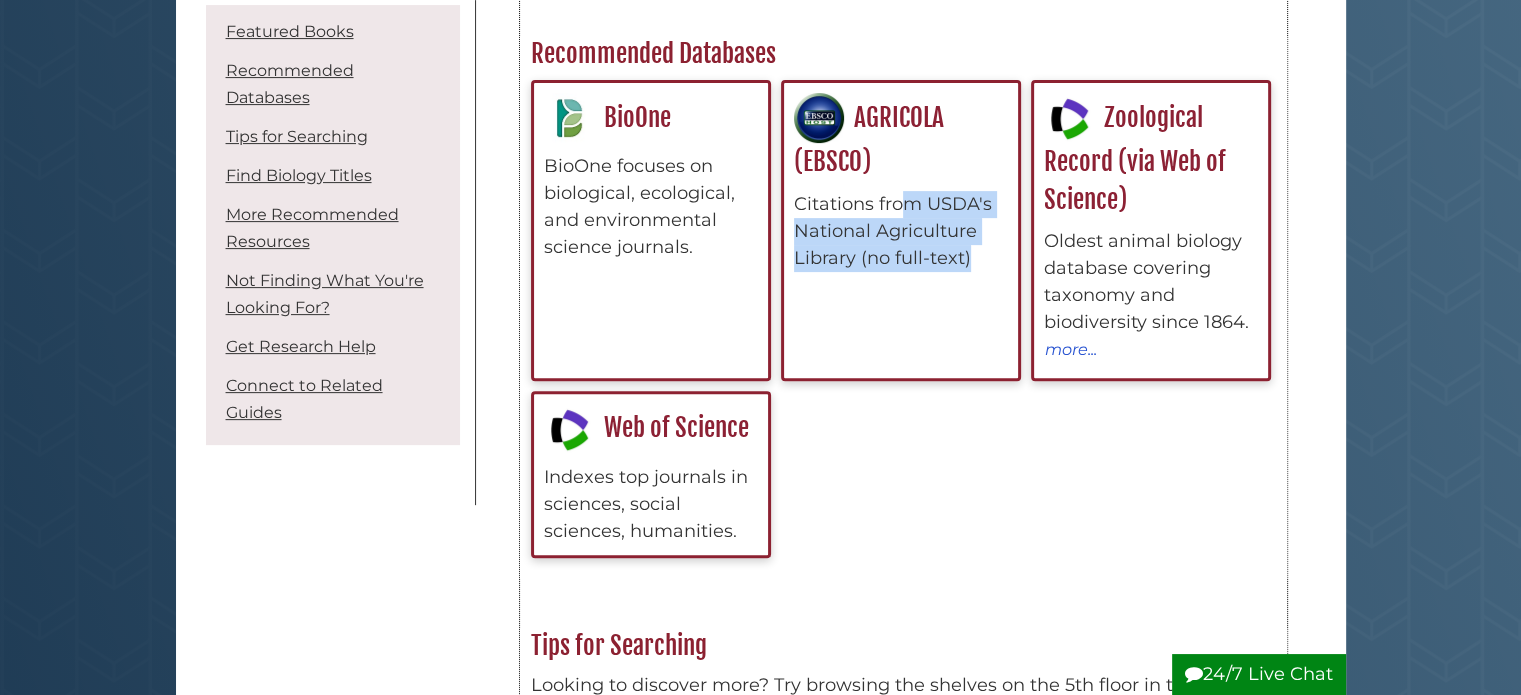 click on "BioOne
BioOne focuses on biological, ecological, and environmental science journals.
AGRICOLA (EBSCO)
Citations from USDA's National Agriculture Library (no full-text)
Zoological Record (via Web of Science)
Oldest animal biology database covering taxonomy and biodiversity since 1864.
more...
less...
The Zoological Record database searches zoological journals, books, newsletters, selected dissertations, review annuals, & conference proceedings. For more help with this database, look at these  tutorials . (Tutorials cover all aspects of Web of Science).
Web of Science" at bounding box center [903, 318] 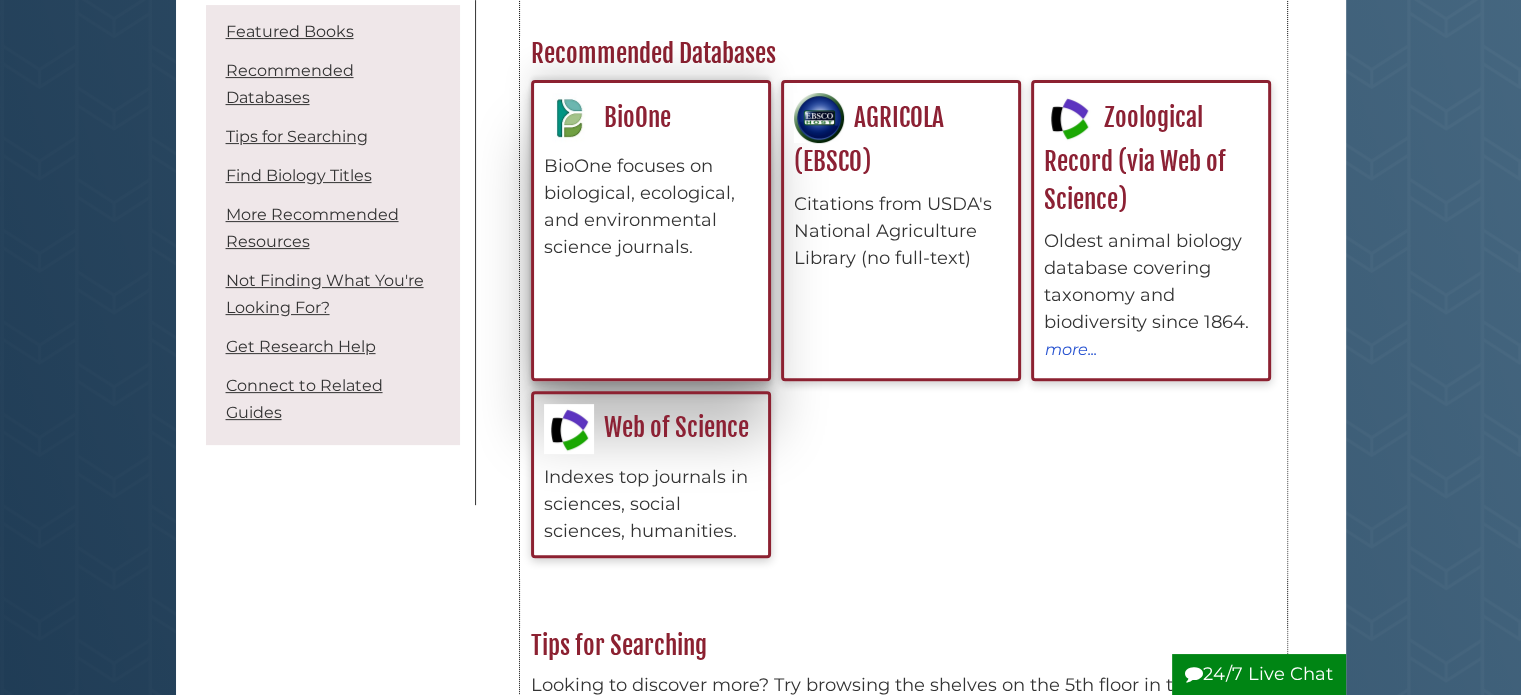 click on "BioOne focuses on biological, ecological, and environmental science journals." at bounding box center [651, 207] 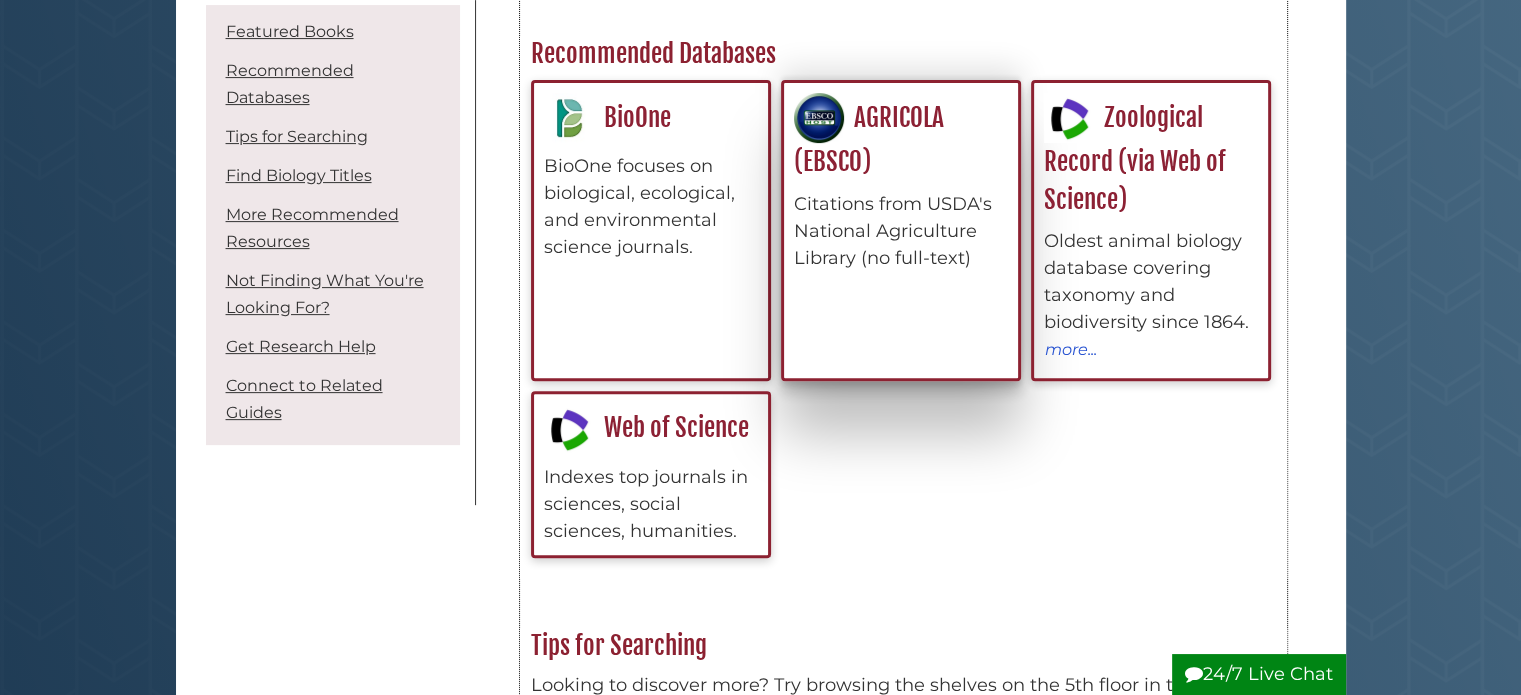 click on "AGRICOLA (EBSCO)
Citations from USDA's National Agriculture Library (no full-text)" at bounding box center [901, 230] 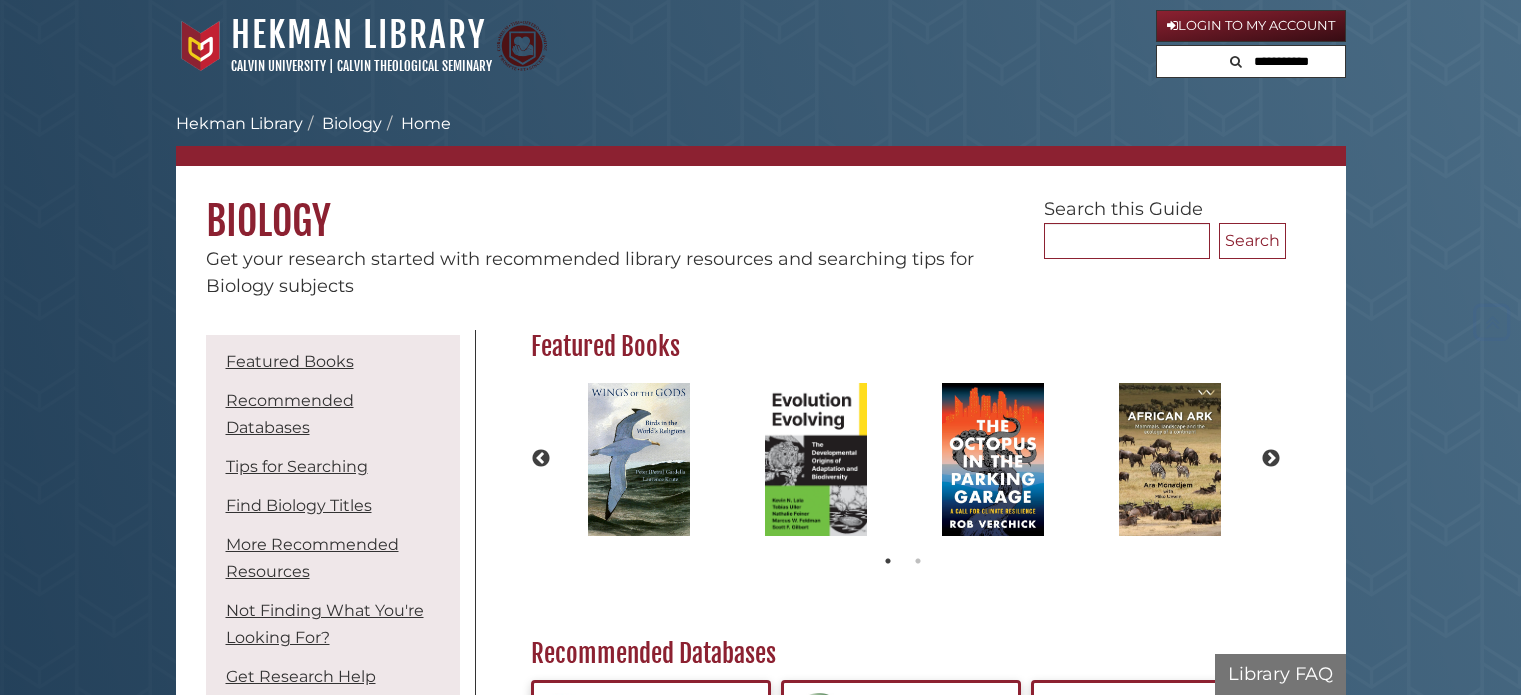 scroll, scrollTop: 600, scrollLeft: 0, axis: vertical 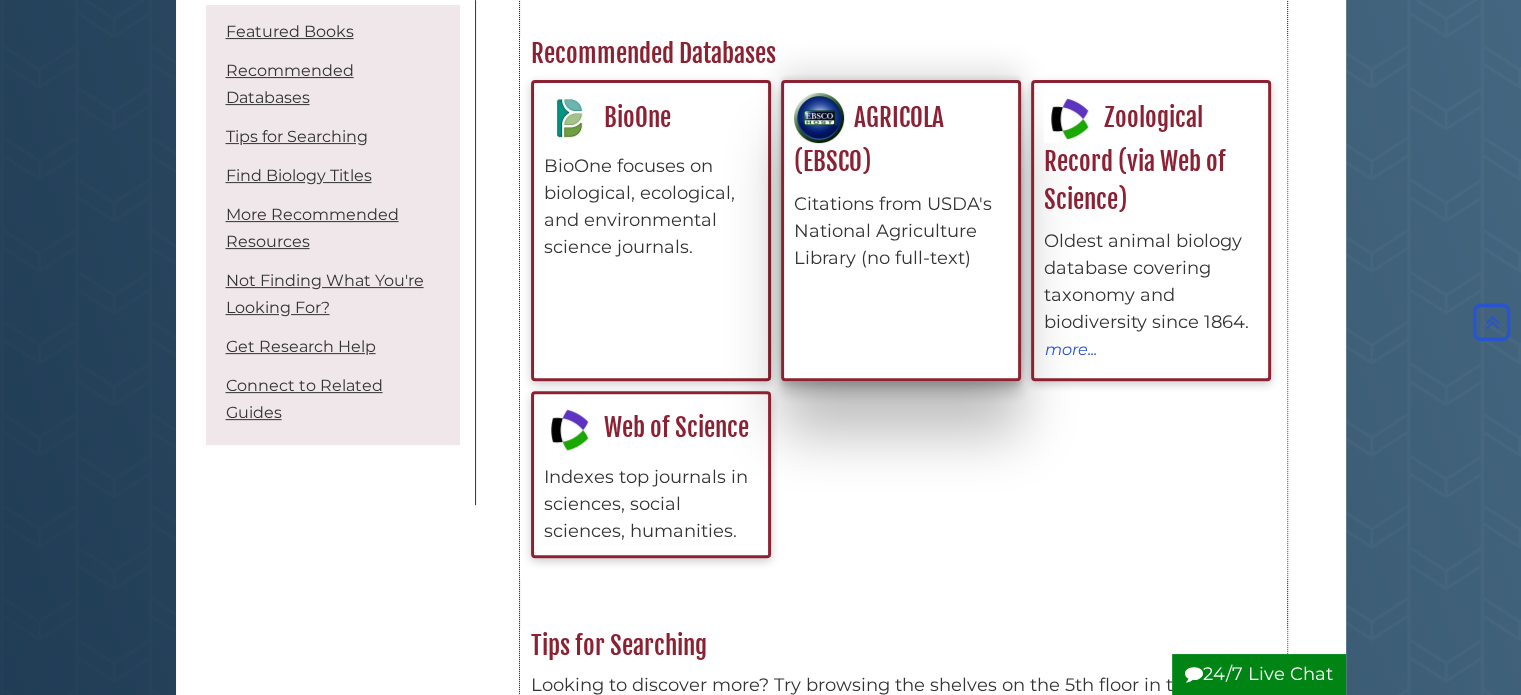 click on "Citations from USDA's National Agriculture Library (no full-text)" at bounding box center [901, 231] 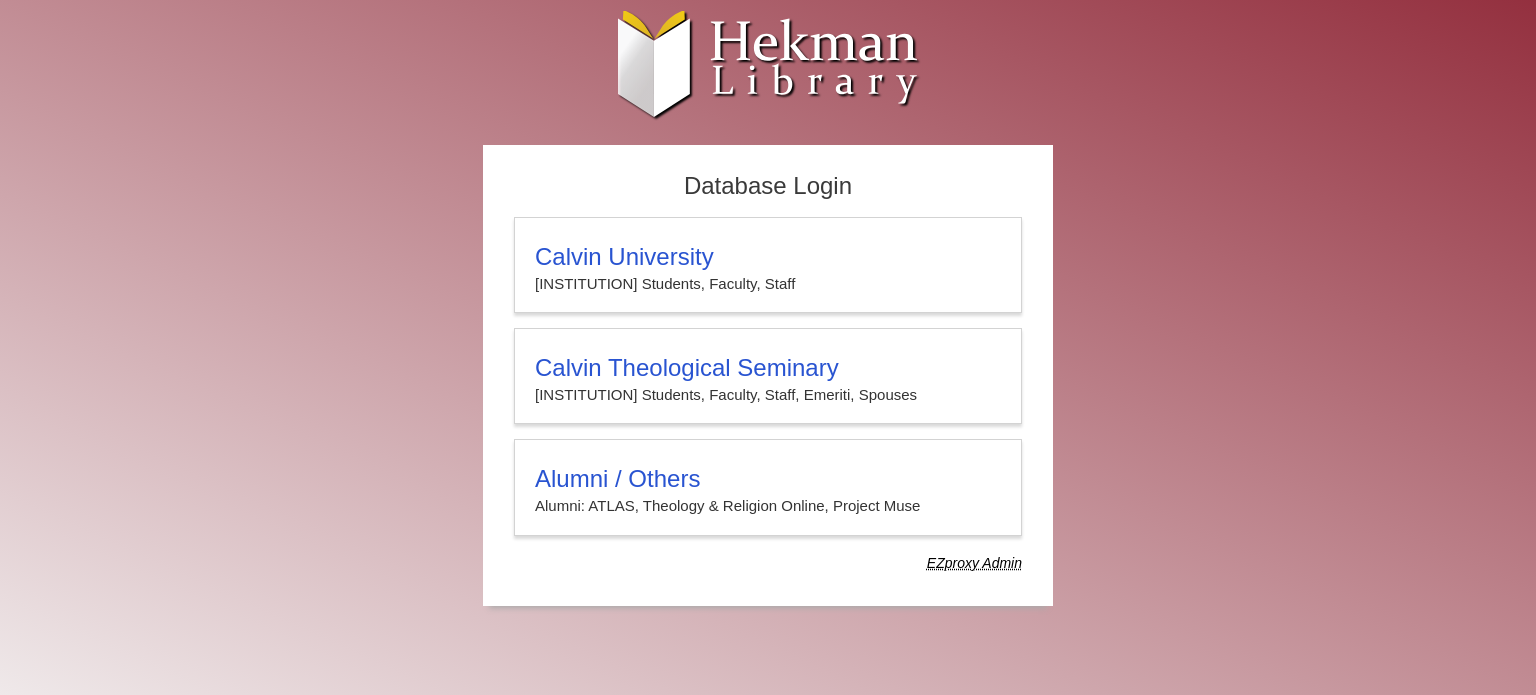scroll, scrollTop: 0, scrollLeft: 0, axis: both 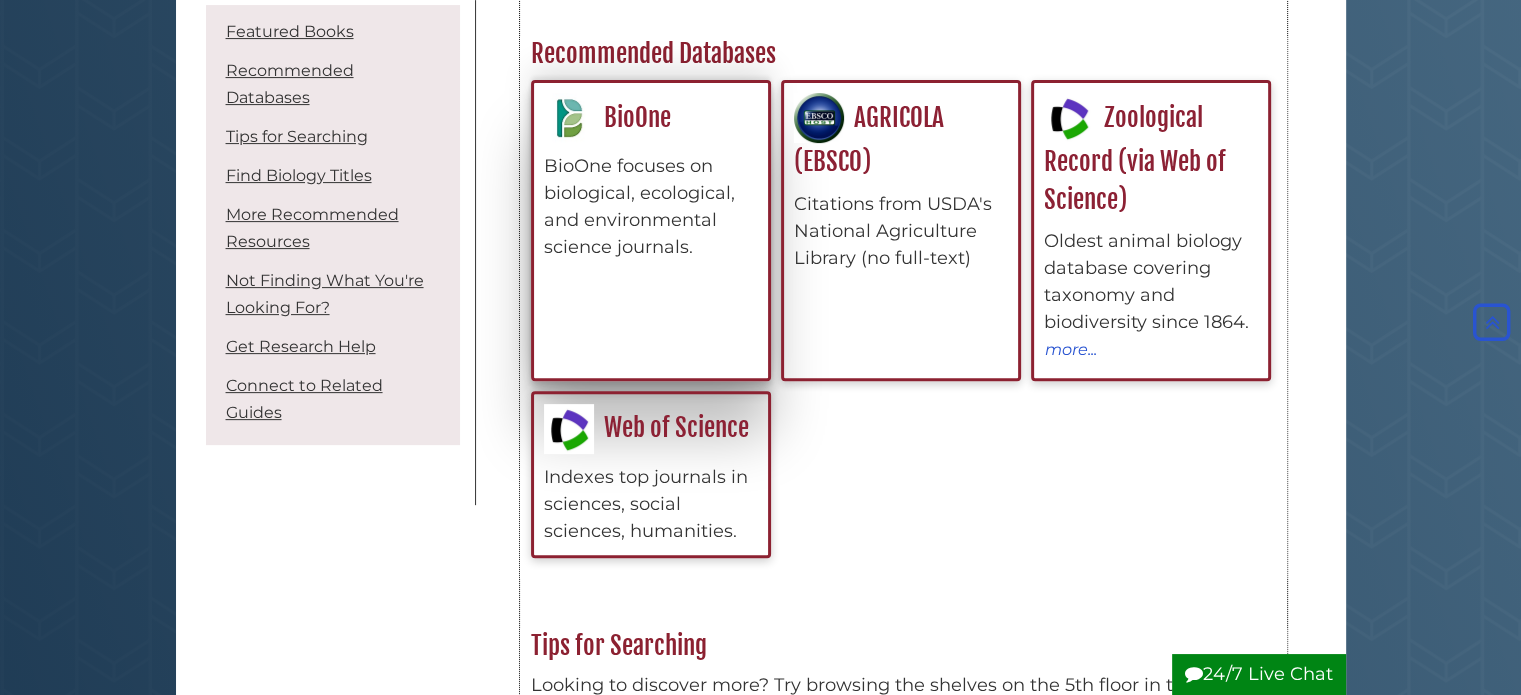 click on "BioOne focuses on biological, ecological, and environmental science journals." at bounding box center (651, 207) 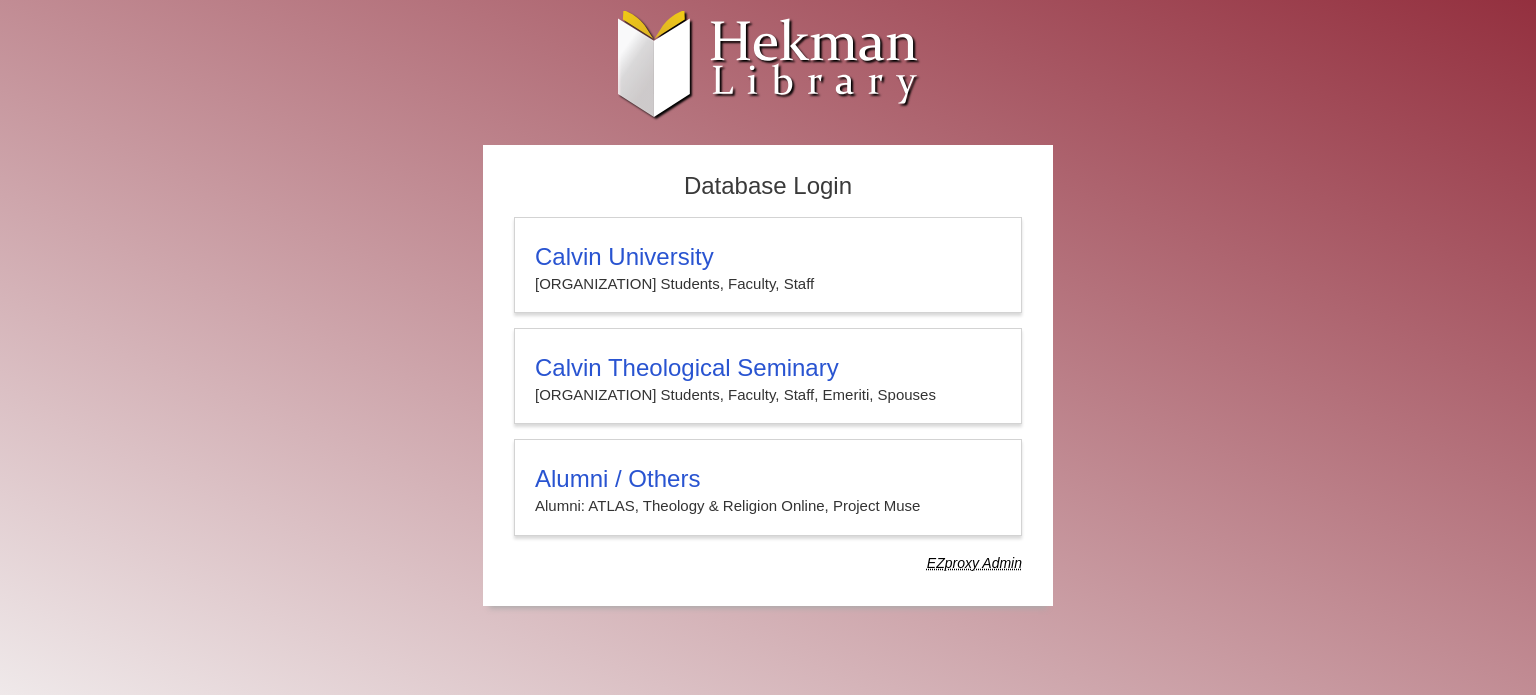 scroll, scrollTop: 0, scrollLeft: 0, axis: both 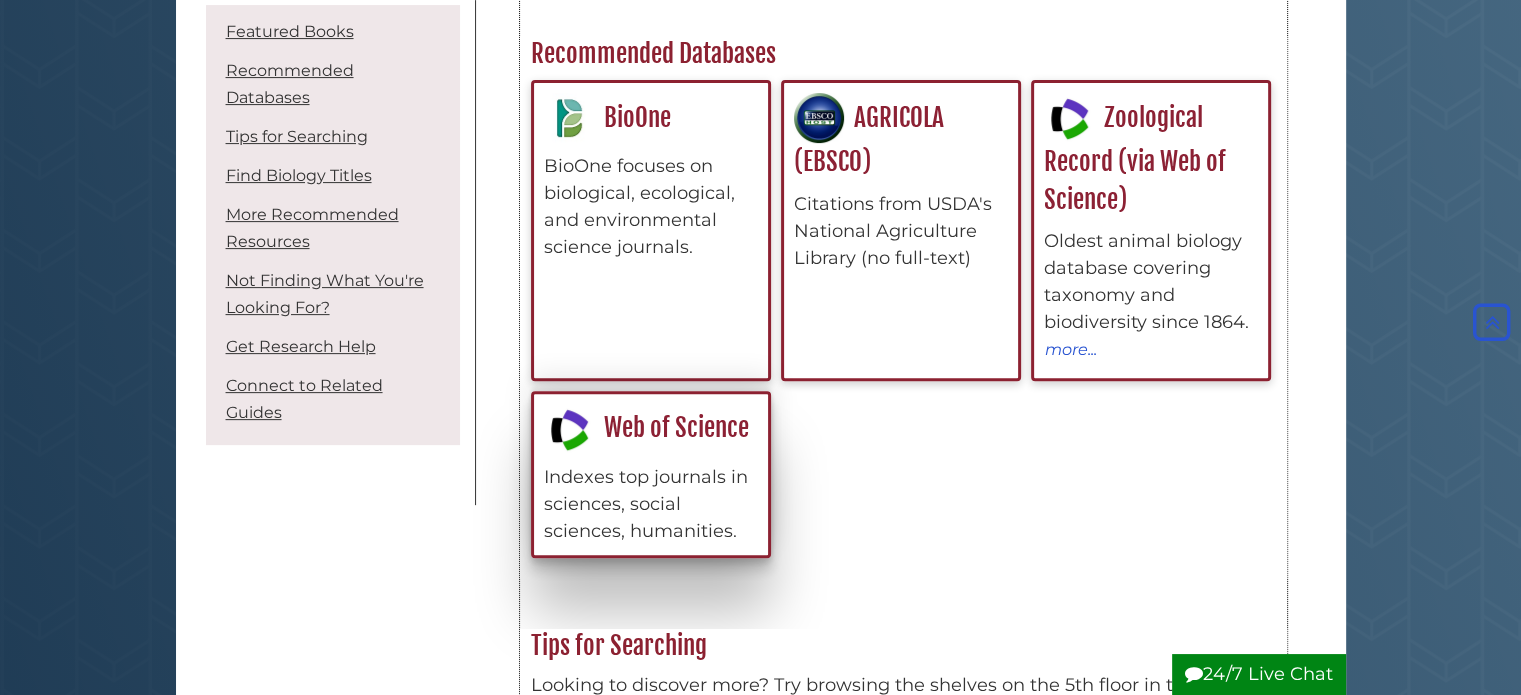 click on "Web of Science
Indexes top journals in sciences, social sciences, humanities." at bounding box center (651, 474) 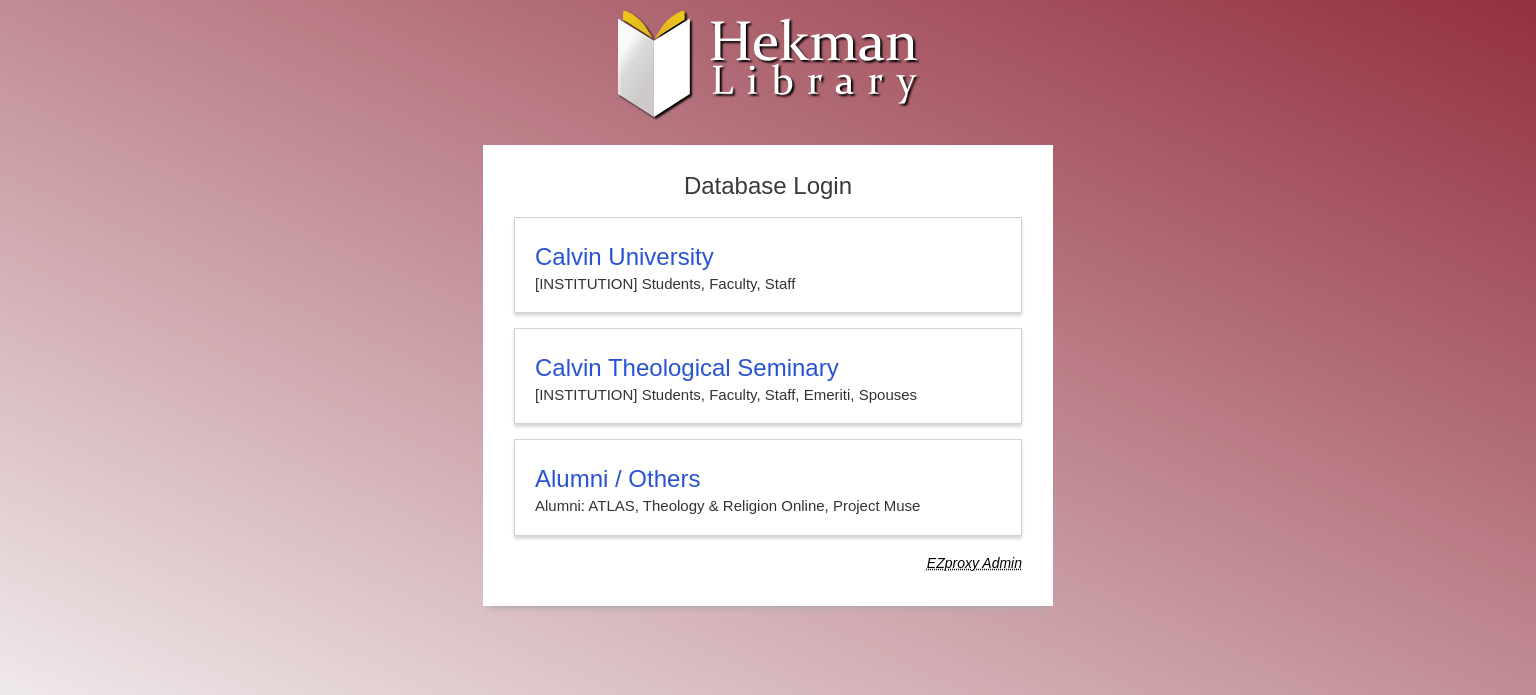 scroll, scrollTop: 0, scrollLeft: 0, axis: both 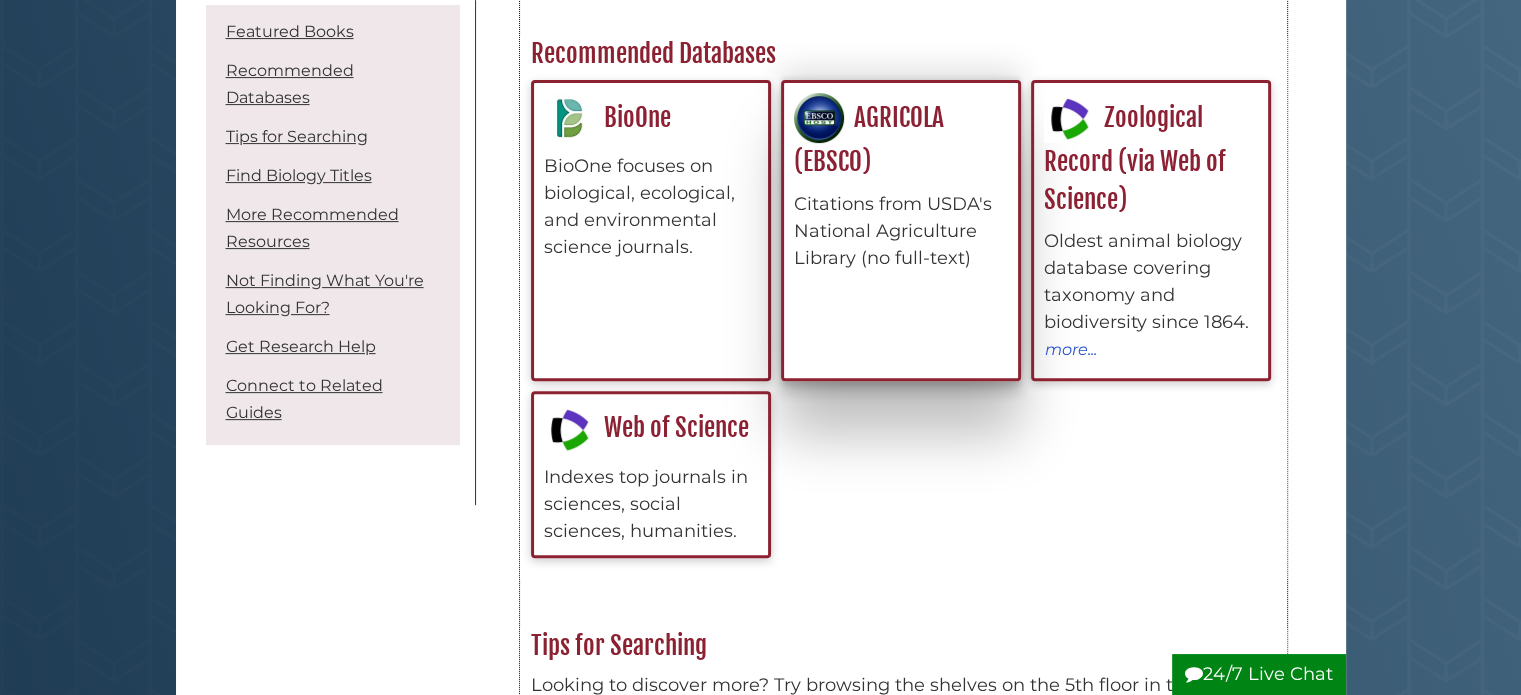 click on "Citations from USDA's National Agriculture Library (no full-text)" at bounding box center (901, 231) 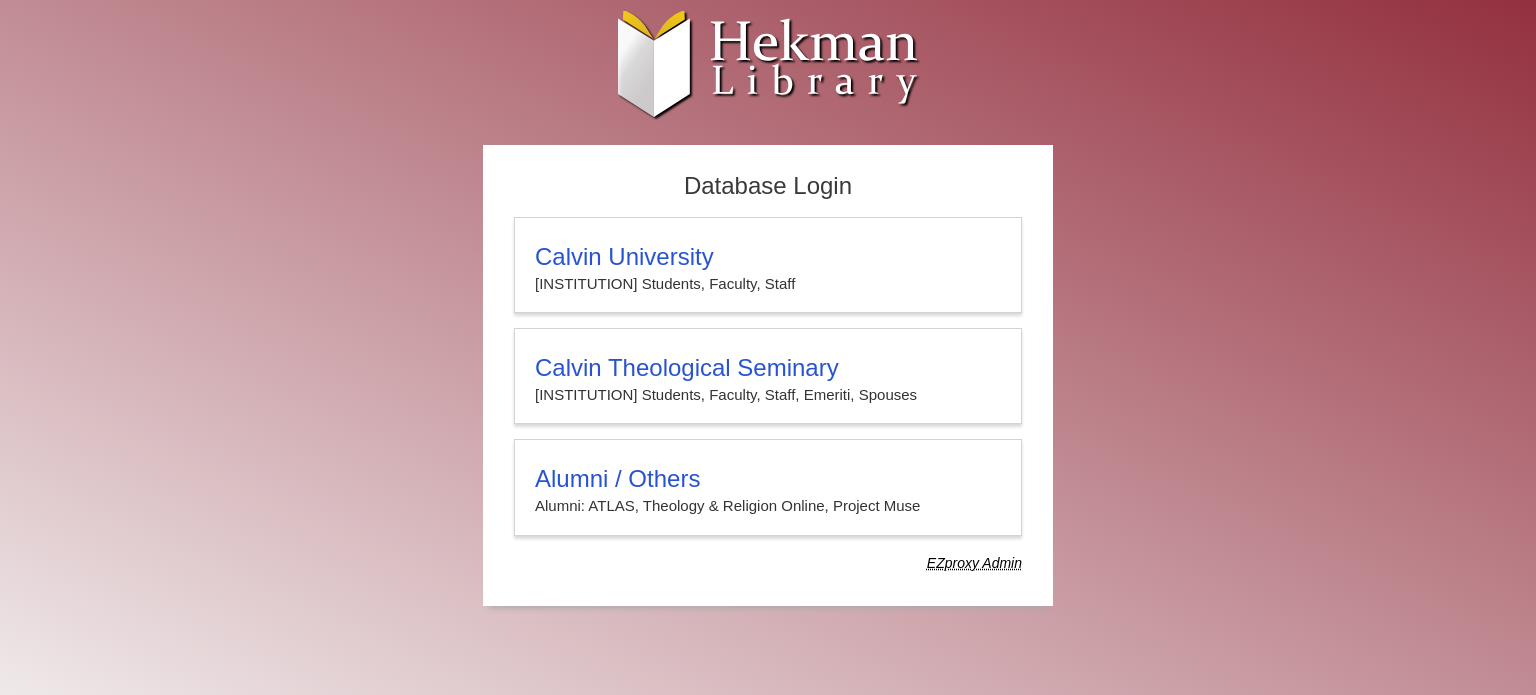 scroll, scrollTop: 0, scrollLeft: 0, axis: both 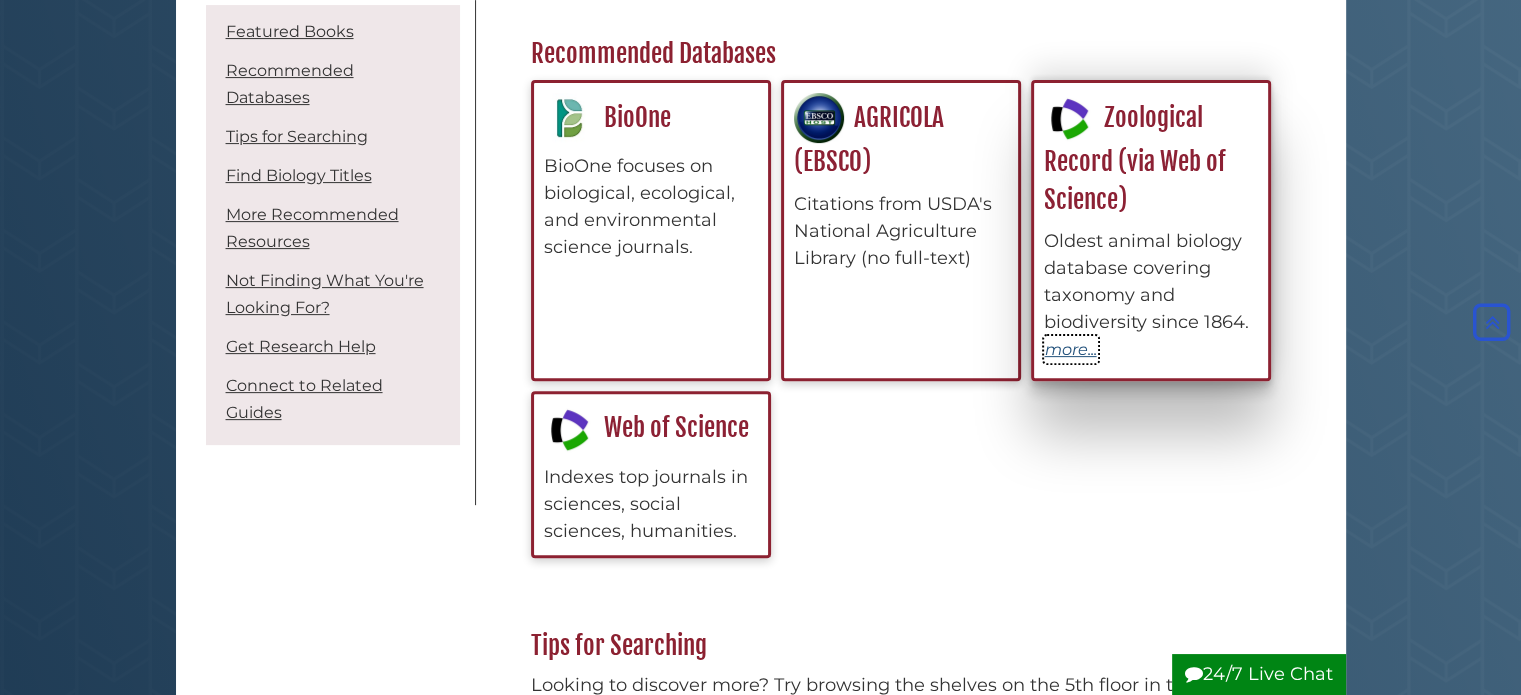 click on "more..." at bounding box center (1071, 349) 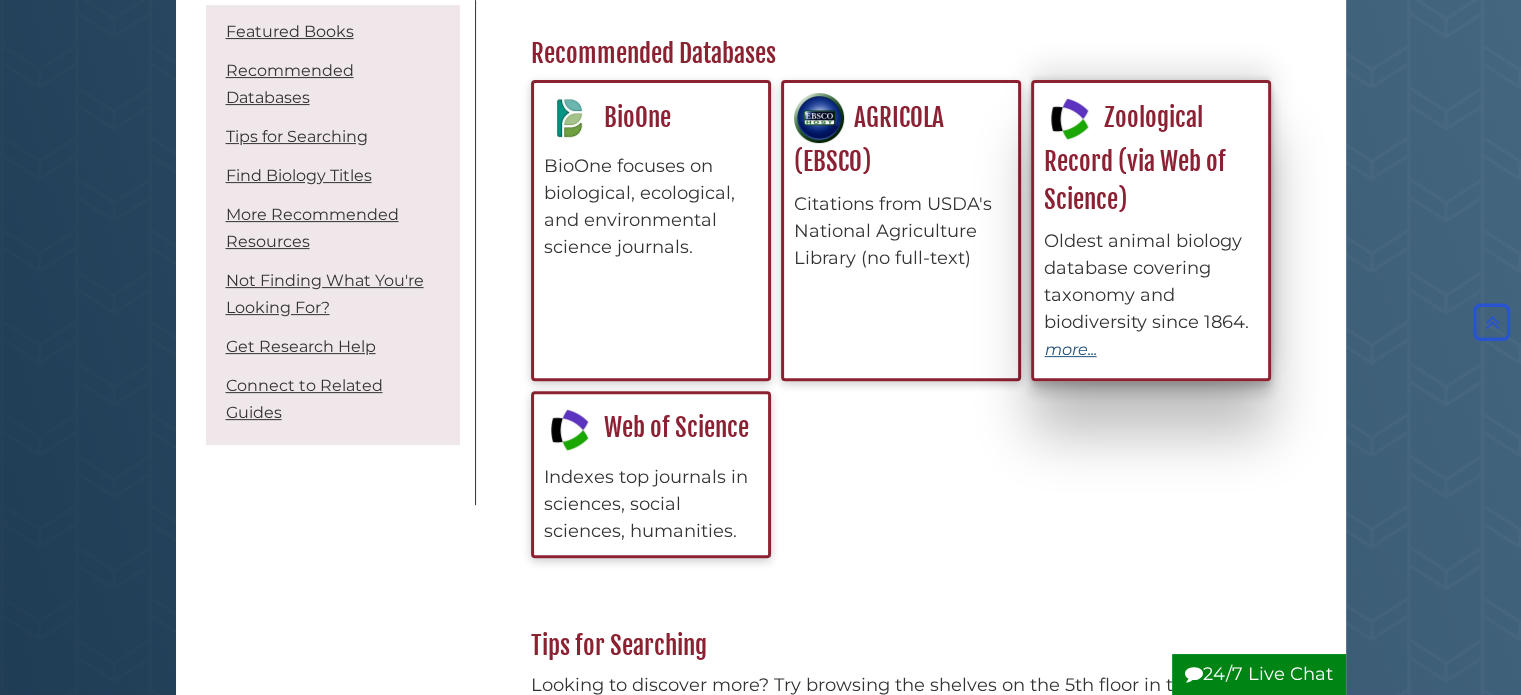 scroll, scrollTop: 10, scrollLeft: 9, axis: both 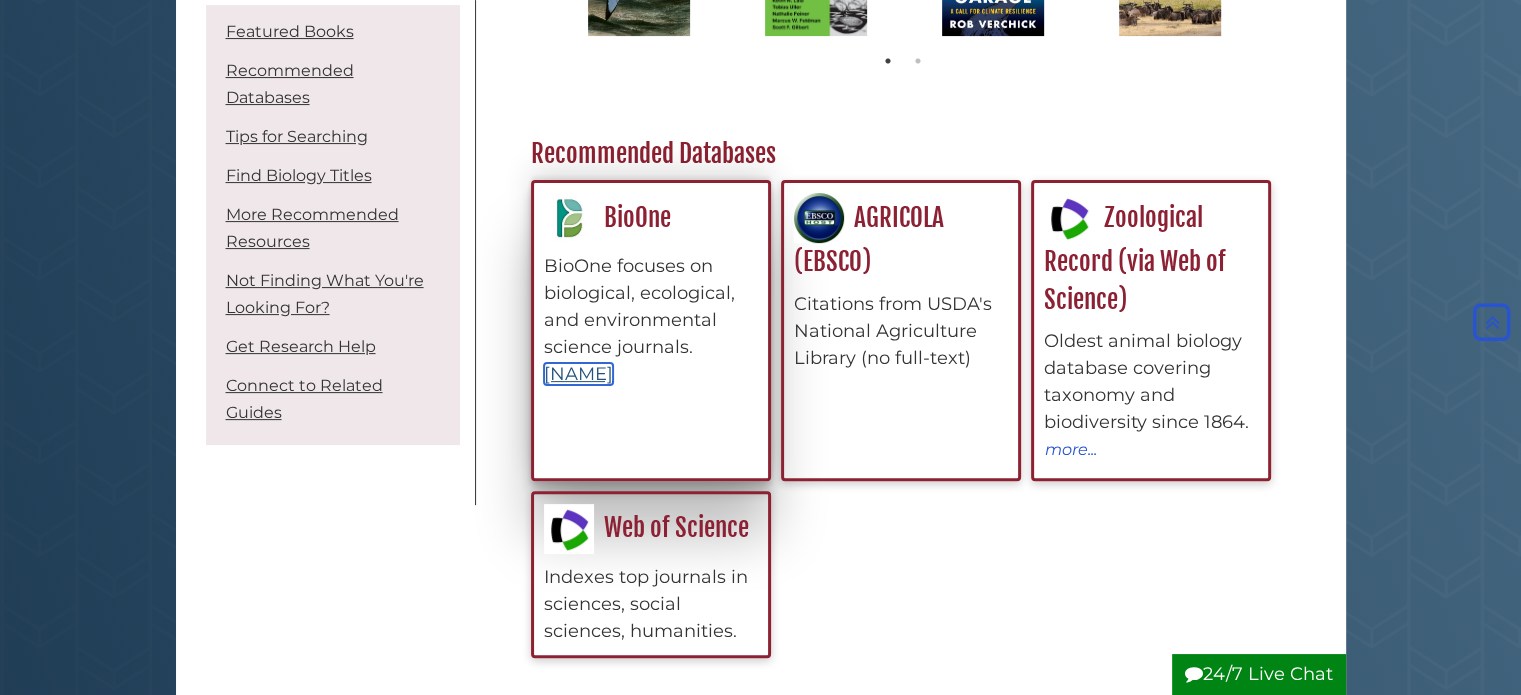 click on "Brian" at bounding box center (578, 374) 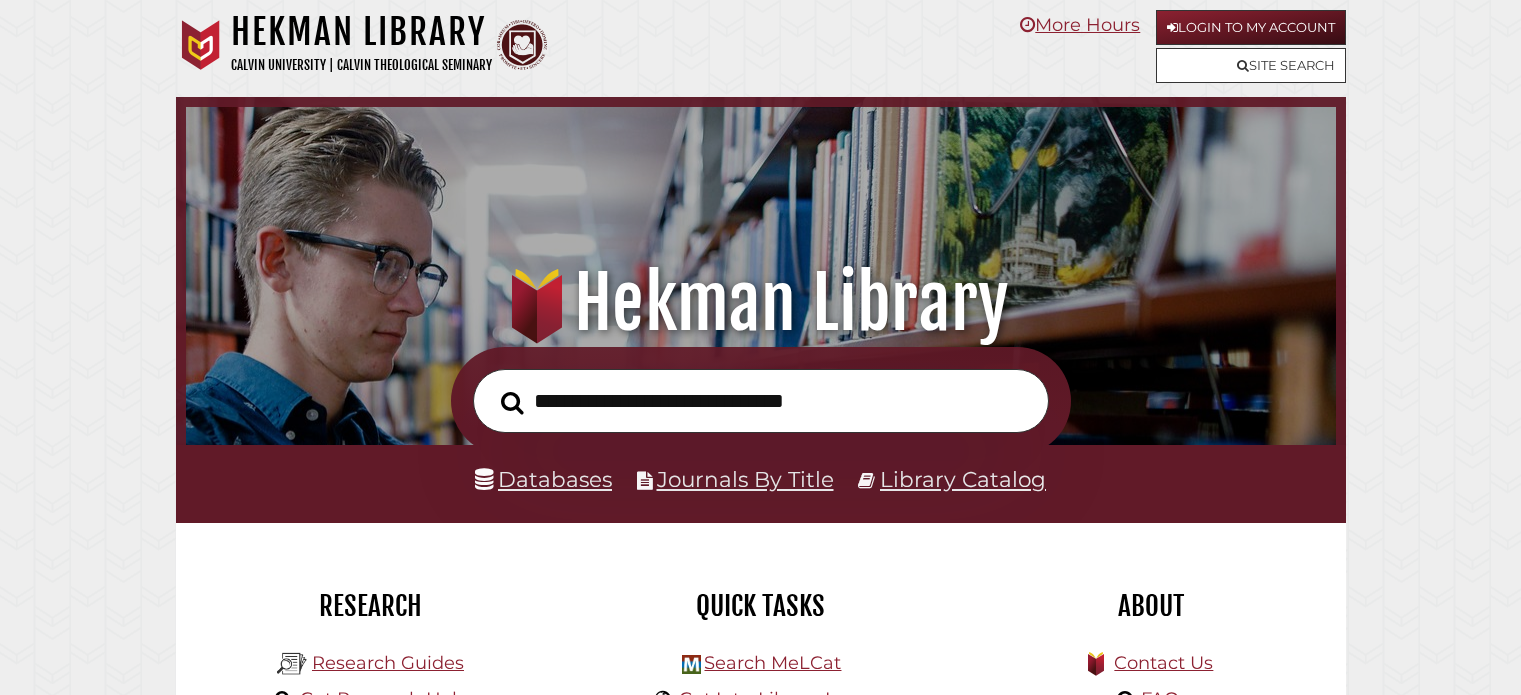 scroll, scrollTop: 0, scrollLeft: 0, axis: both 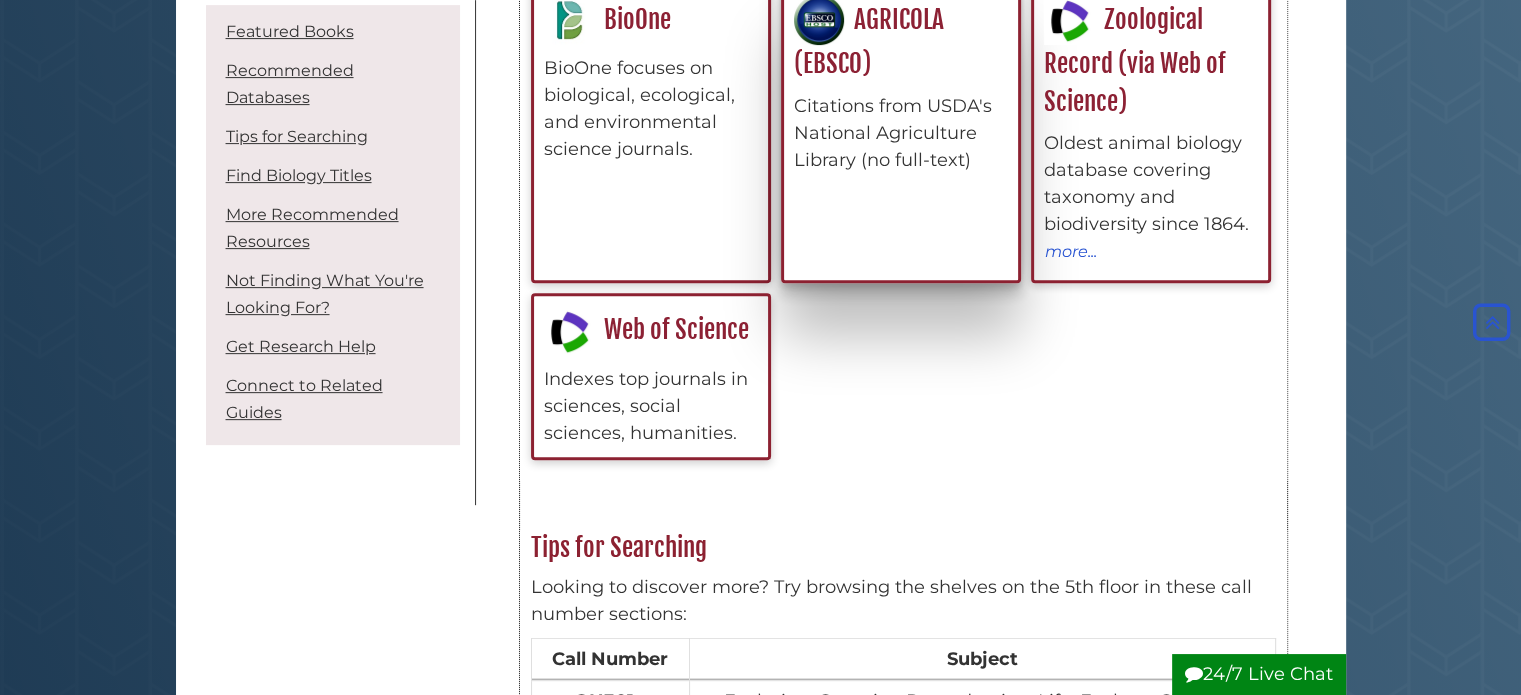 click on "AGRICOLA (EBSCO)
Citations from USDA's National Agriculture Library (no full-text)" at bounding box center (901, 132) 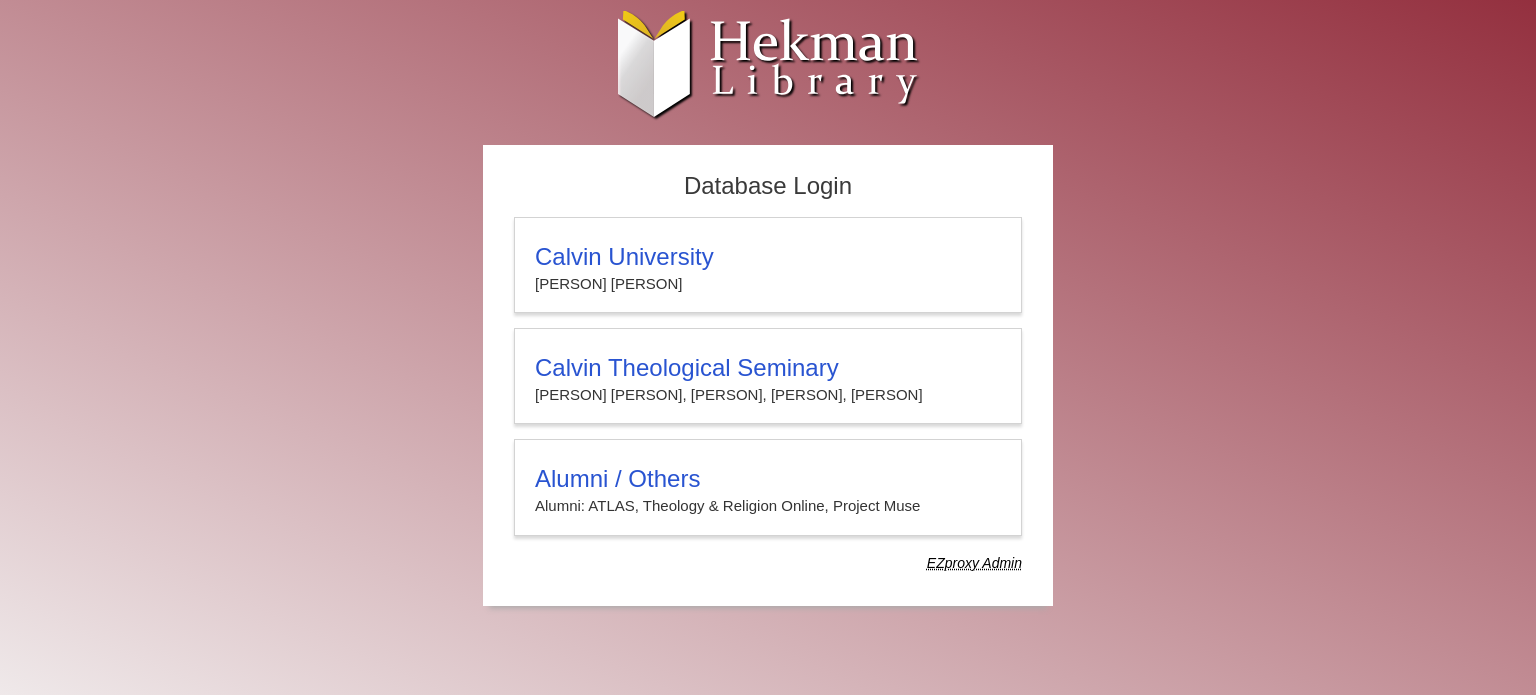 scroll, scrollTop: 0, scrollLeft: 0, axis: both 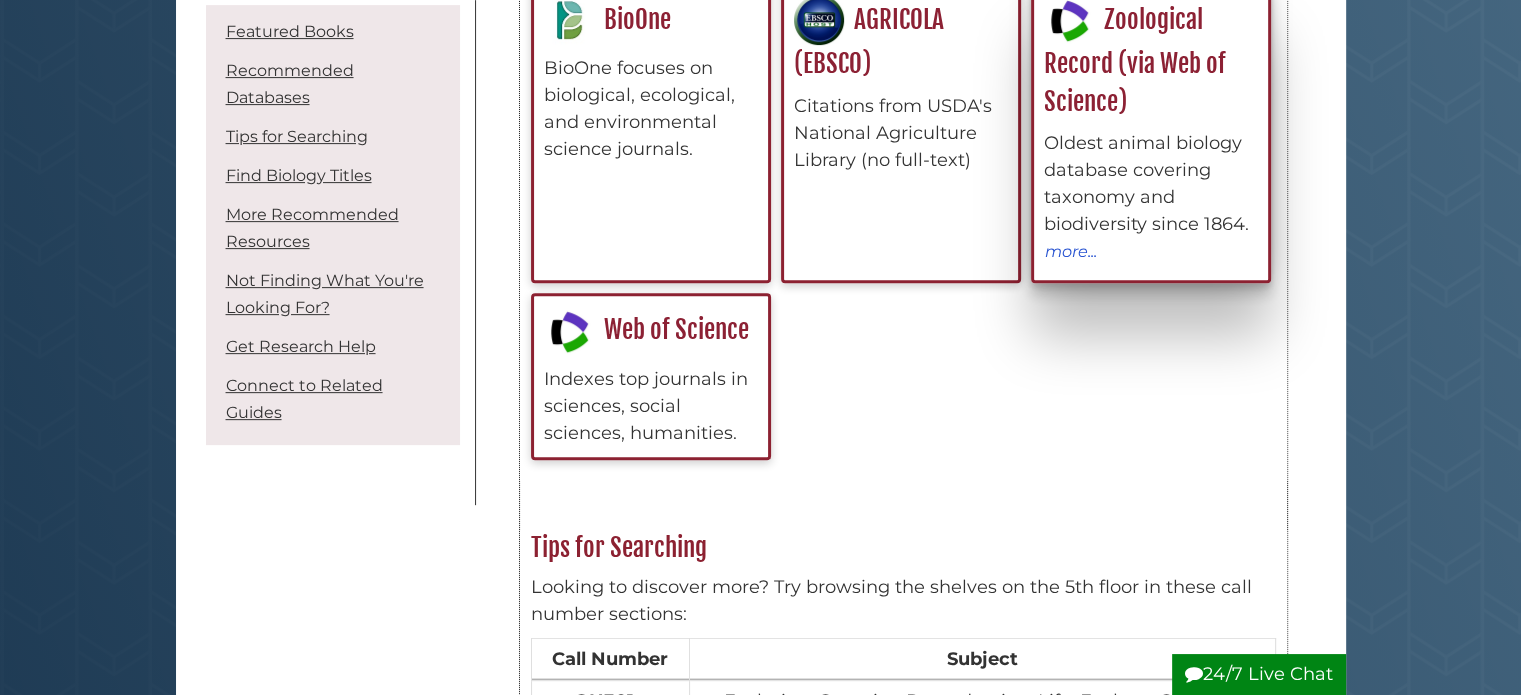 click on "Oldest animal biology database covering taxonomy and biodiversity since 1864." at bounding box center [1151, 184] 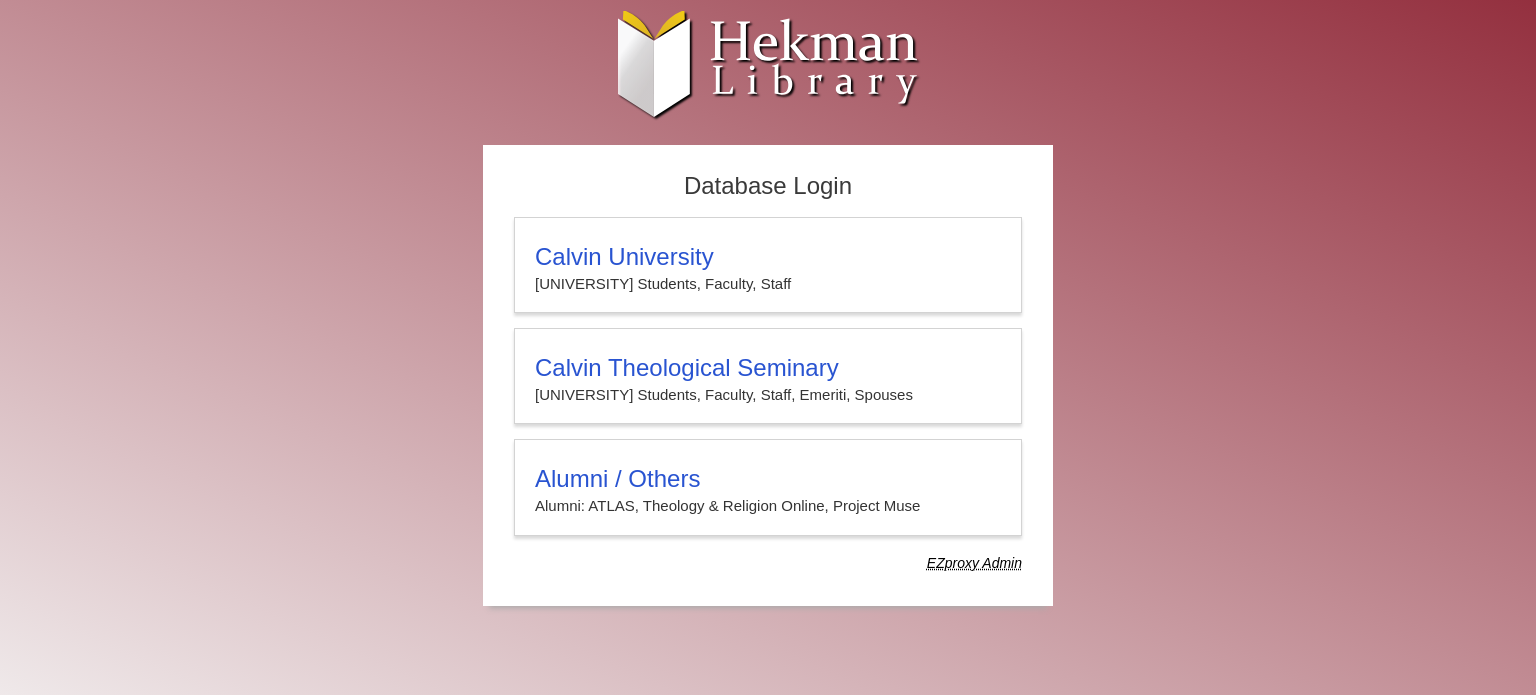 scroll, scrollTop: 0, scrollLeft: 0, axis: both 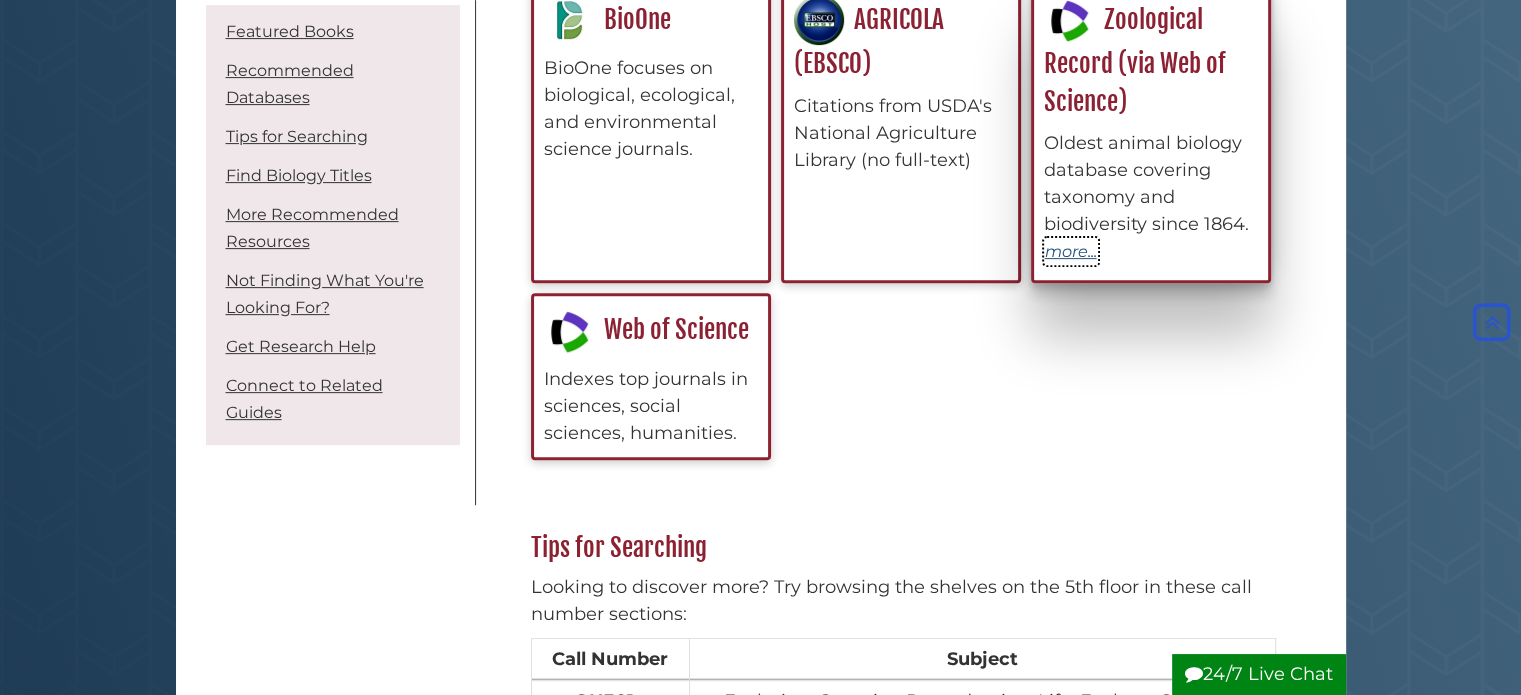 click on "more..." at bounding box center (1071, 251) 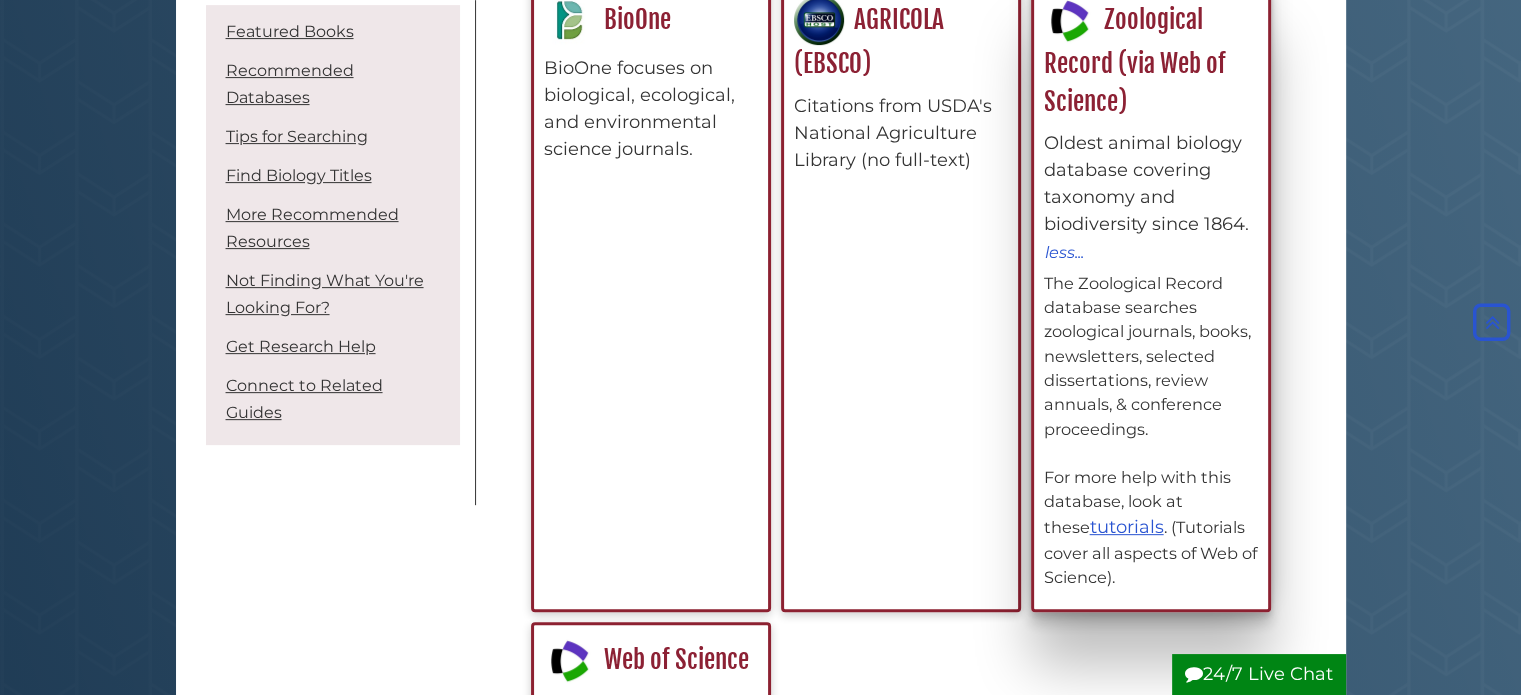 scroll, scrollTop: 10, scrollLeft: 9, axis: both 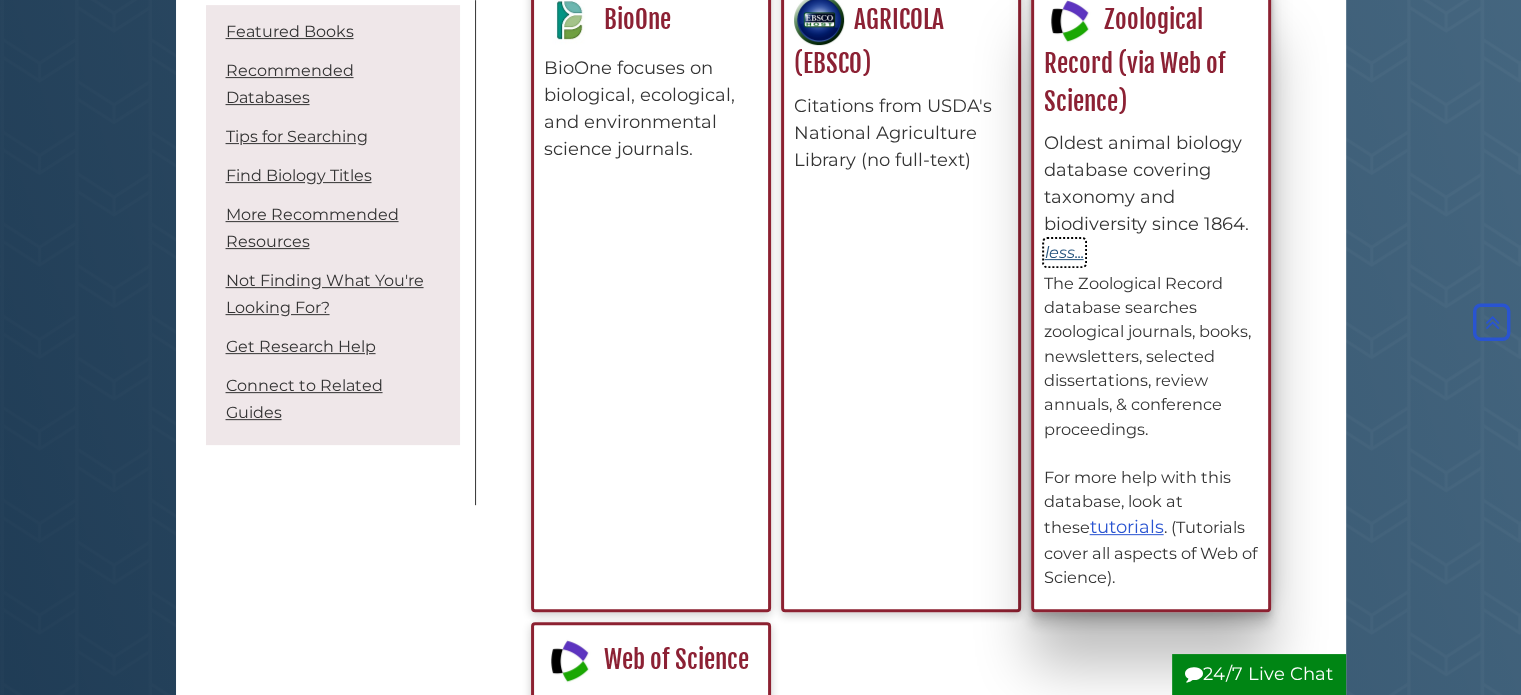 click on "less..." at bounding box center (1064, 252) 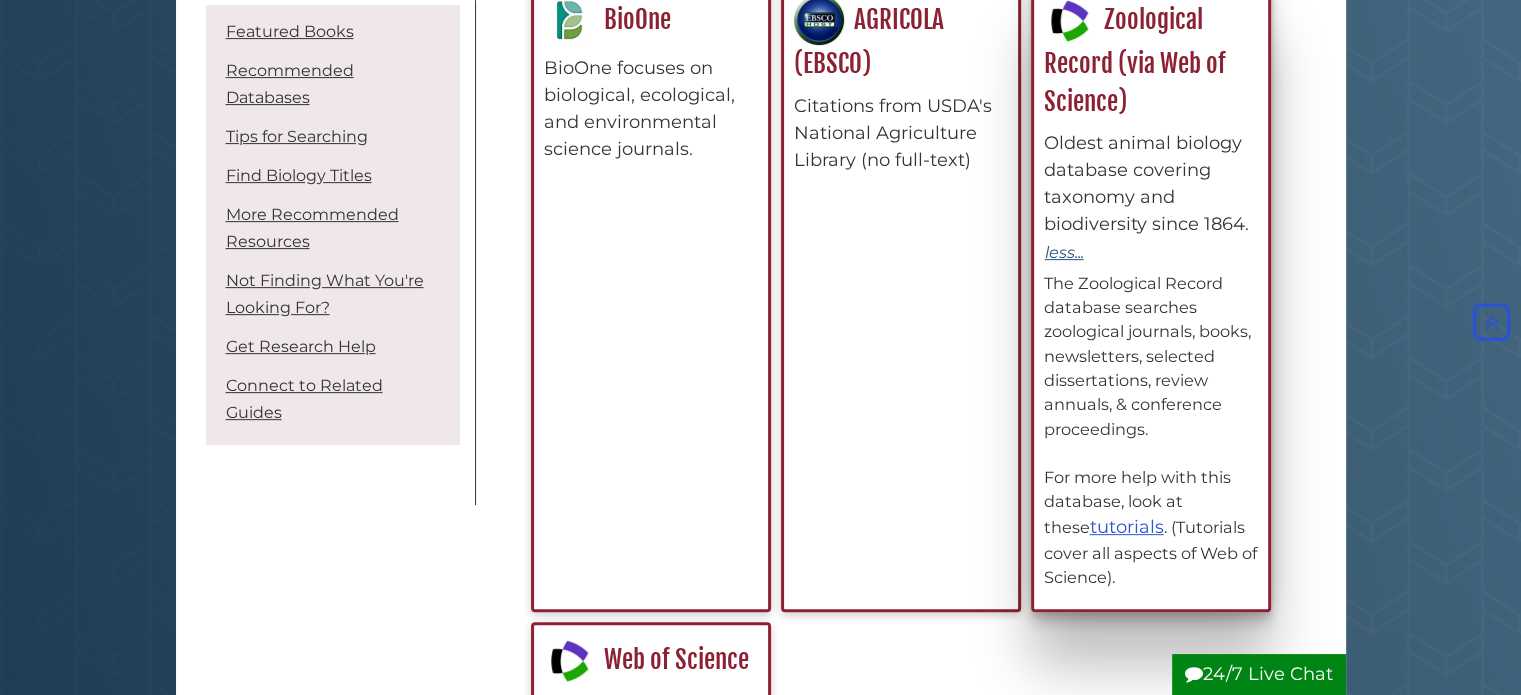 scroll, scrollTop: 504, scrollLeft: 765, axis: both 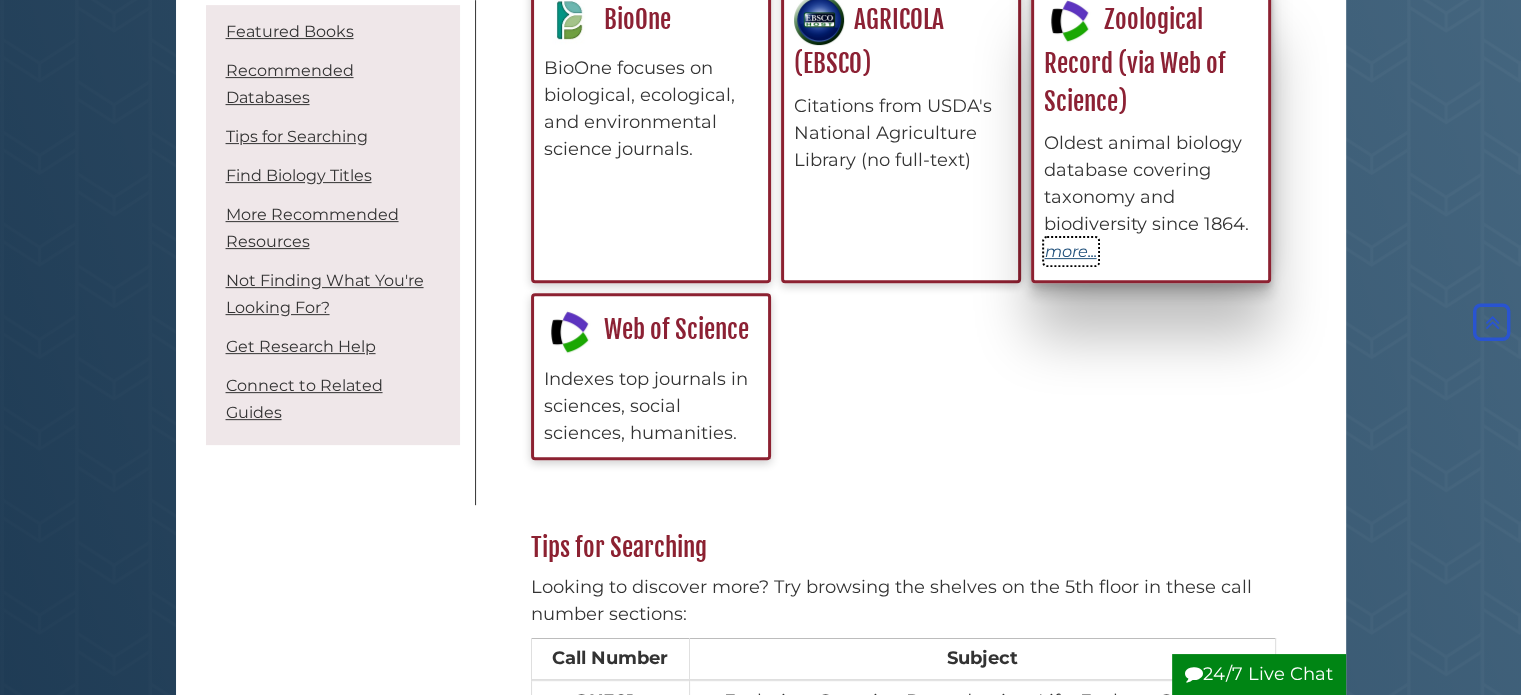 click on "more..." at bounding box center [1071, 251] 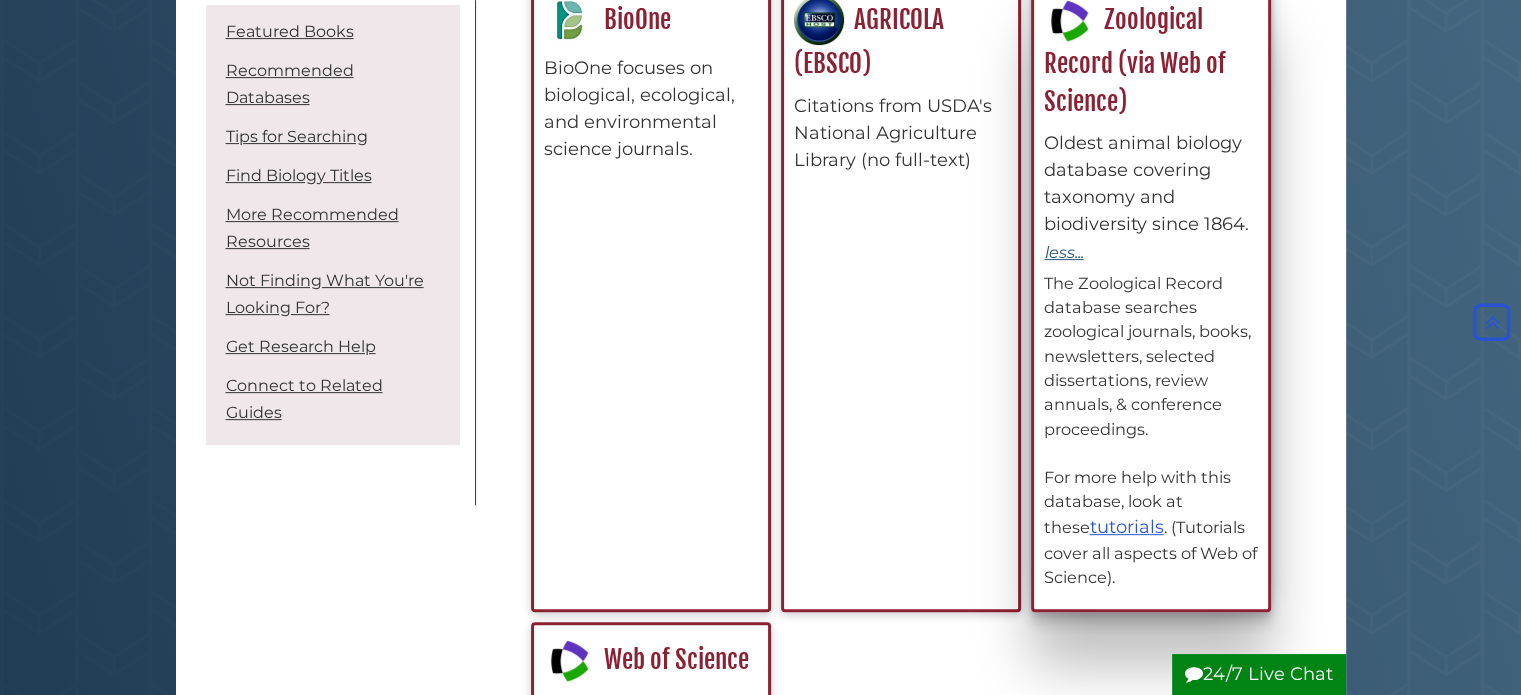 scroll, scrollTop: 10, scrollLeft: 9, axis: both 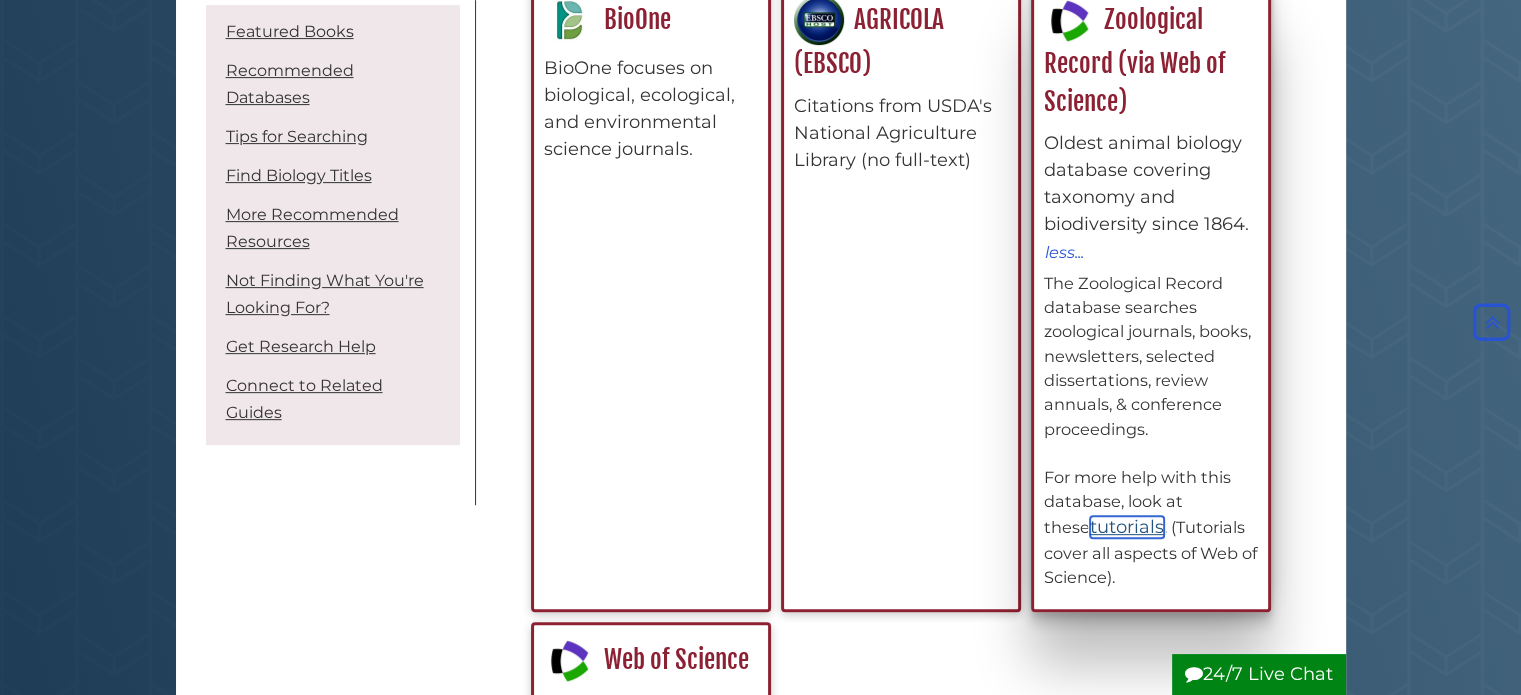 click on "tutorials" at bounding box center [1127, 527] 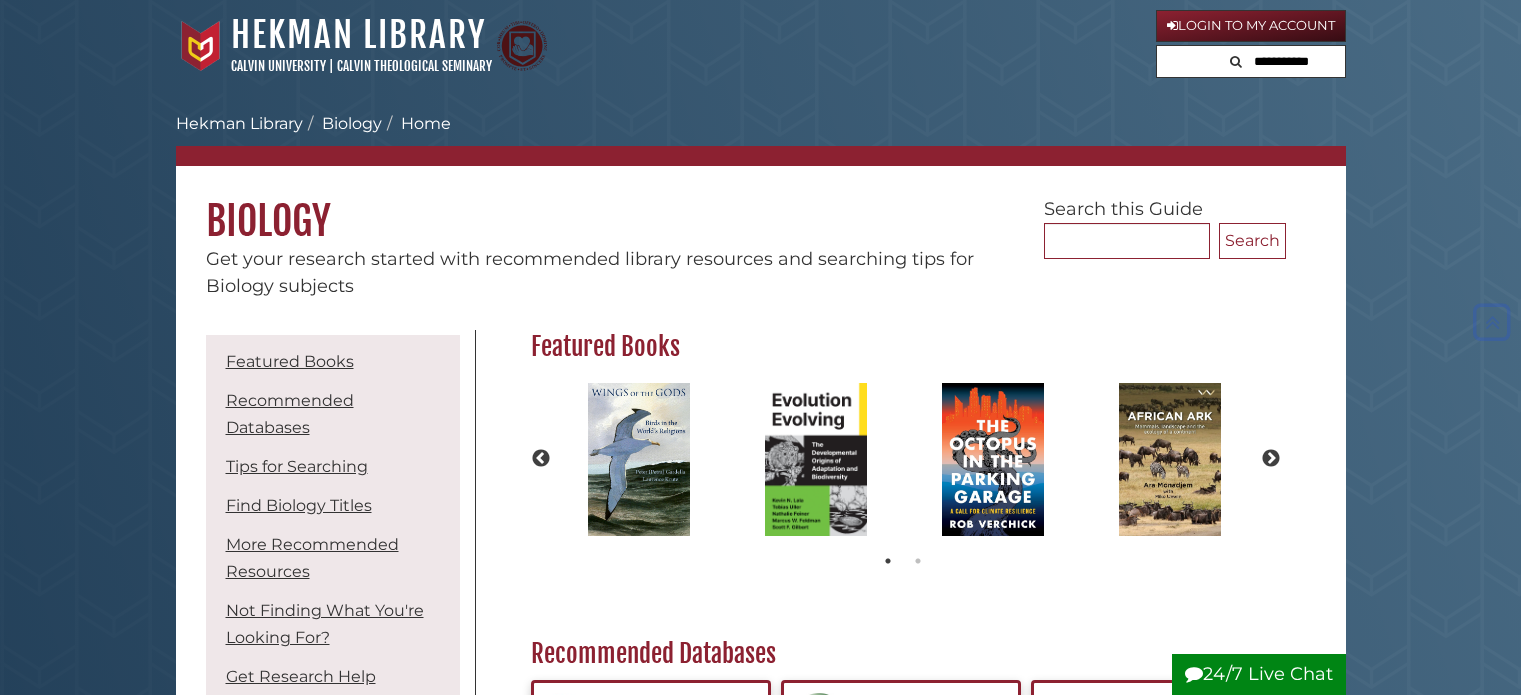 scroll, scrollTop: 698, scrollLeft: 0, axis: vertical 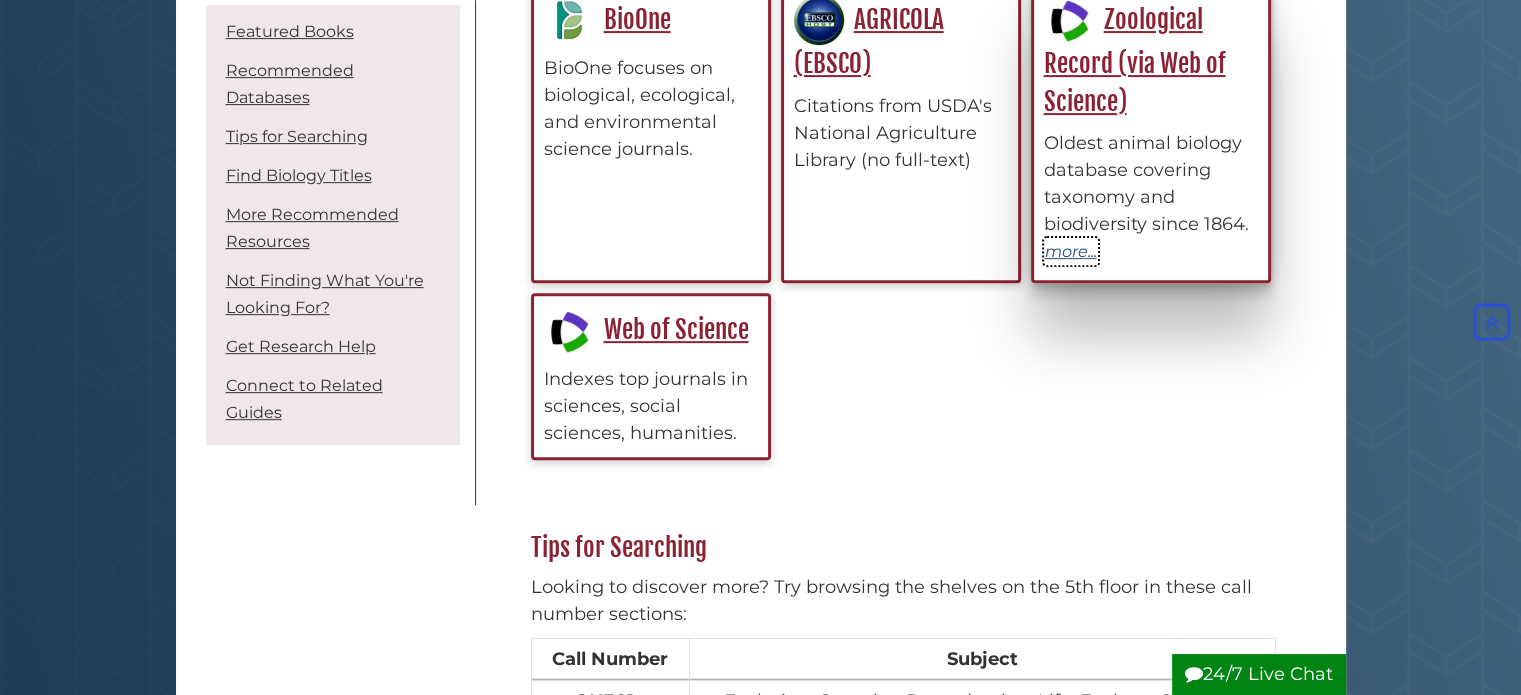 click on "more..." at bounding box center [1071, 251] 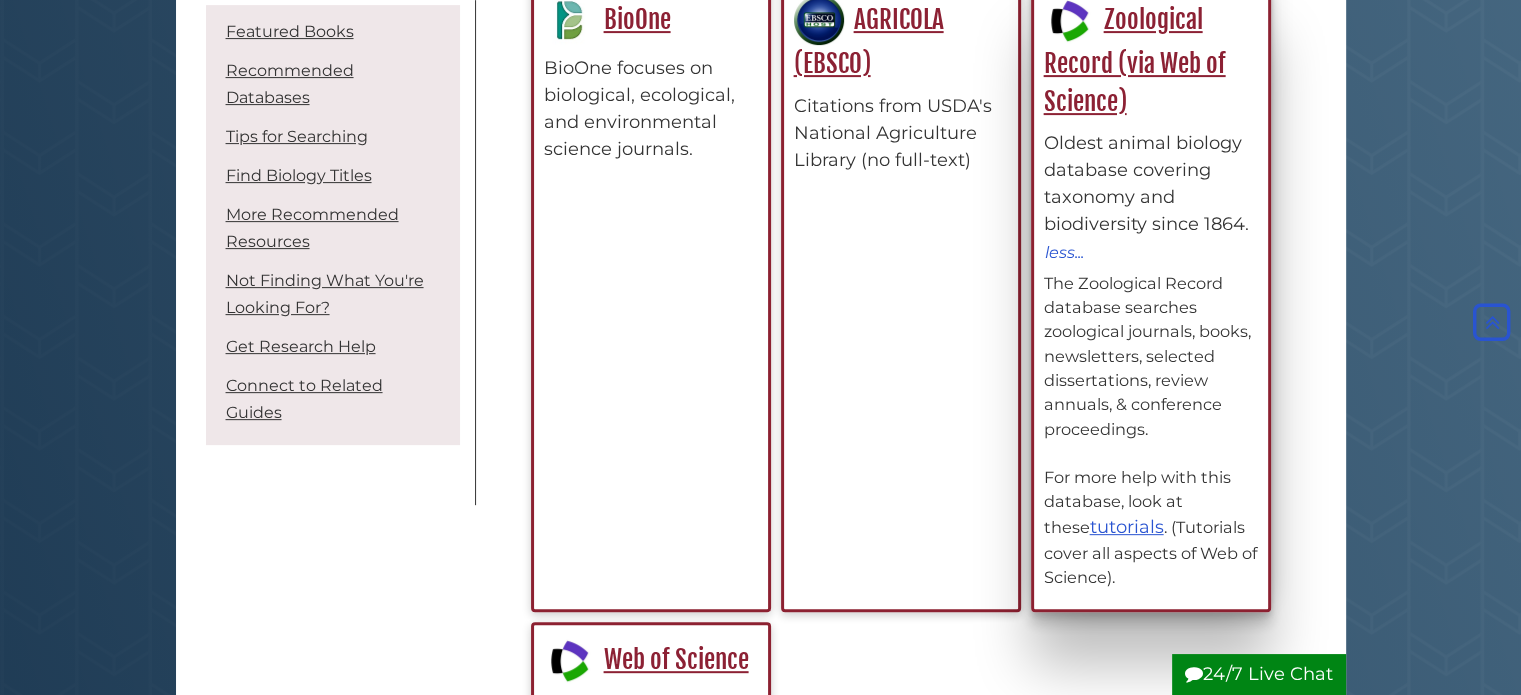 scroll, scrollTop: 10, scrollLeft: 9, axis: both 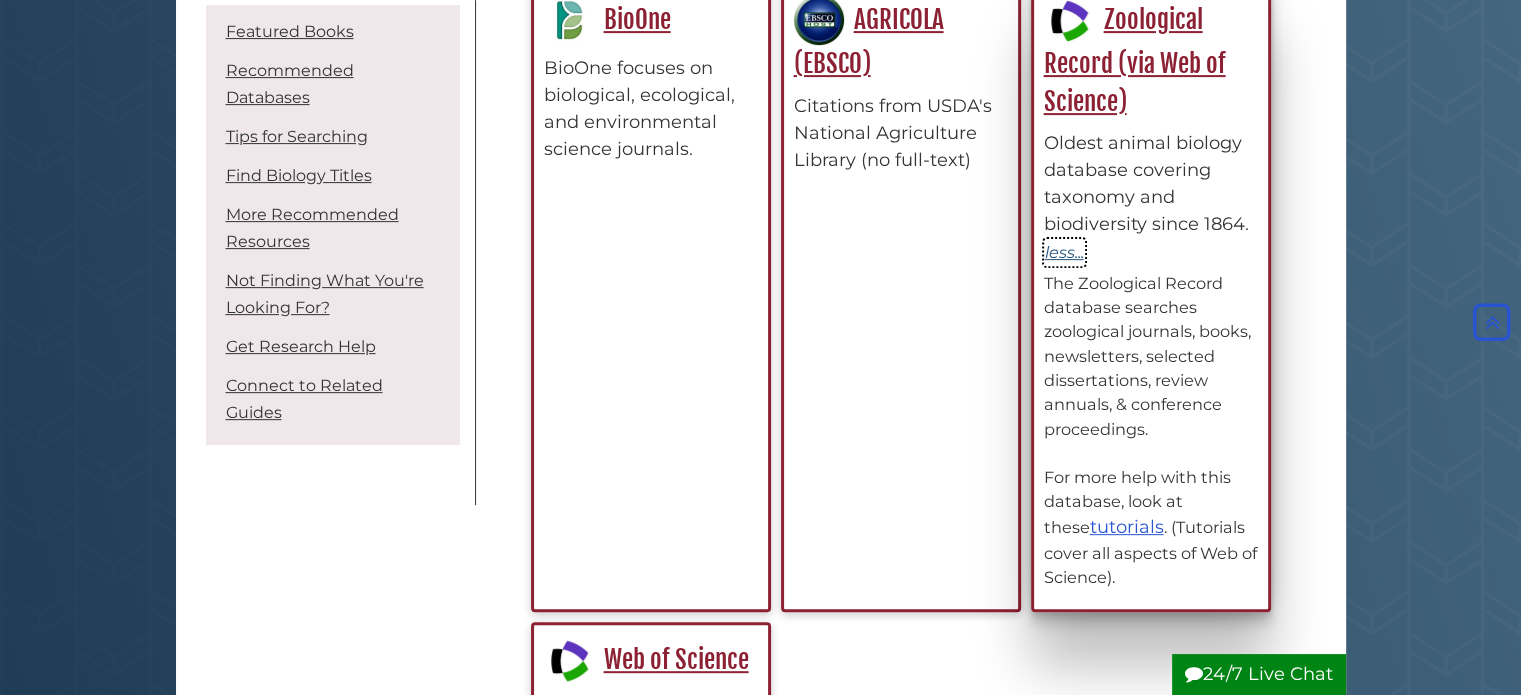 click on "less..." at bounding box center (1064, 252) 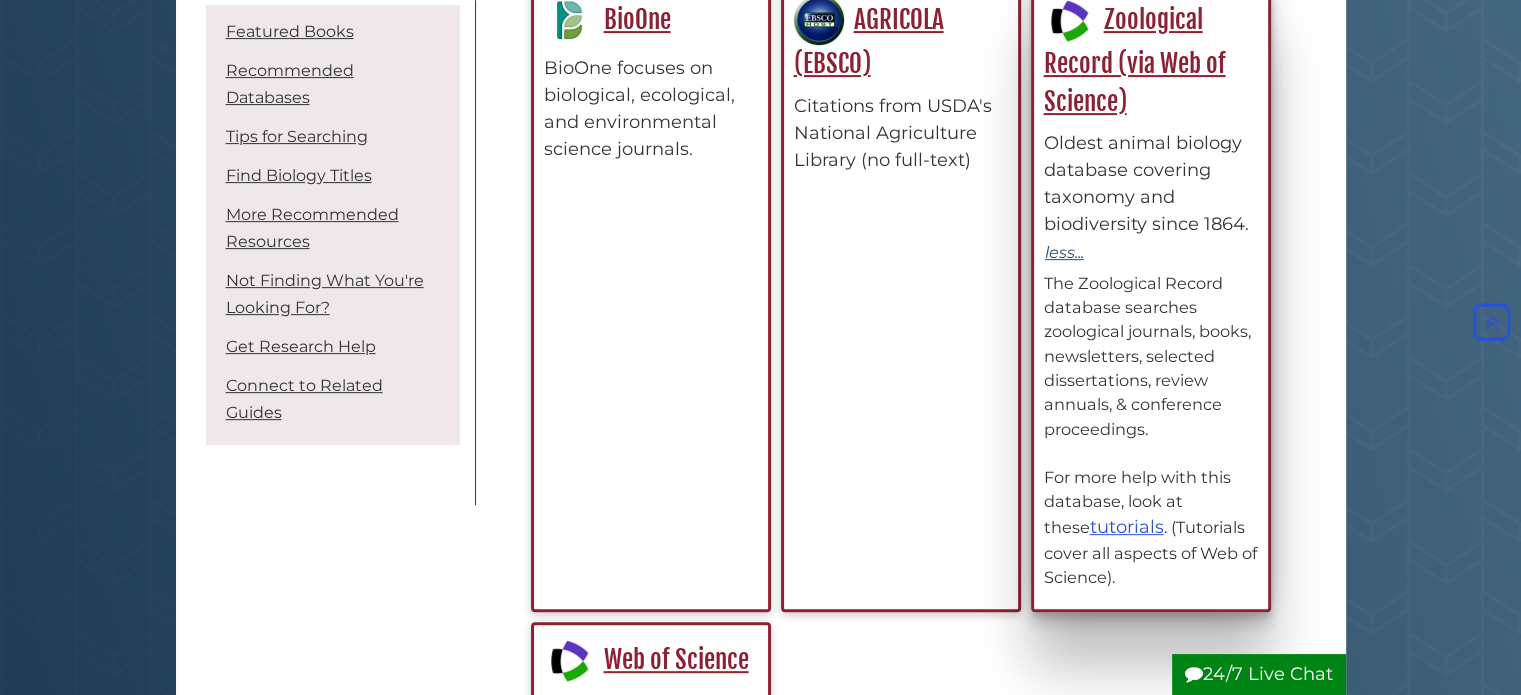scroll, scrollTop: 504, scrollLeft: 765, axis: both 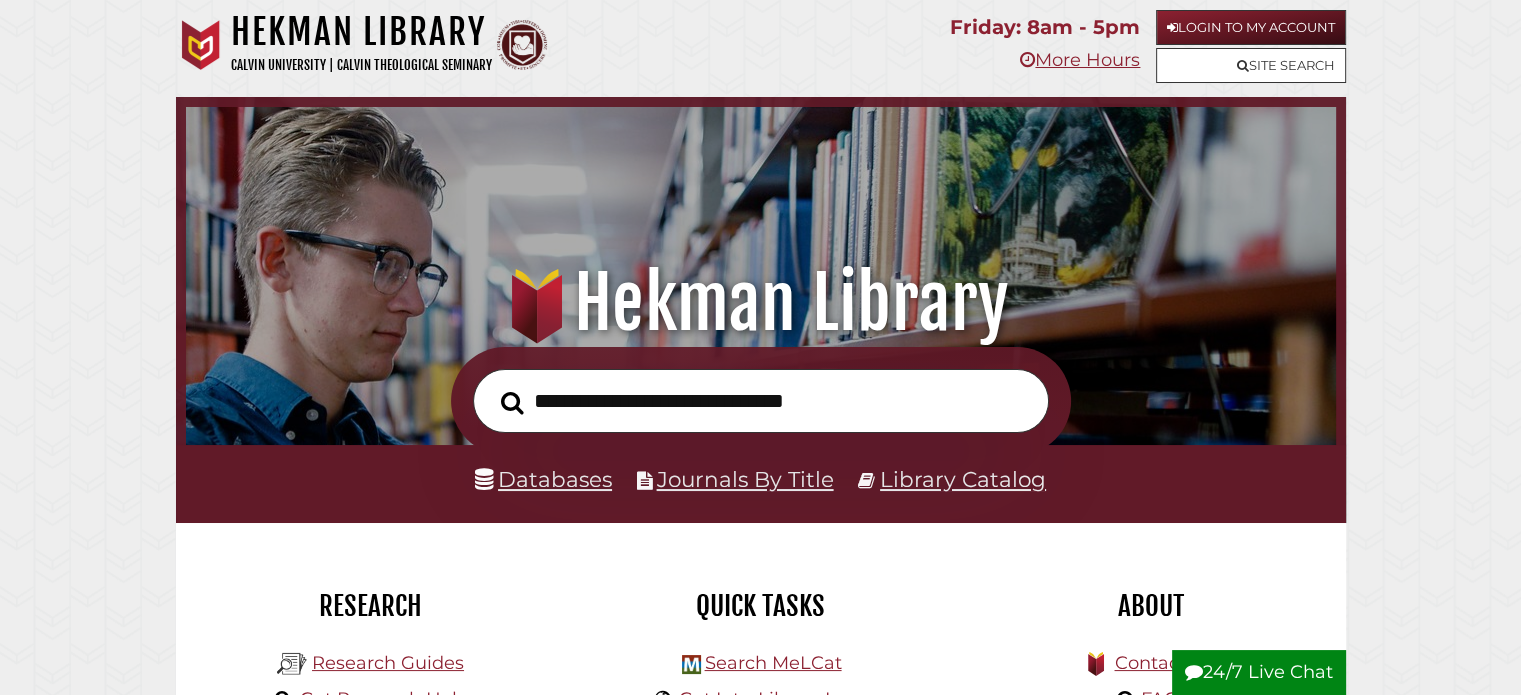 click at bounding box center [761, 401] 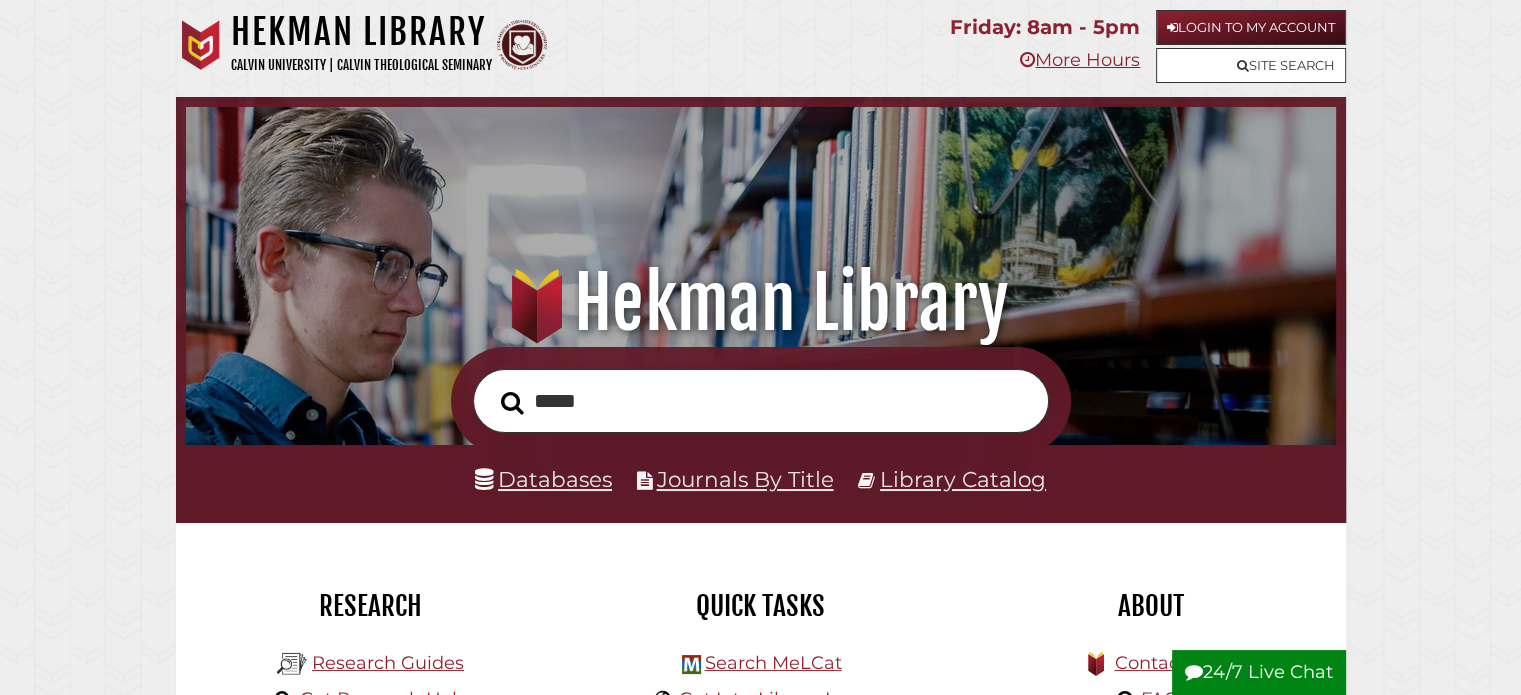 type on "*****" 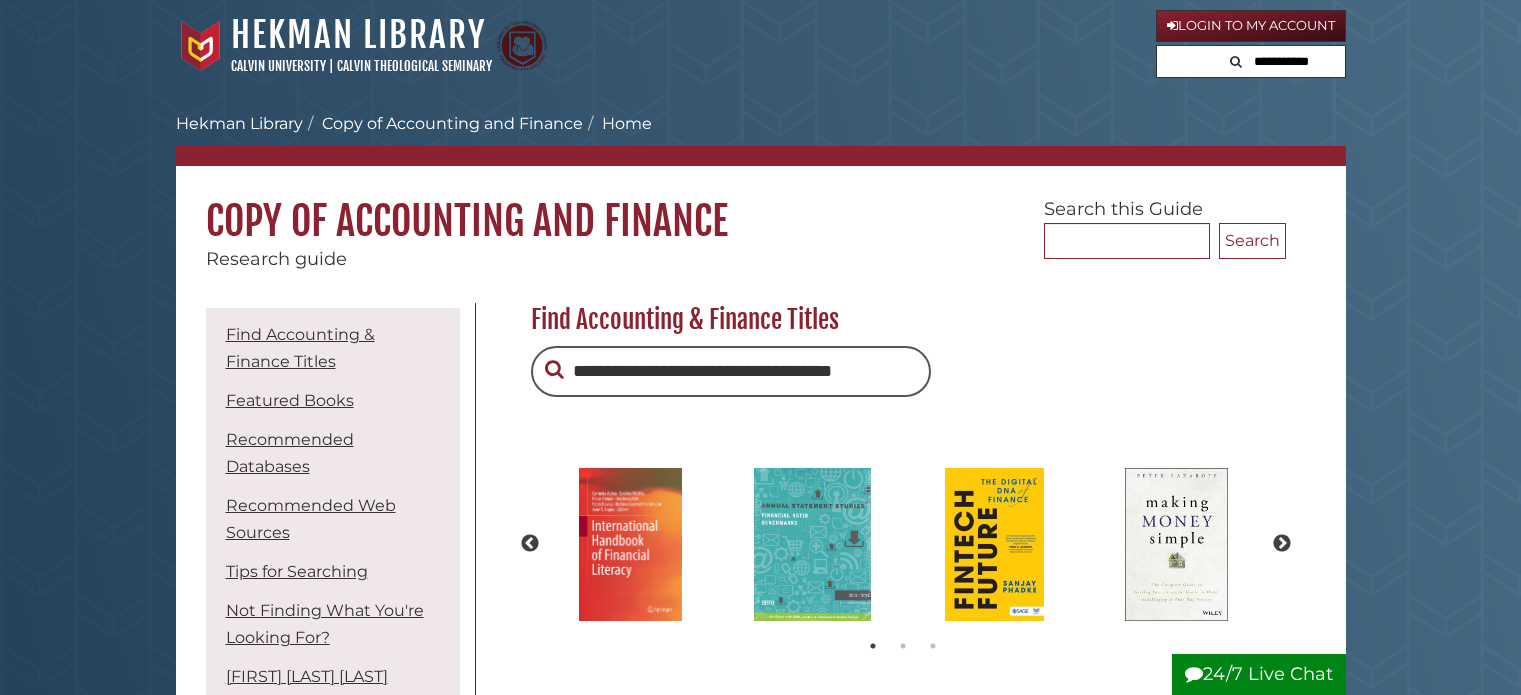 scroll, scrollTop: 0, scrollLeft: 0, axis: both 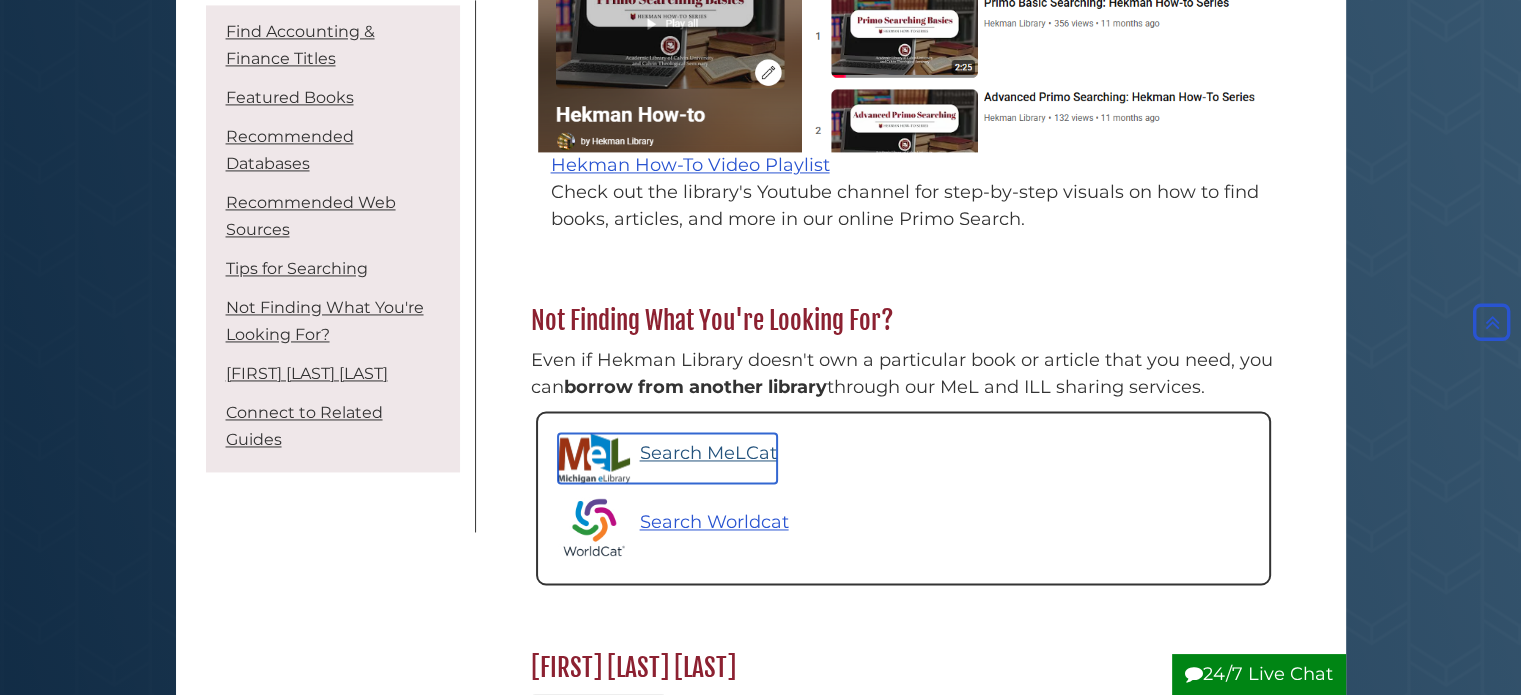 click on "Search MeLCat" at bounding box center (708, 453) 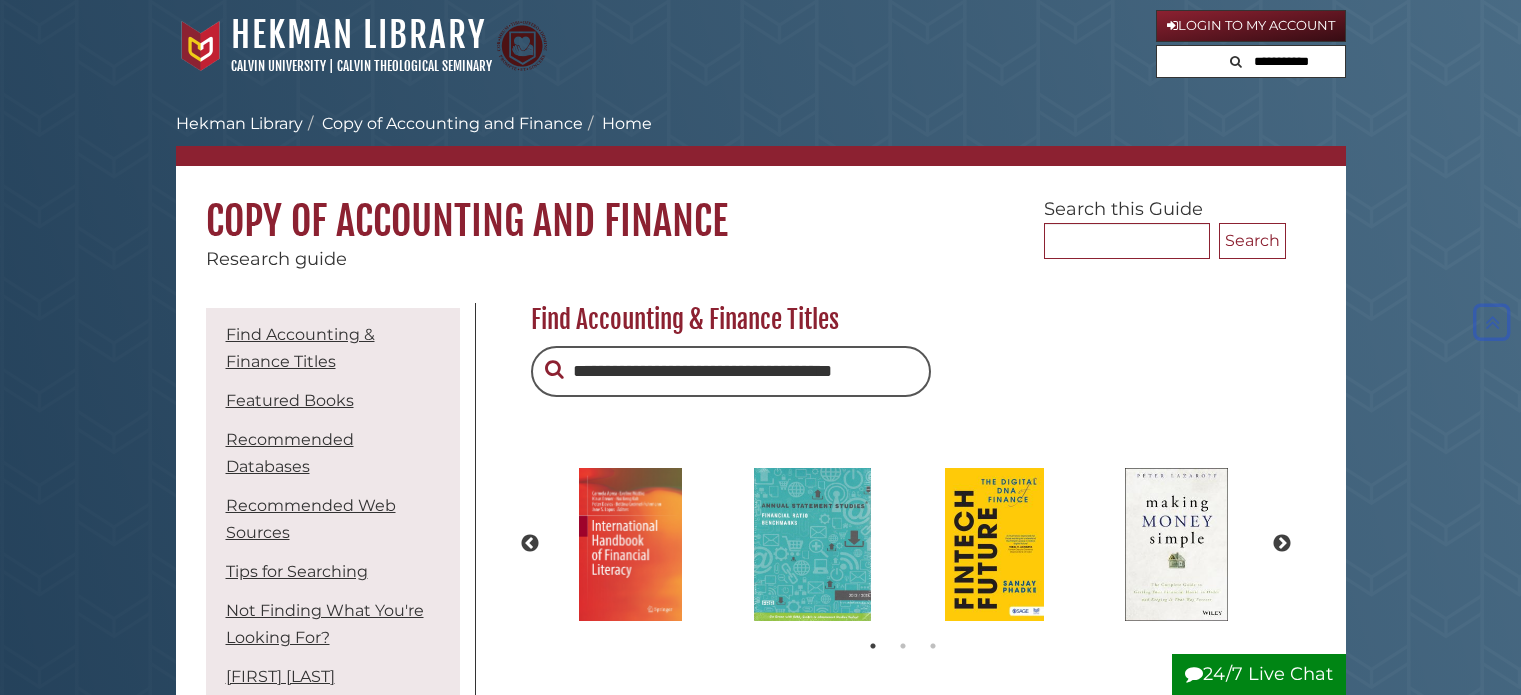 scroll, scrollTop: 2835, scrollLeft: 0, axis: vertical 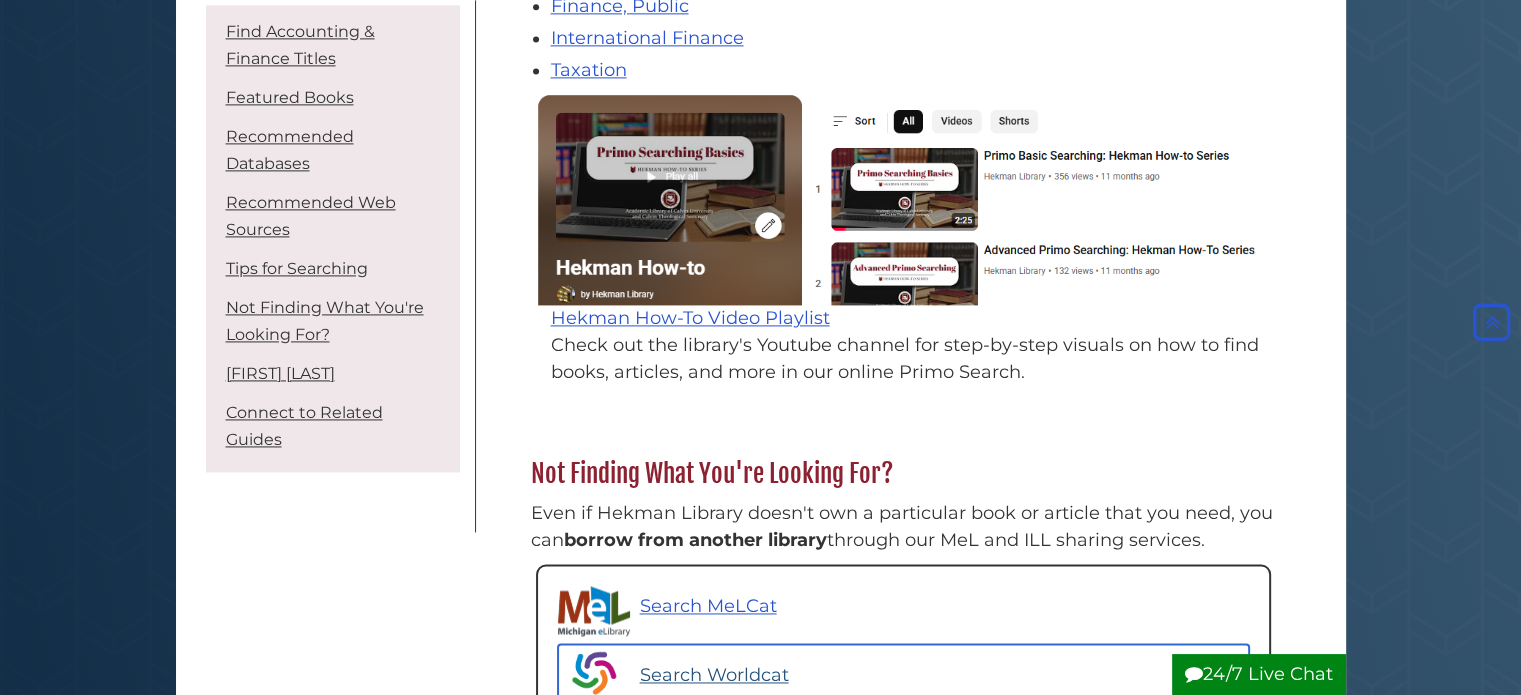 click on "Search Worldcat" at bounding box center (714, 675) 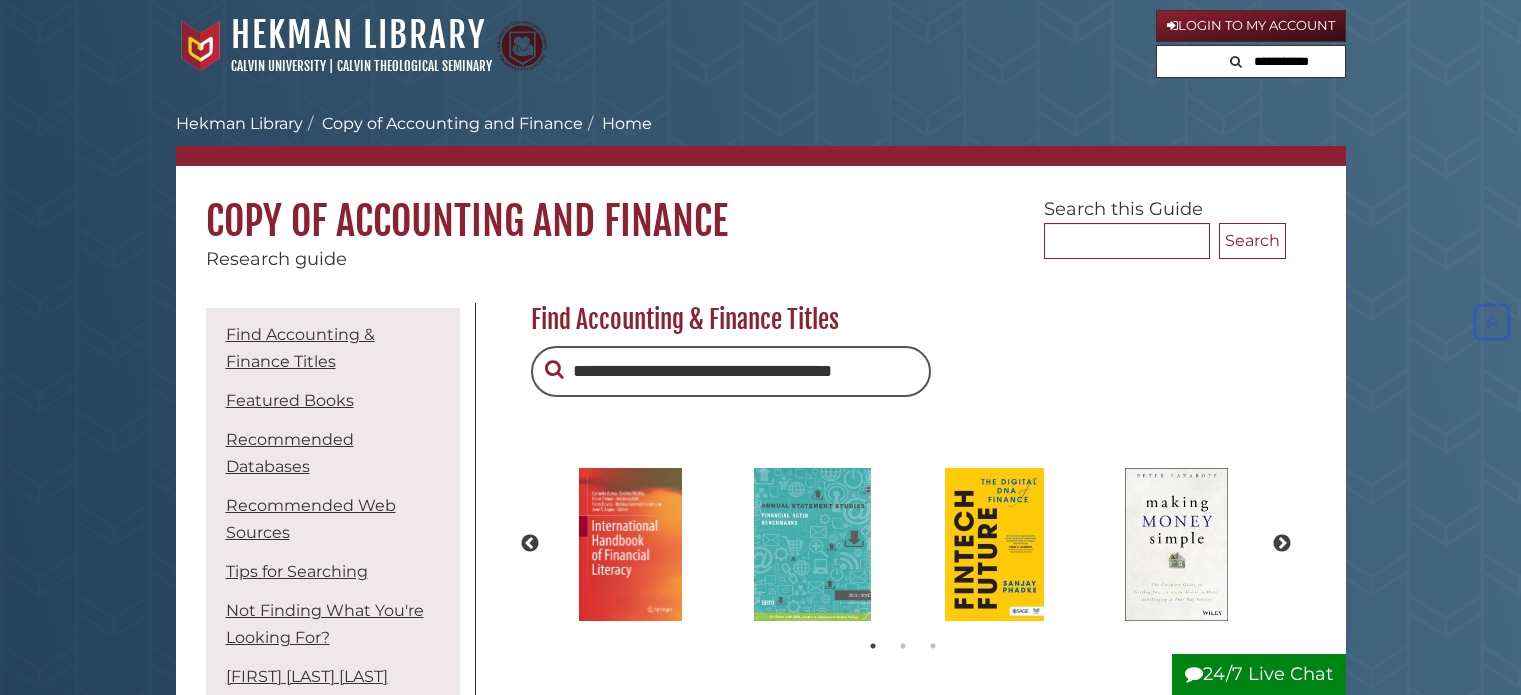 scroll, scrollTop: 2835, scrollLeft: 0, axis: vertical 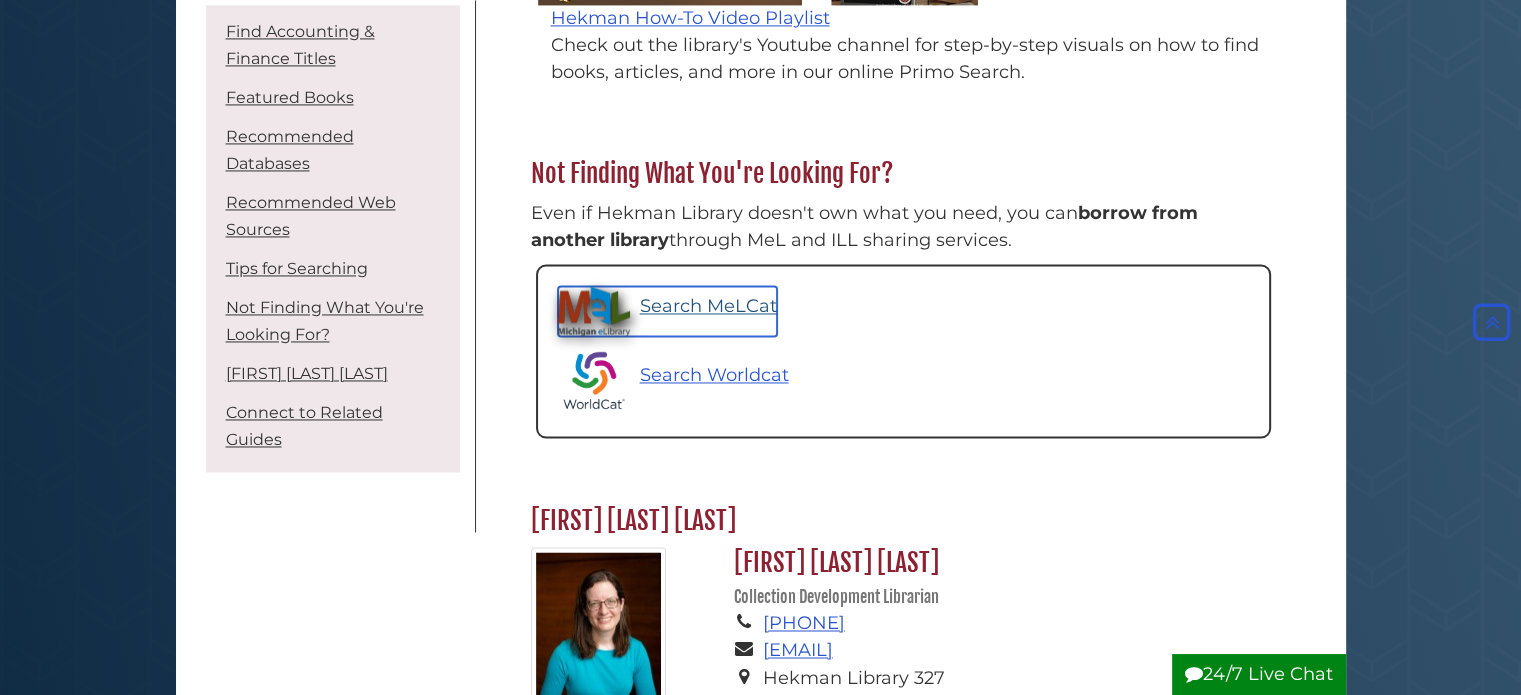 drag, startPoint x: 701, startPoint y: 164, endPoint x: 599, endPoint y: 167, distance: 102.044106 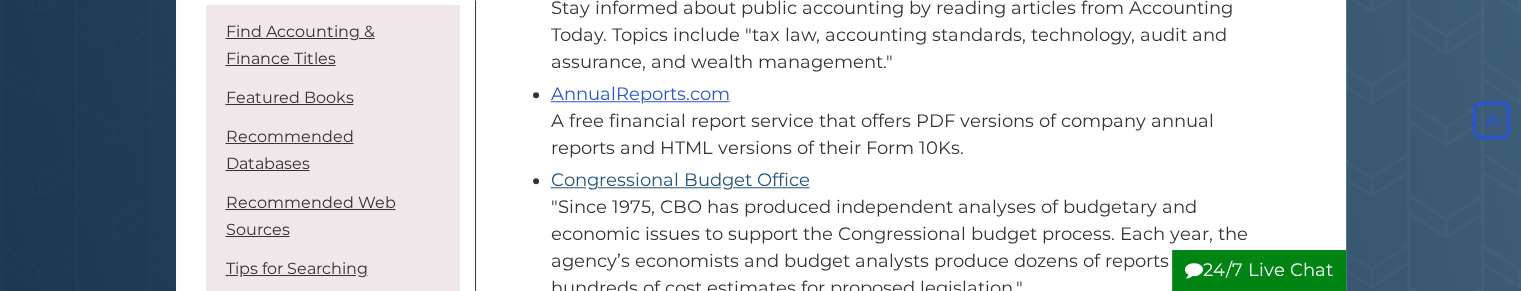 scroll, scrollTop: 1655, scrollLeft: 0, axis: vertical 